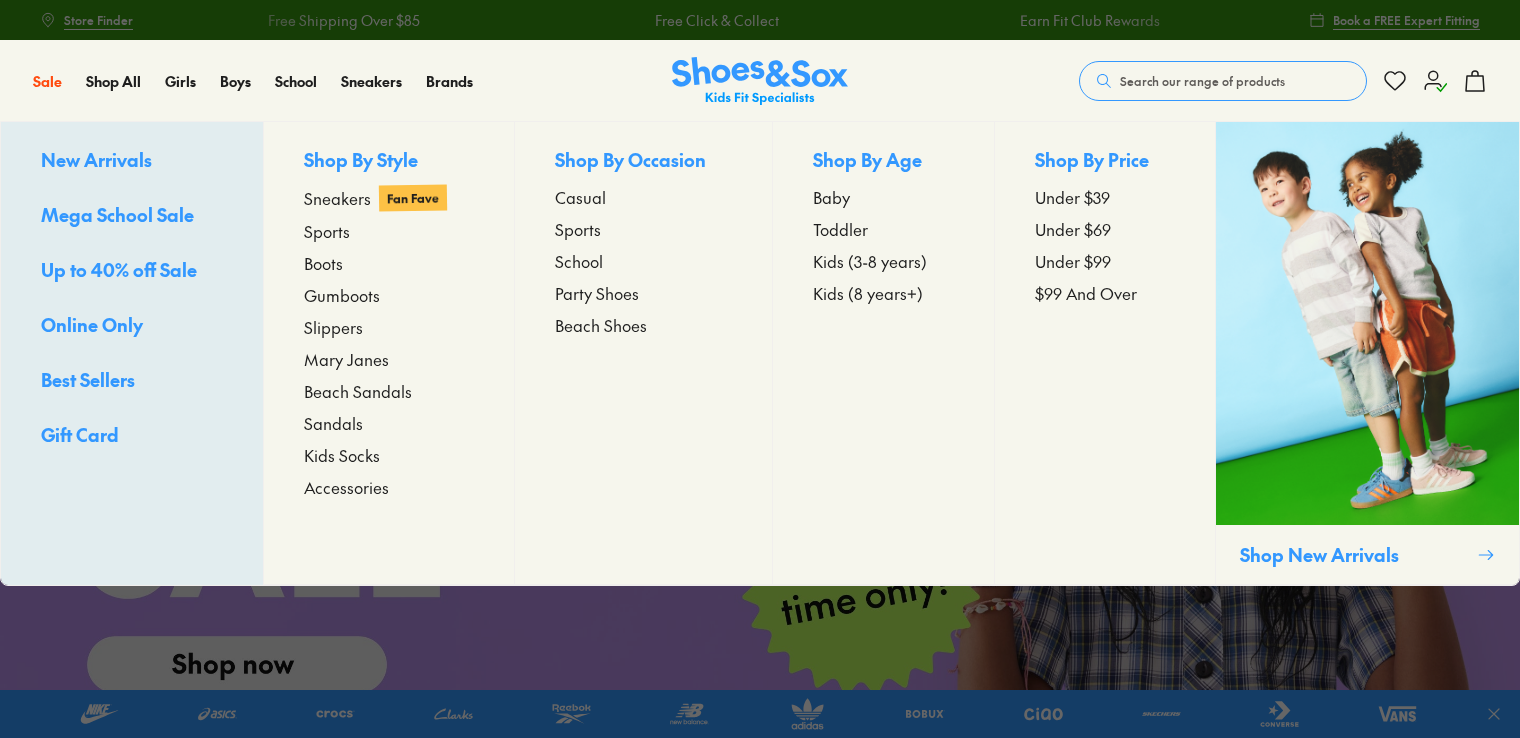 scroll, scrollTop: 0, scrollLeft: 0, axis: both 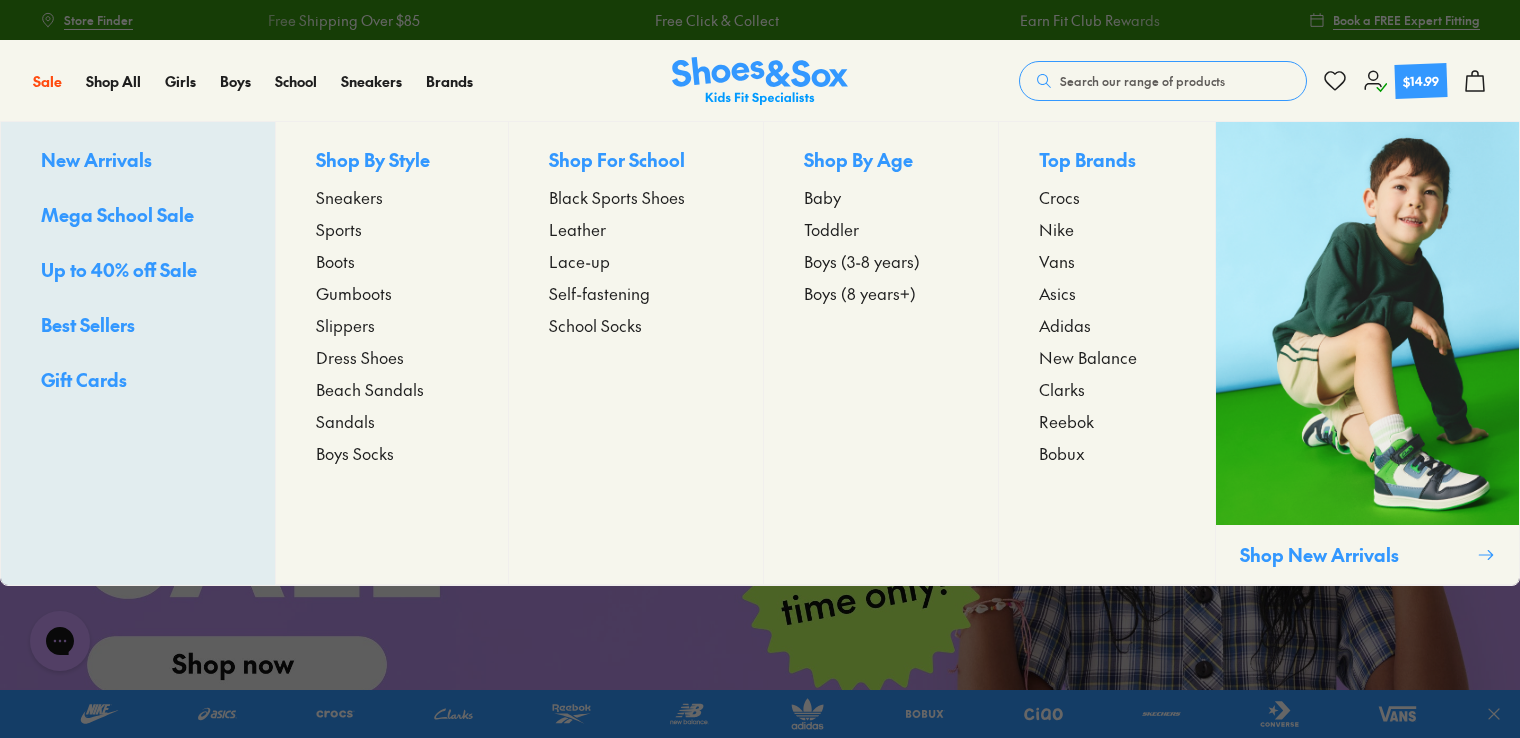 click on "Asics" at bounding box center (1057, 293) 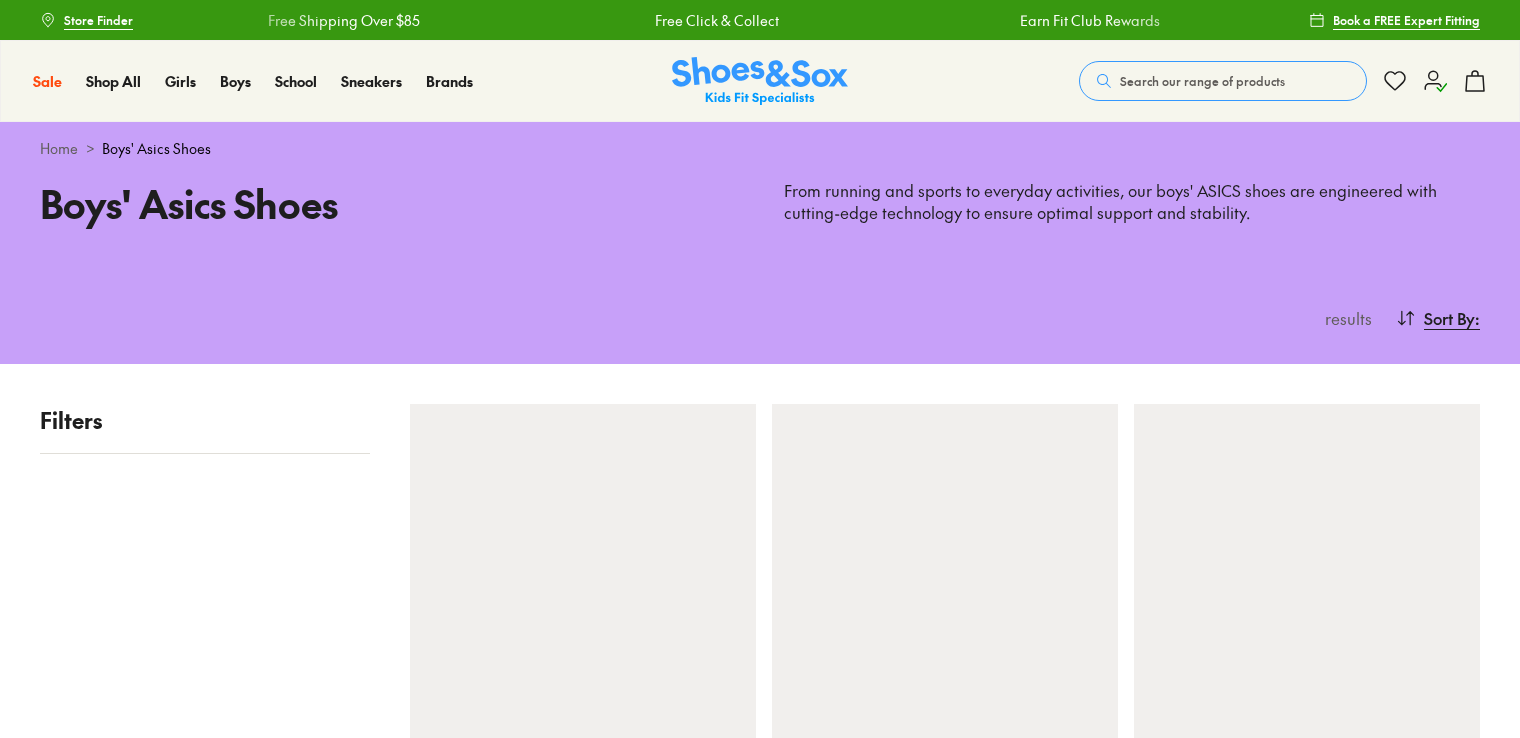 scroll, scrollTop: 0, scrollLeft: 0, axis: both 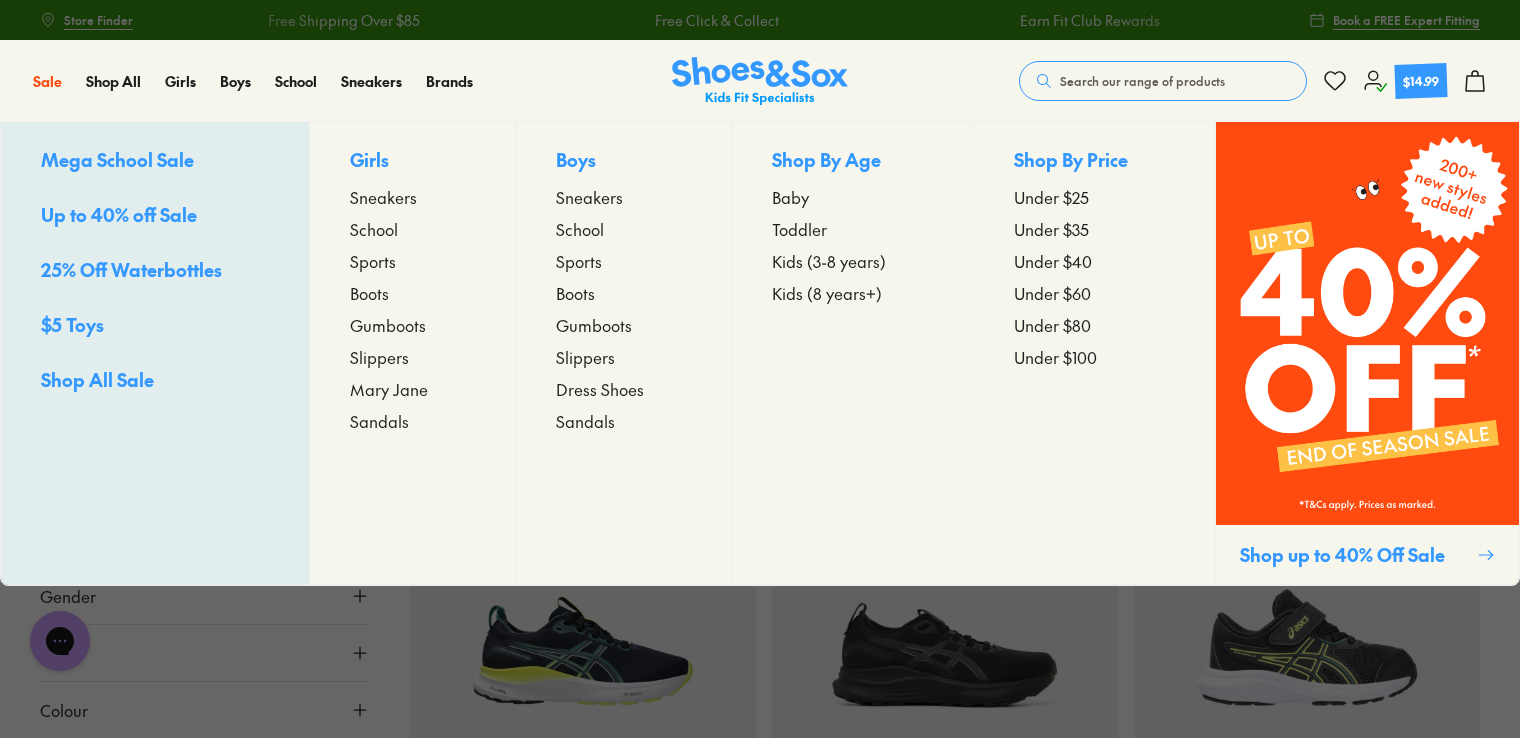 click on "Sneakers" at bounding box center (589, 197) 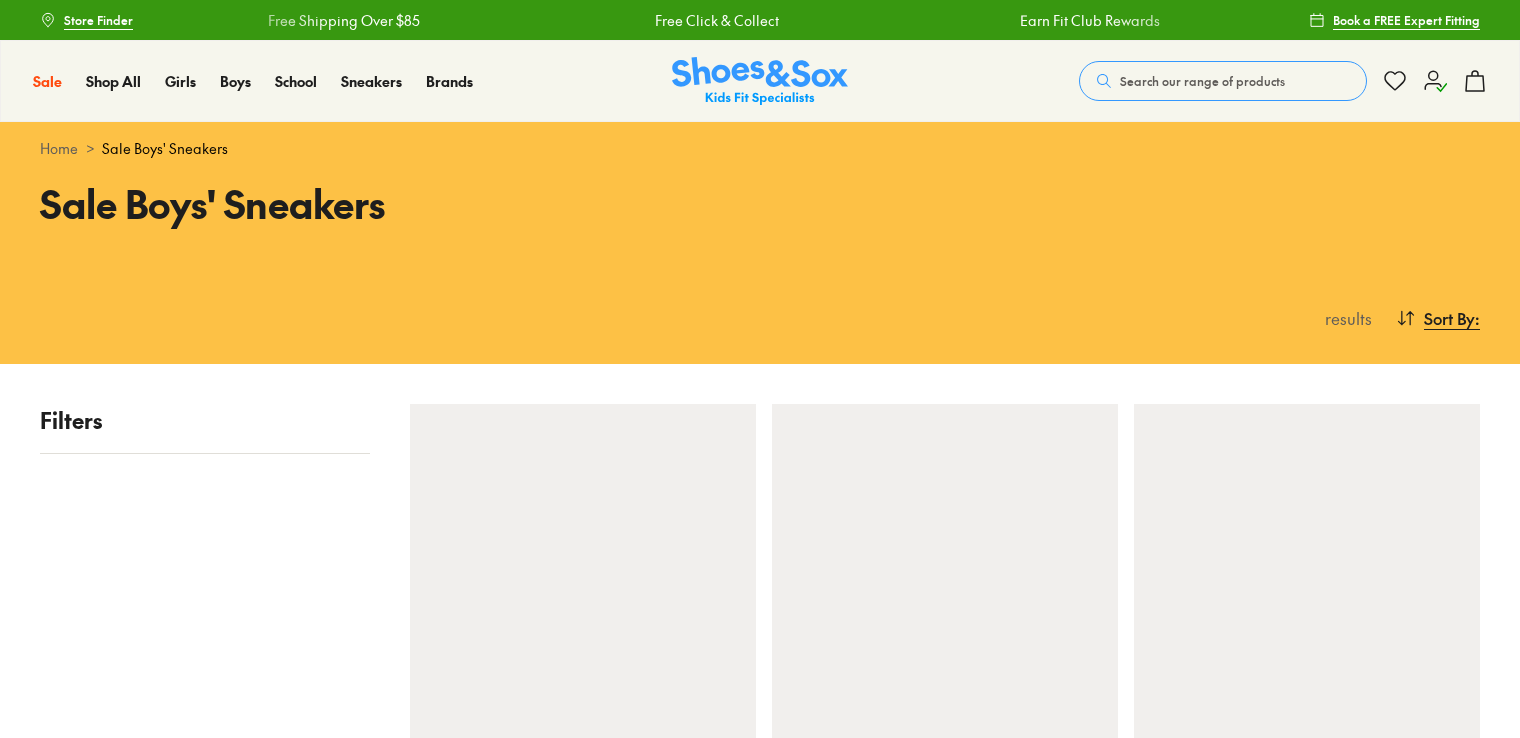 scroll, scrollTop: 0, scrollLeft: 0, axis: both 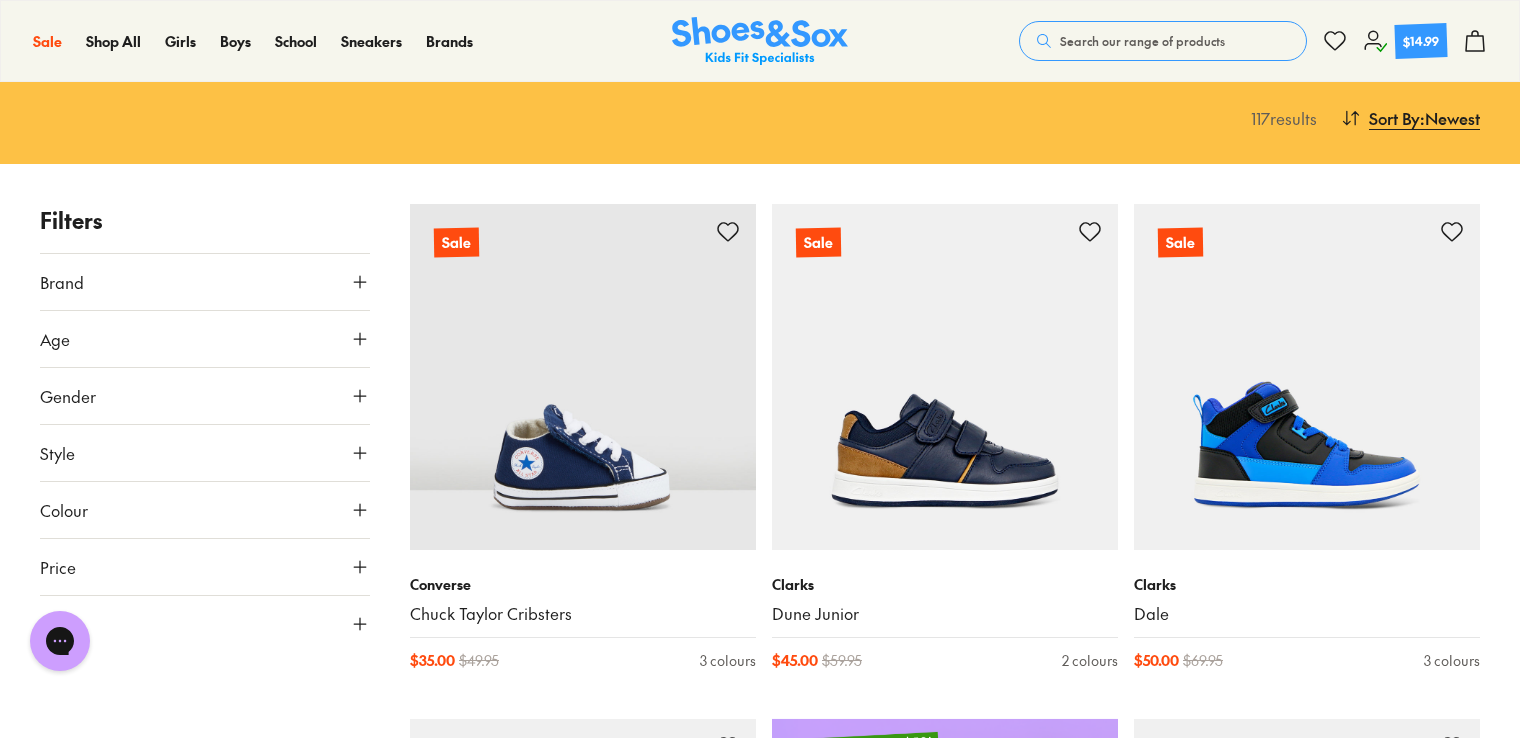 click on "Brand" at bounding box center [205, 282] 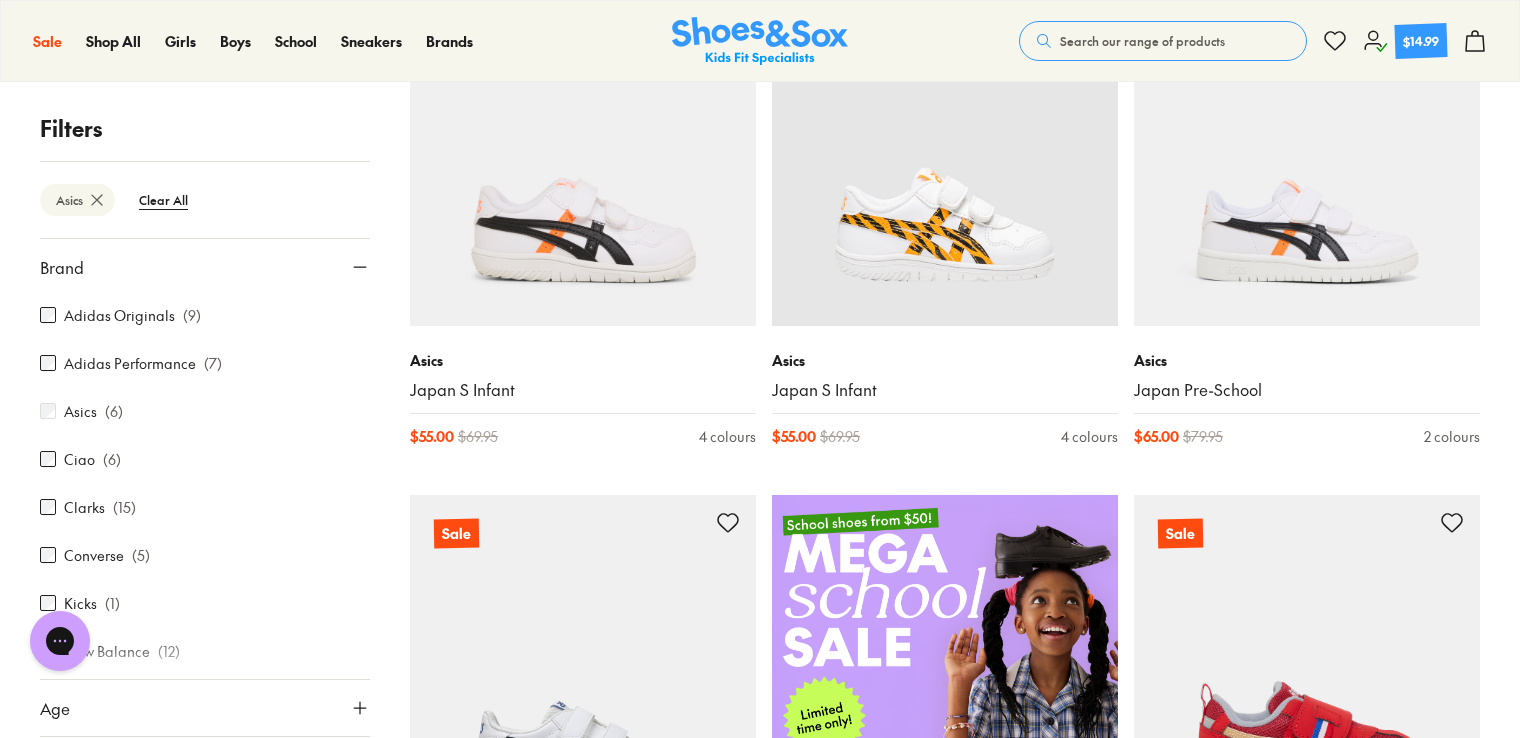 scroll, scrollTop: 564, scrollLeft: 0, axis: vertical 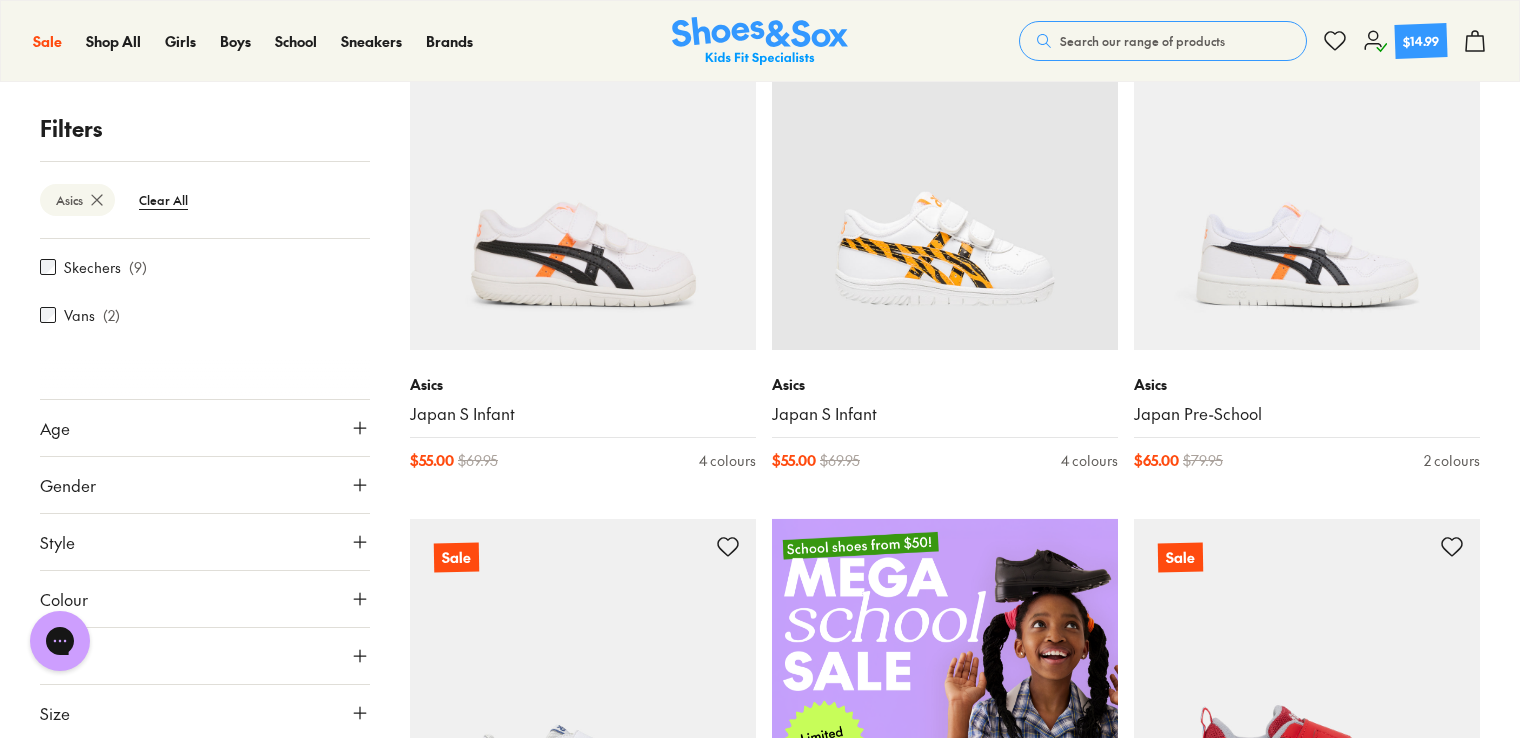 click on "Age" at bounding box center [205, 428] 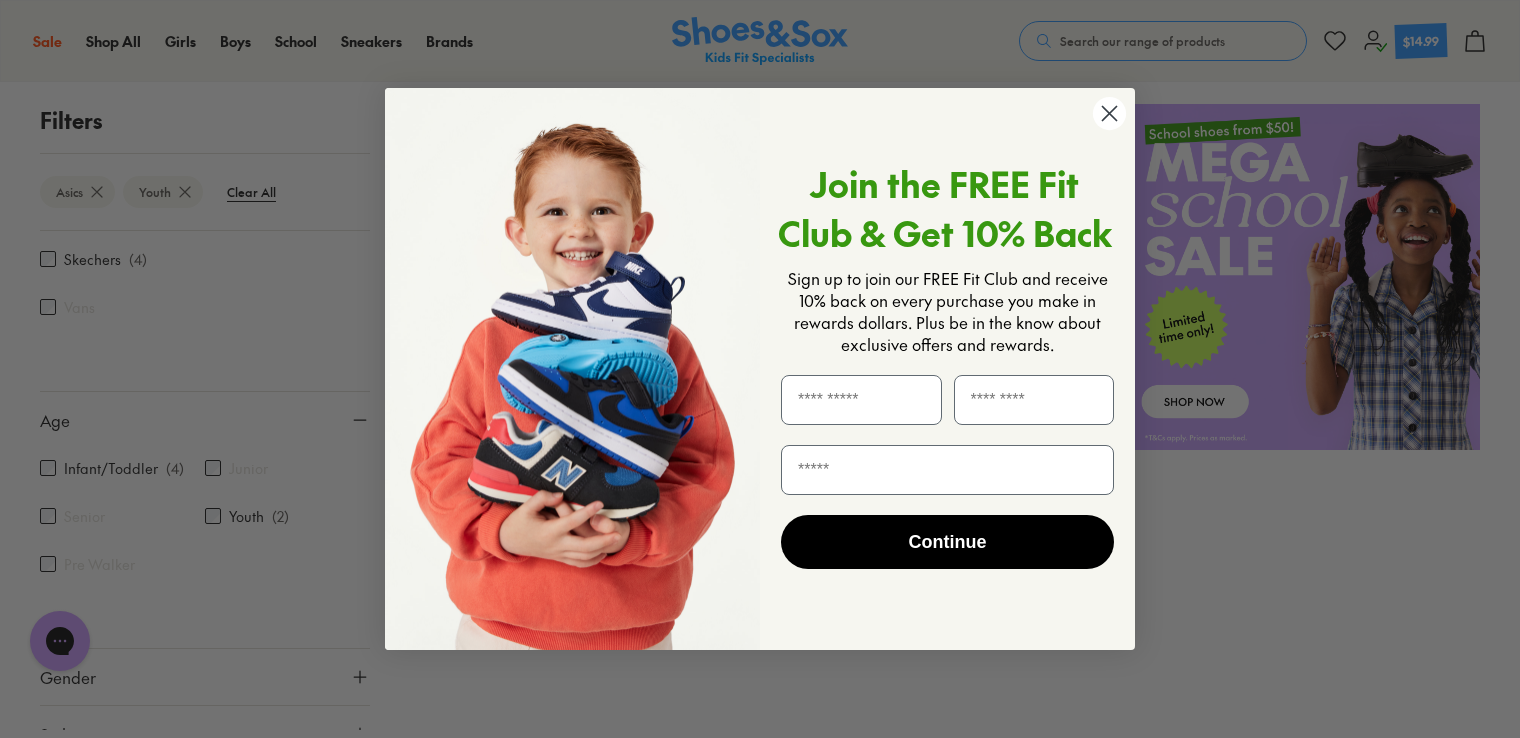 scroll, scrollTop: 0, scrollLeft: 0, axis: both 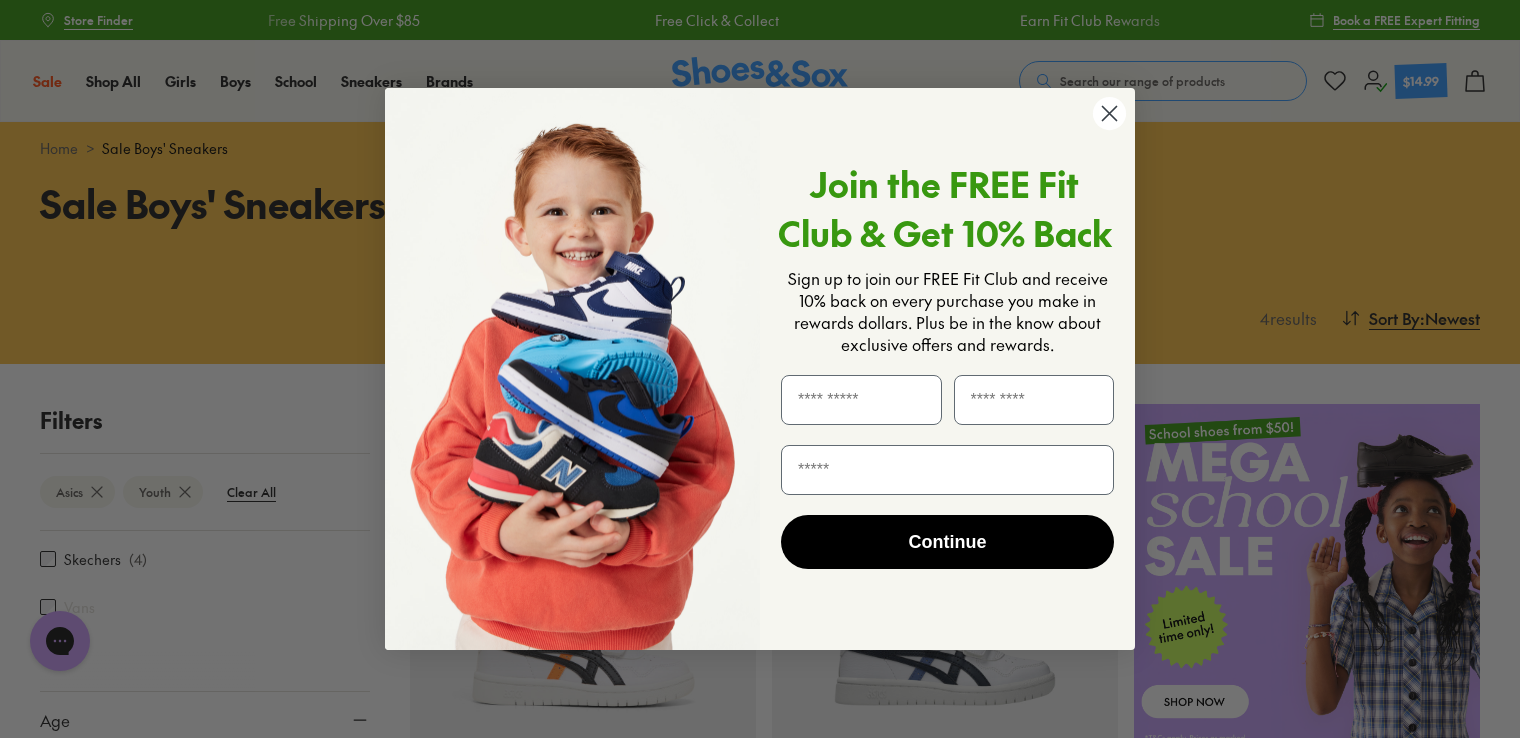 click 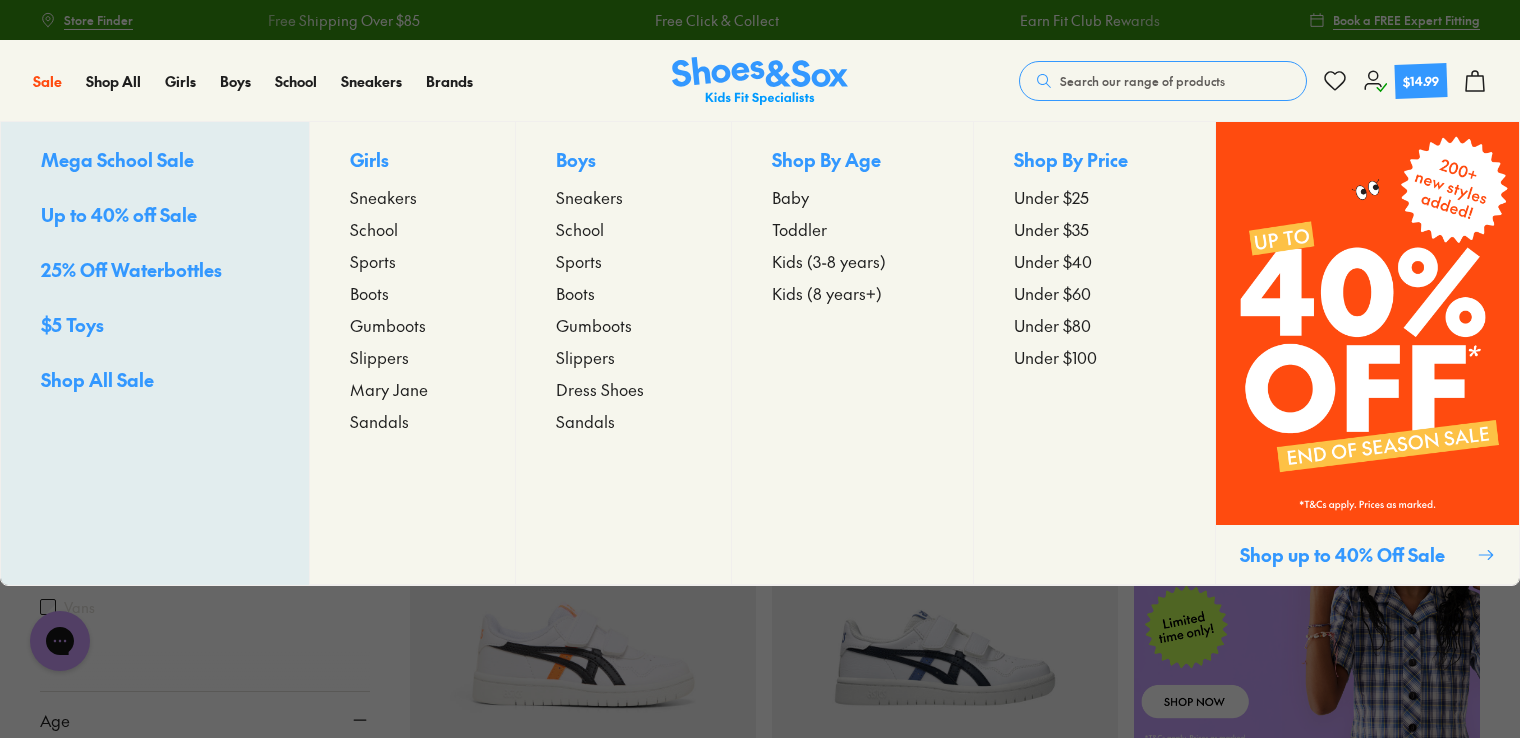 click on "Shop All Sale" at bounding box center [155, 381] 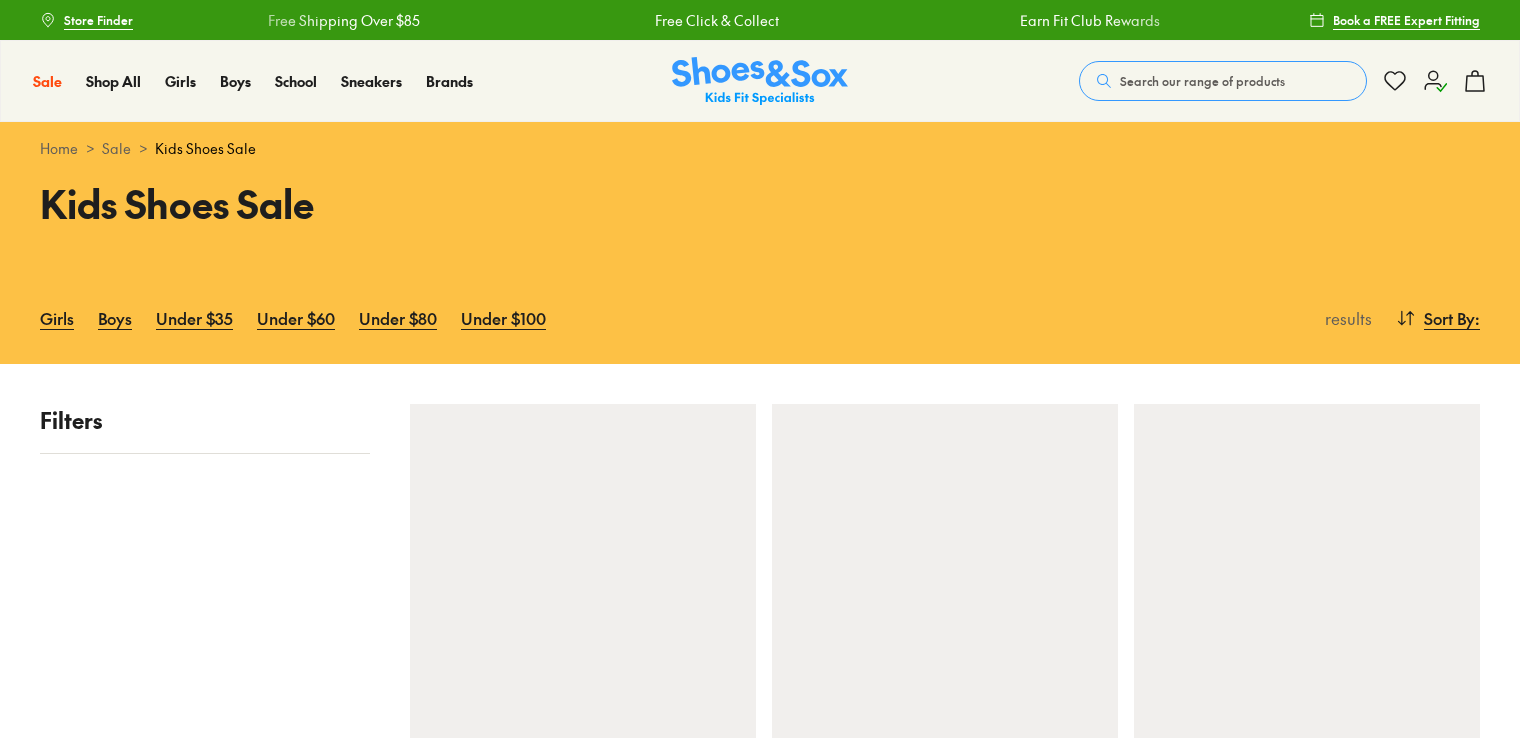 scroll, scrollTop: 0, scrollLeft: 0, axis: both 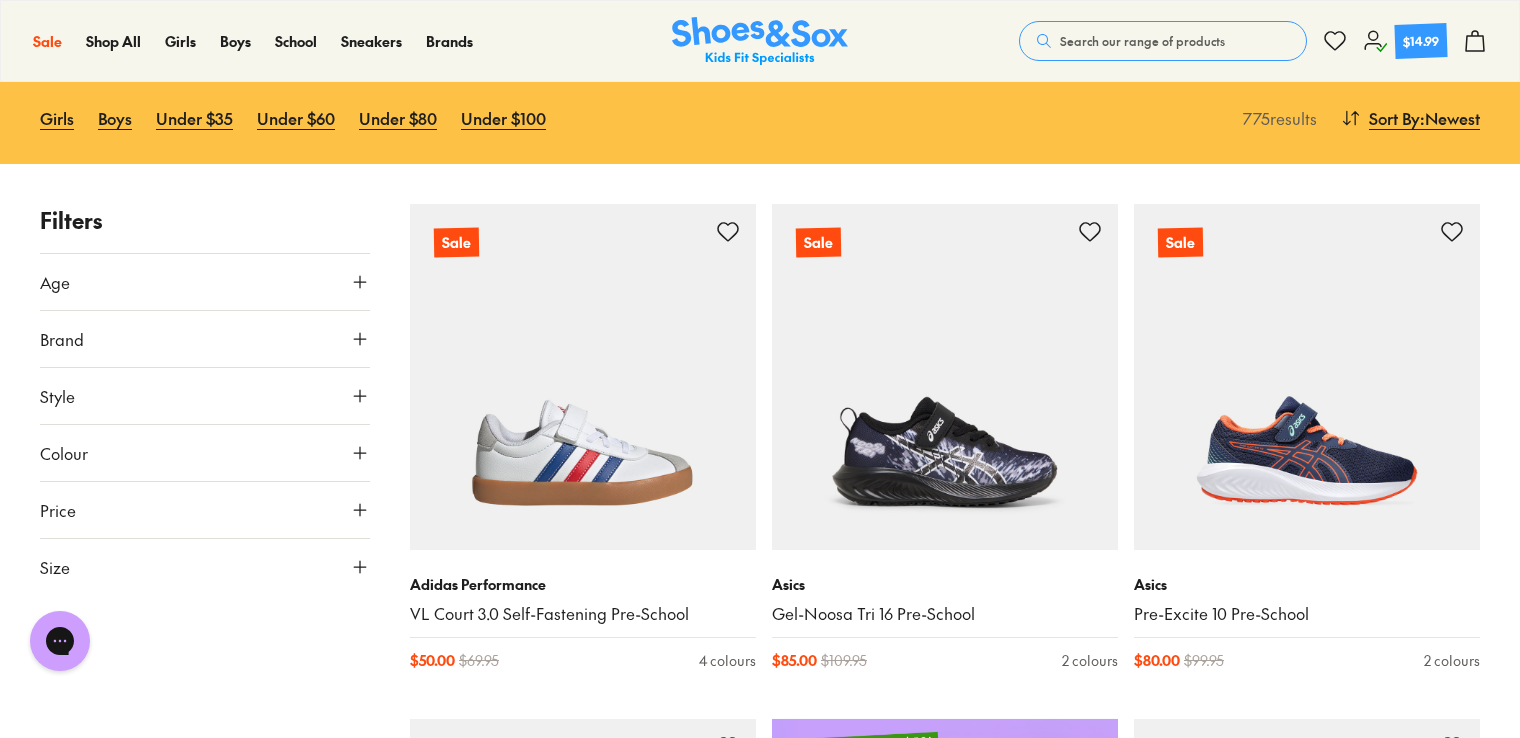 click on "Brand" at bounding box center (205, 339) 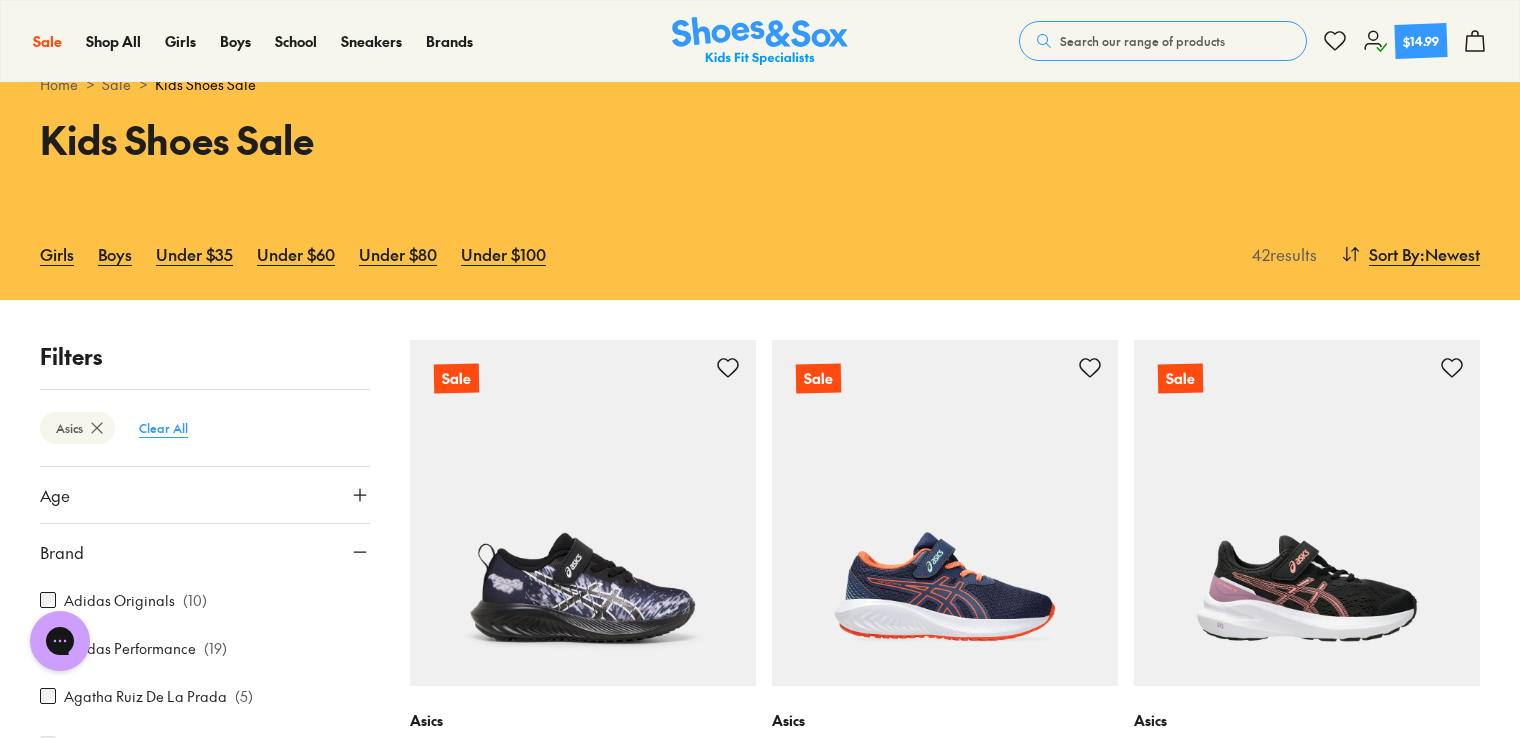 scroll, scrollTop: 464, scrollLeft: 0, axis: vertical 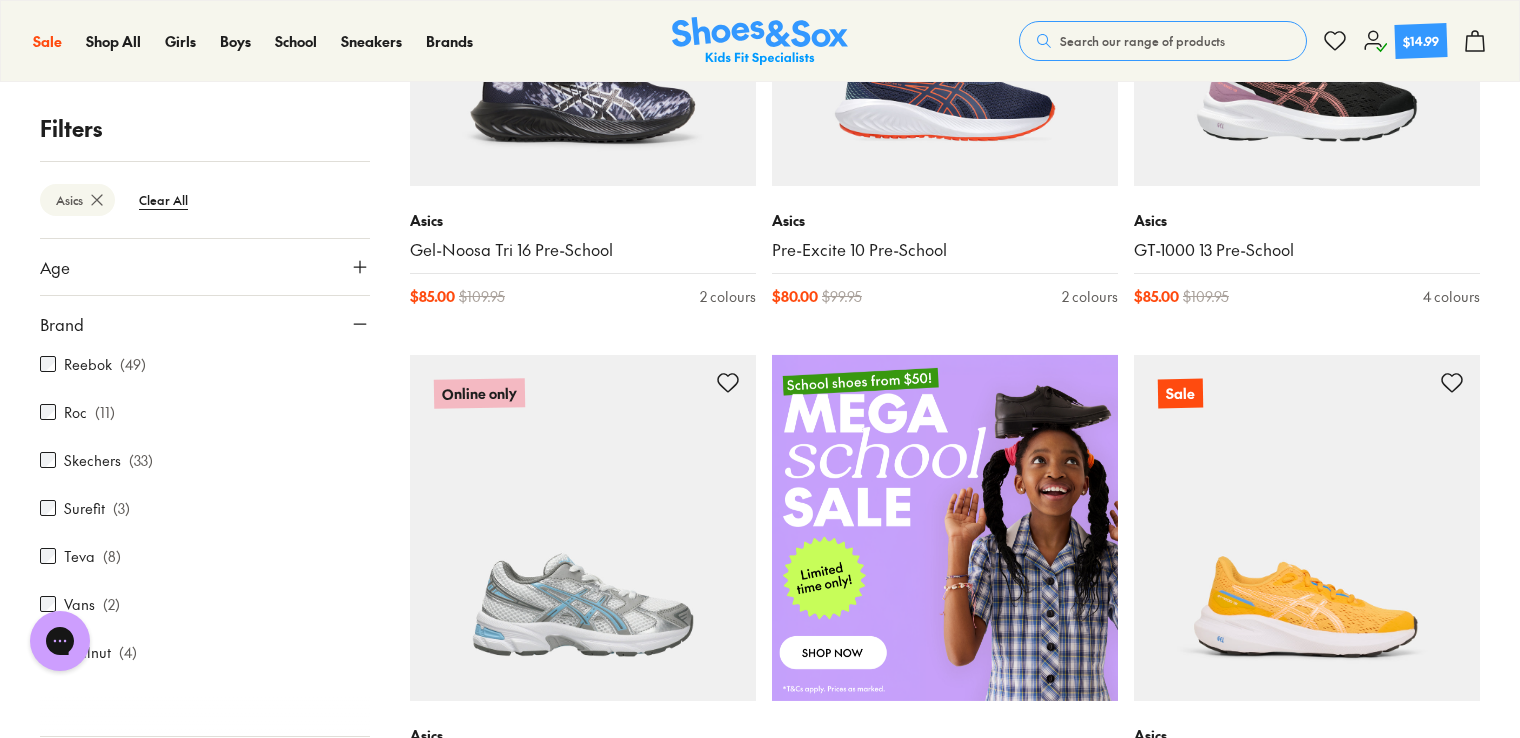 click on "Age" at bounding box center (205, 267) 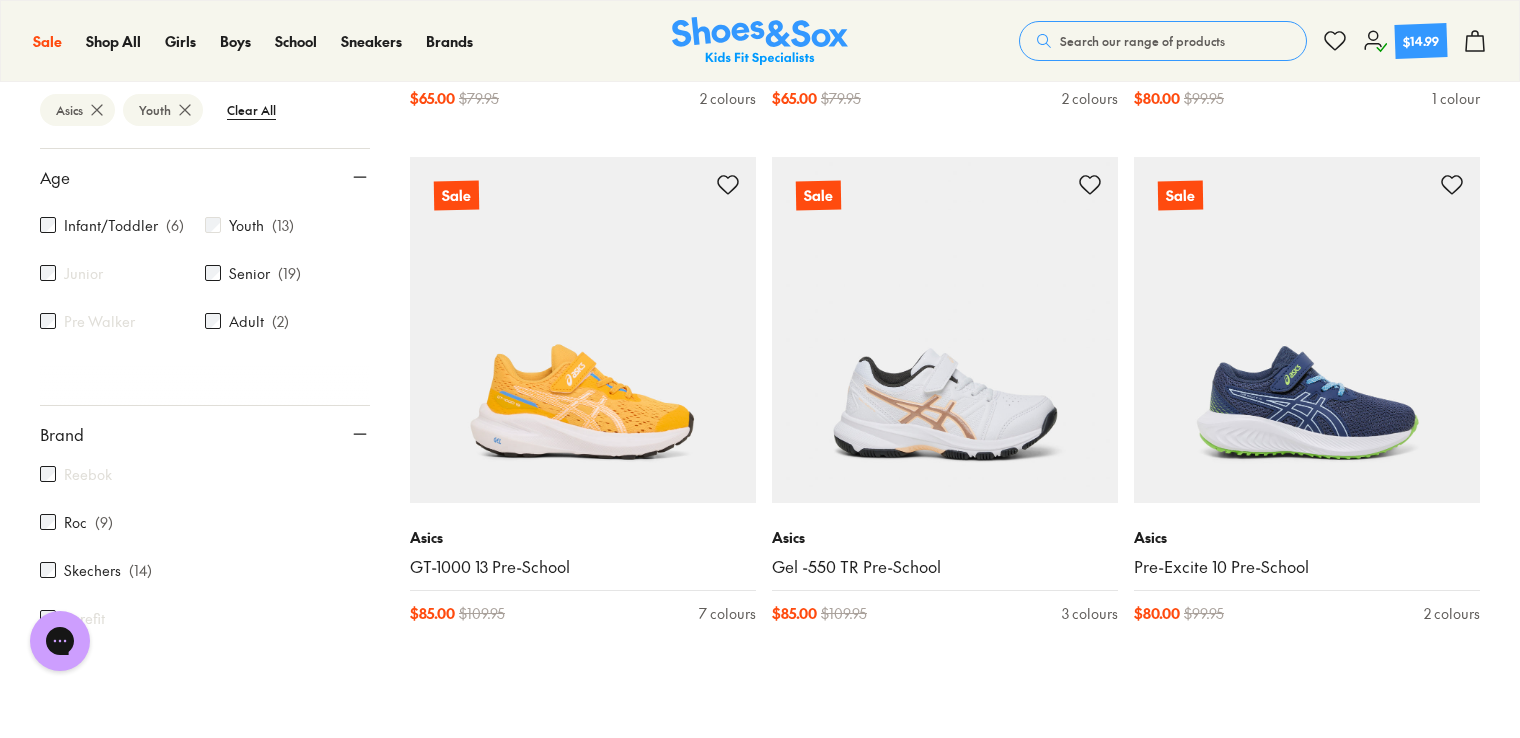 scroll, scrollTop: 2324, scrollLeft: 0, axis: vertical 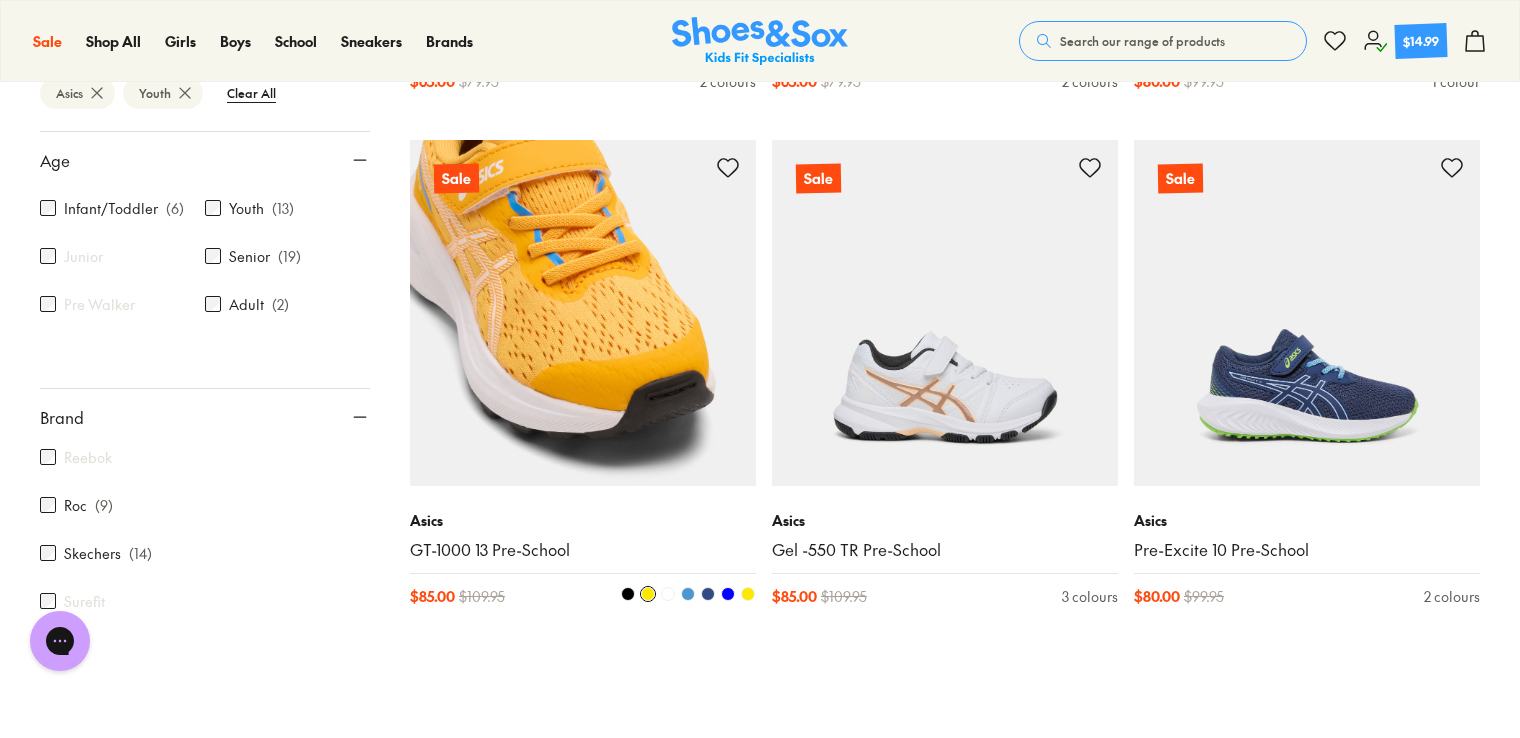 click on "GT-1000 13 Pre-School" at bounding box center [583, 550] 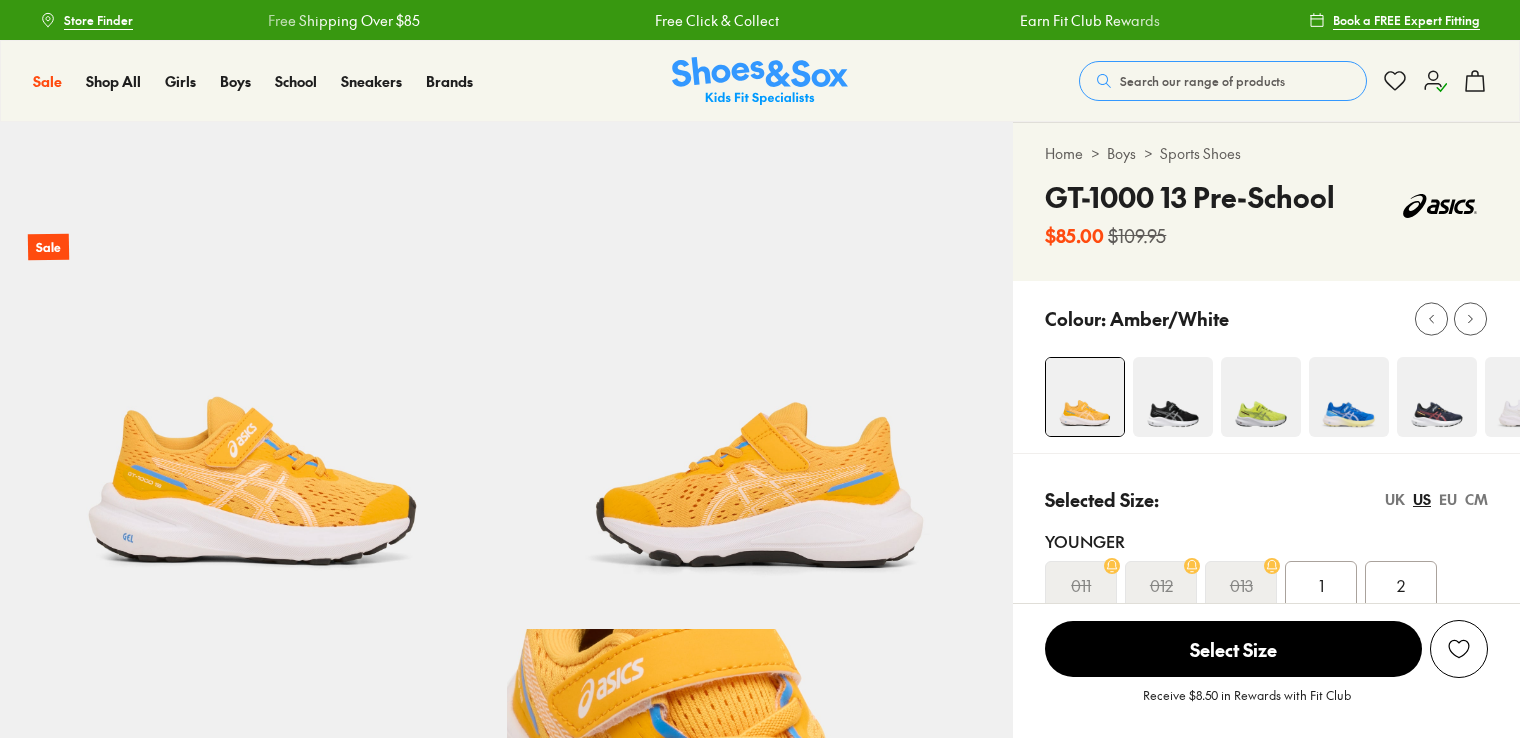 scroll, scrollTop: 100, scrollLeft: 0, axis: vertical 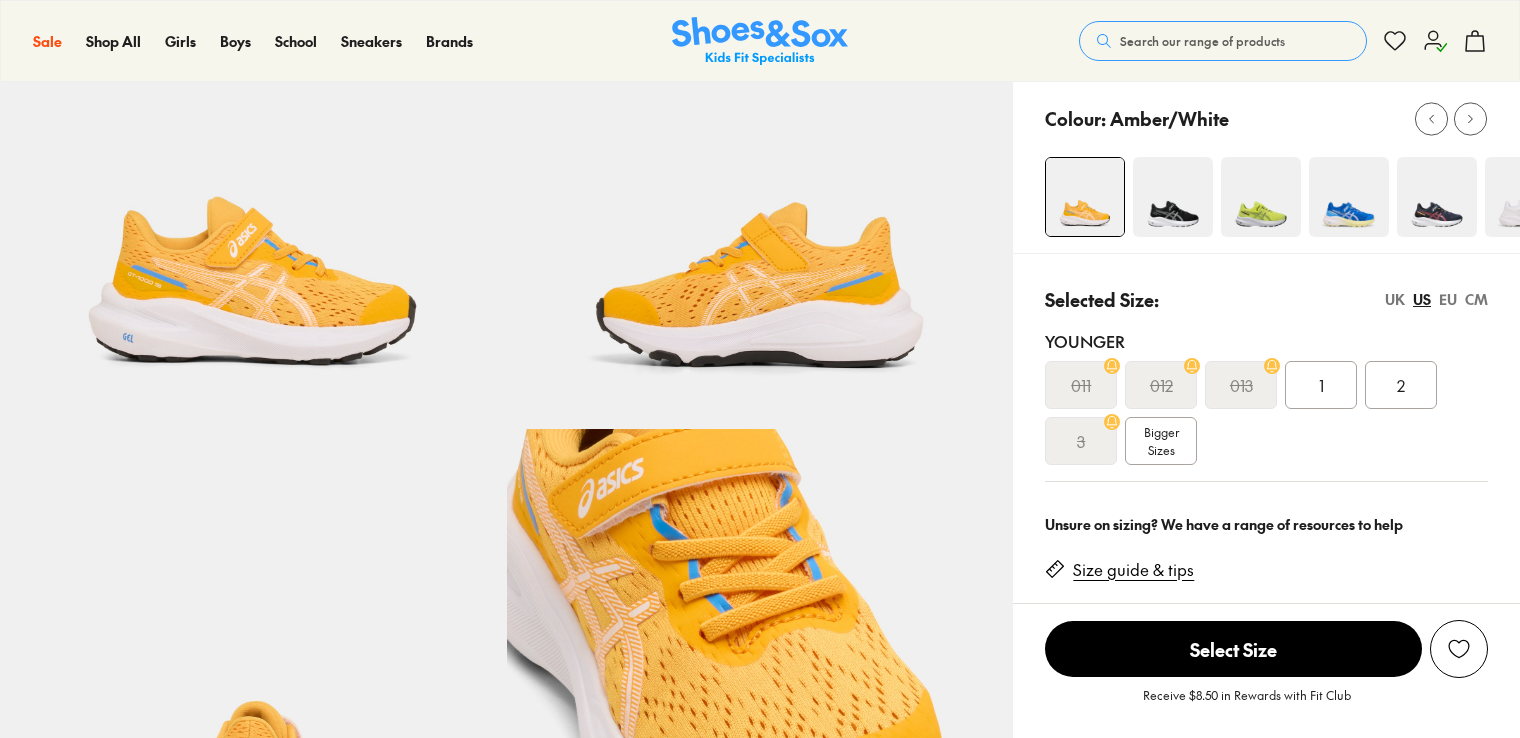 select on "*" 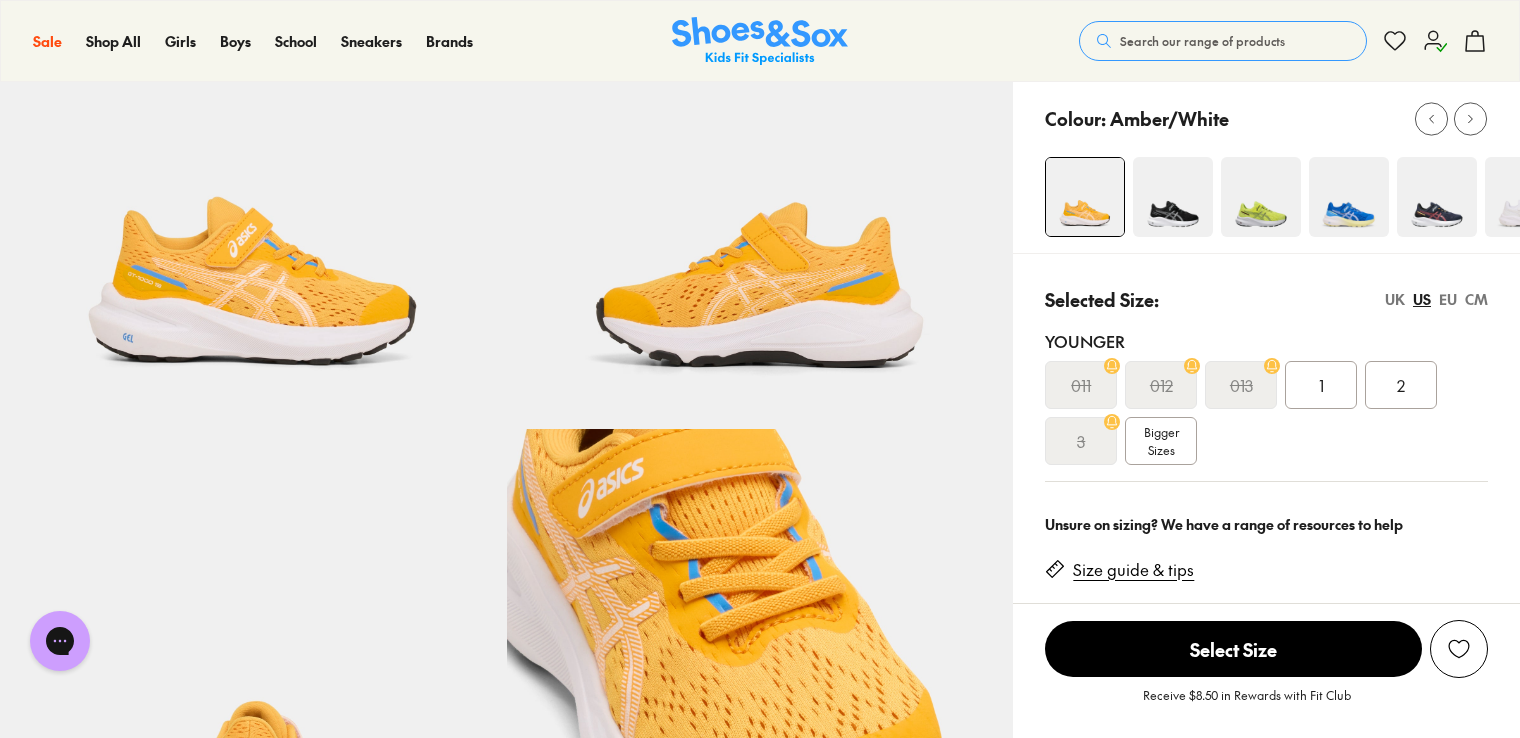 scroll, scrollTop: 0, scrollLeft: 0, axis: both 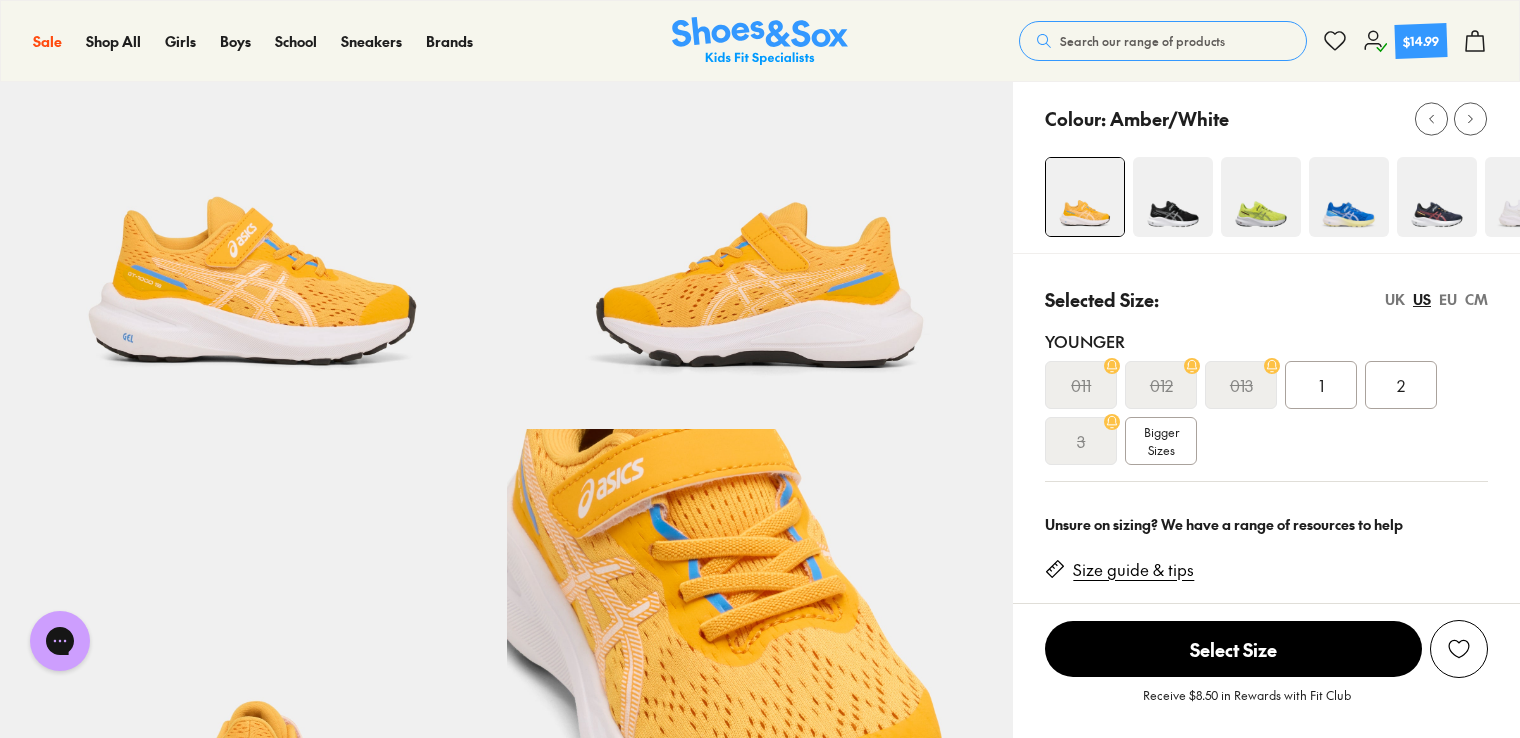 click on "Size guide & tips" at bounding box center [1133, 570] 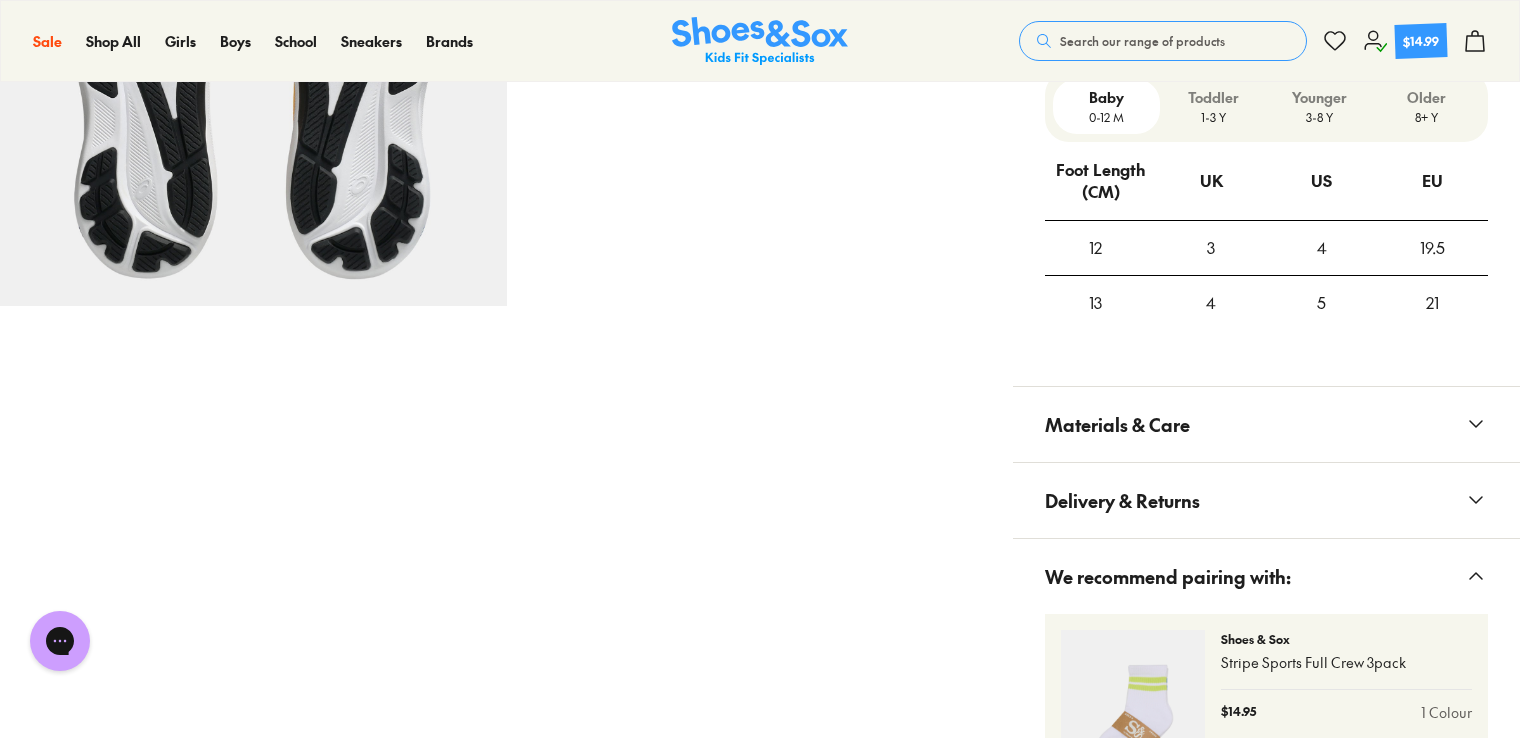 scroll, scrollTop: 1236, scrollLeft: 0, axis: vertical 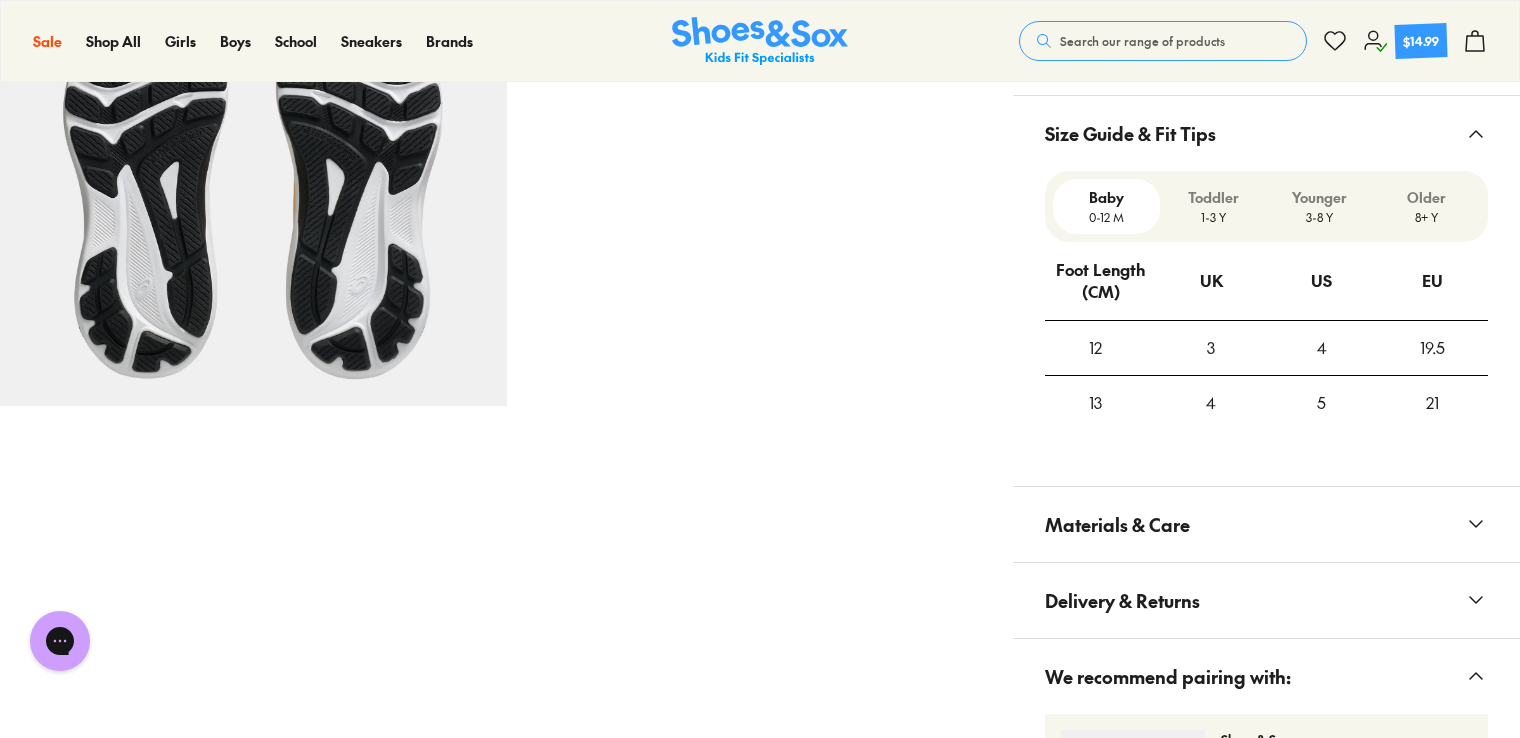 click on "3-8 Y" at bounding box center (1320, 217) 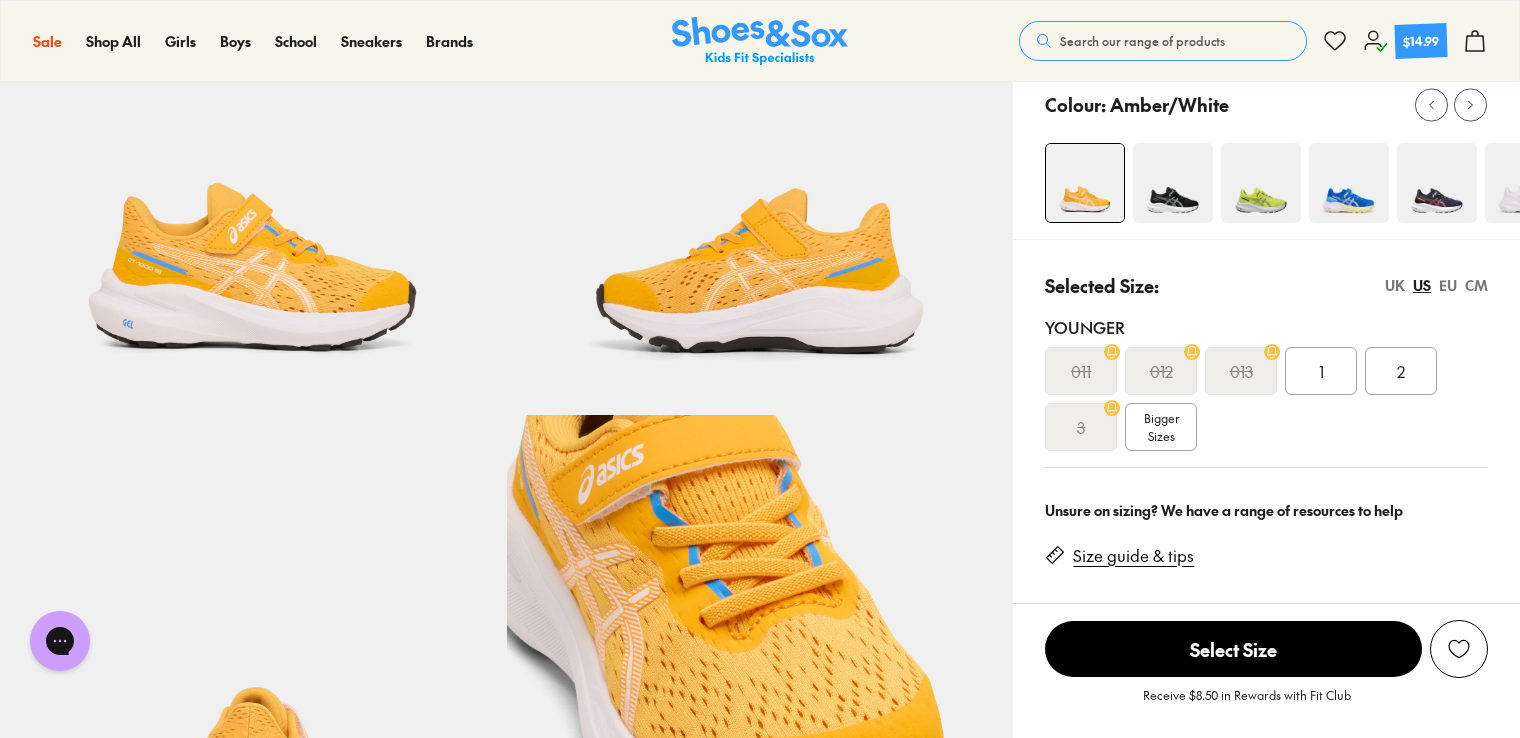scroll, scrollTop: 136, scrollLeft: 0, axis: vertical 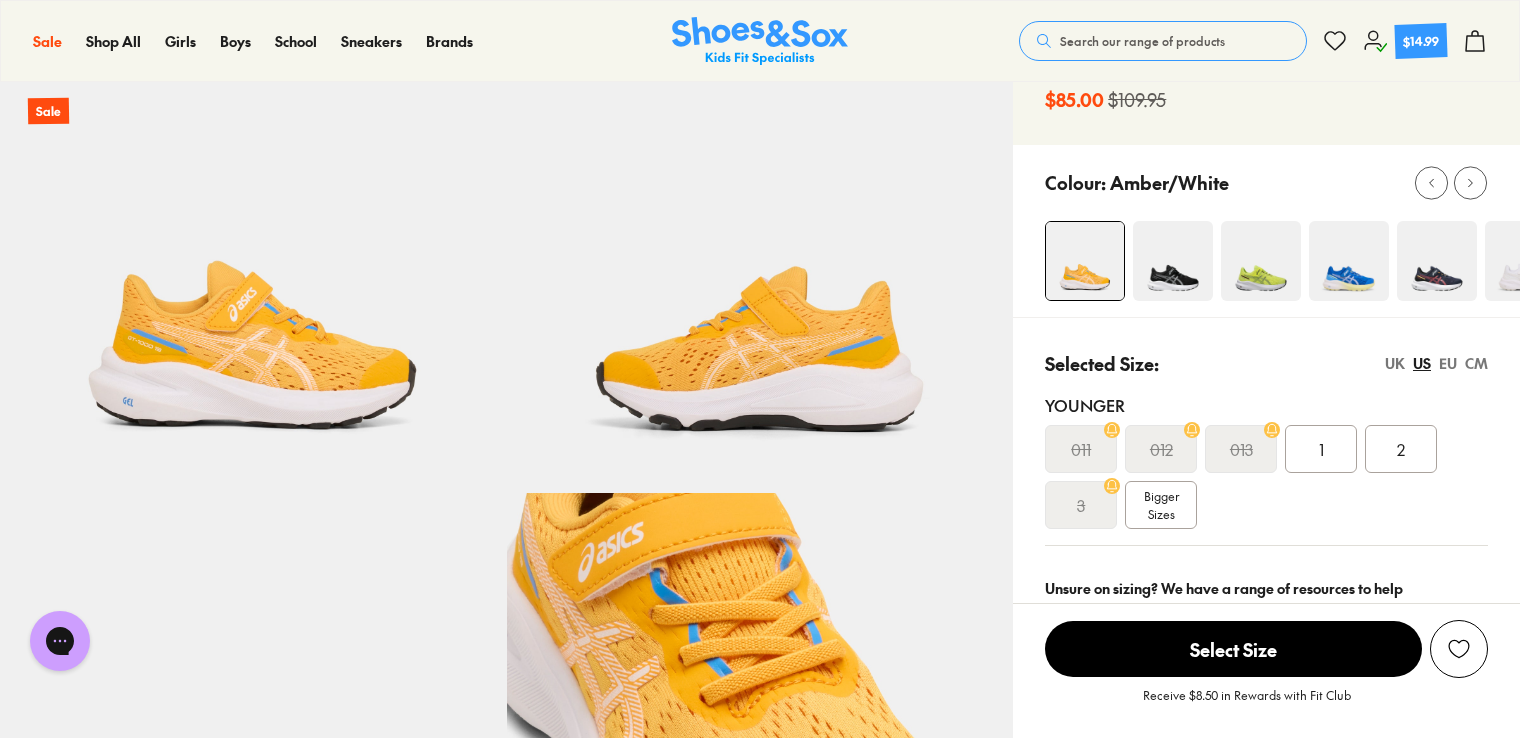 click at bounding box center (1173, 261) 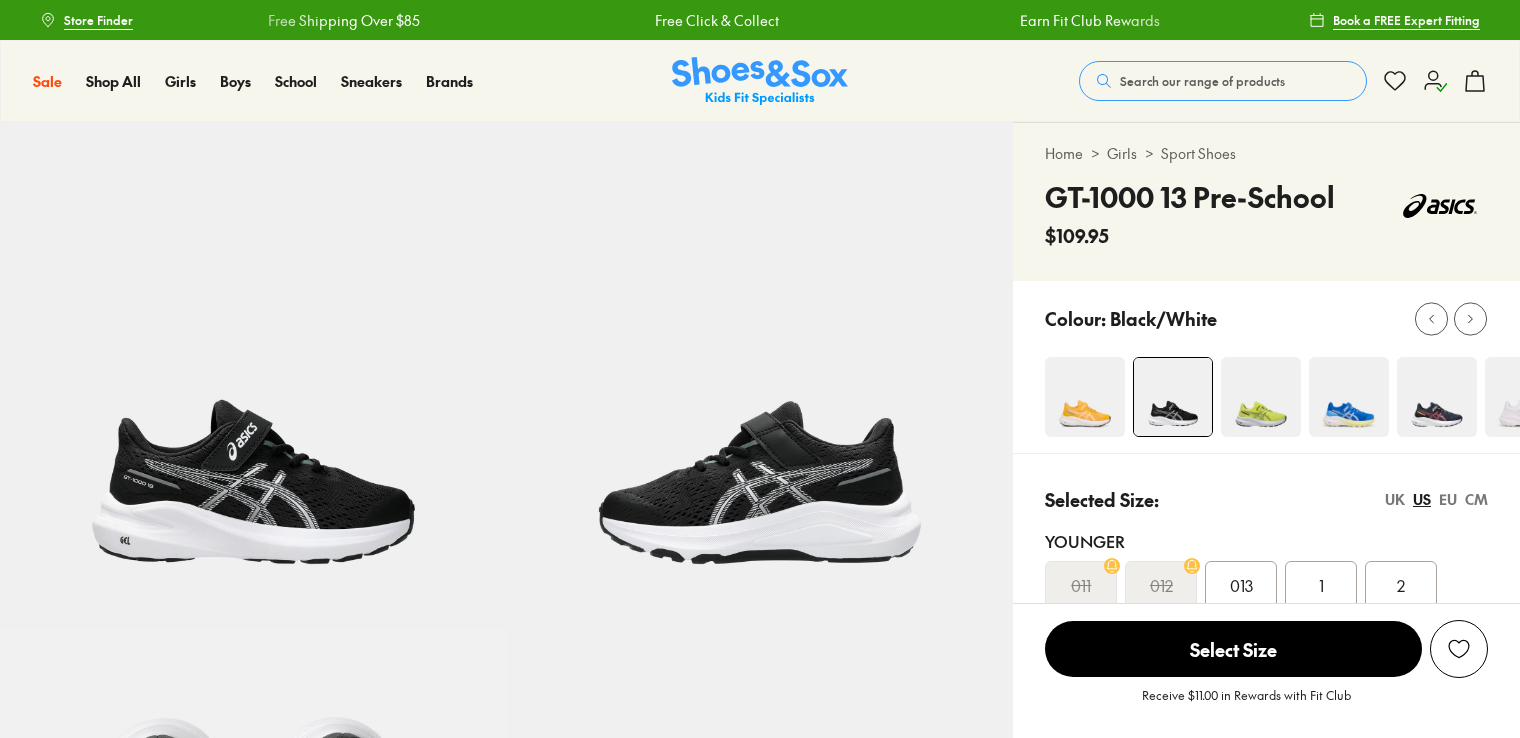 scroll, scrollTop: 200, scrollLeft: 0, axis: vertical 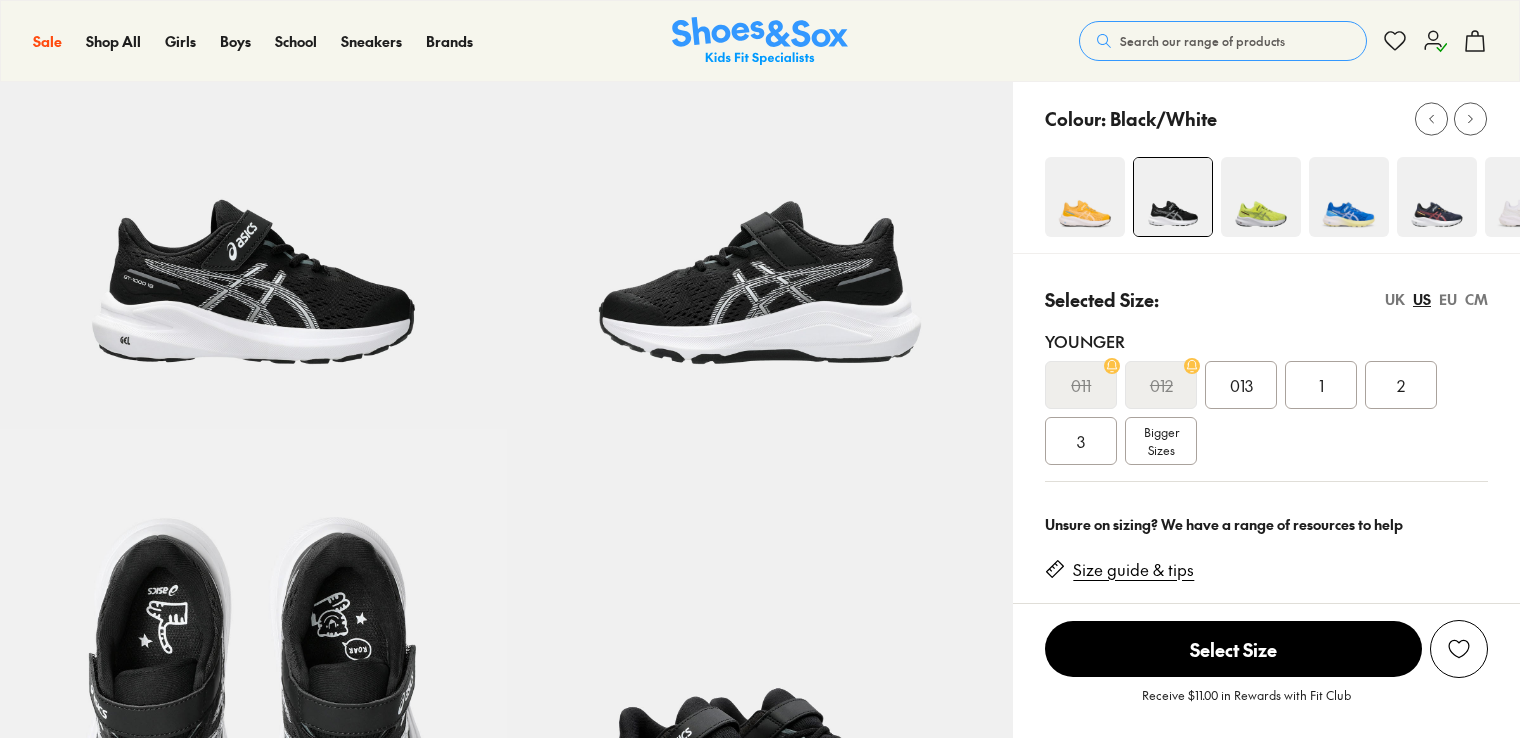 select on "*" 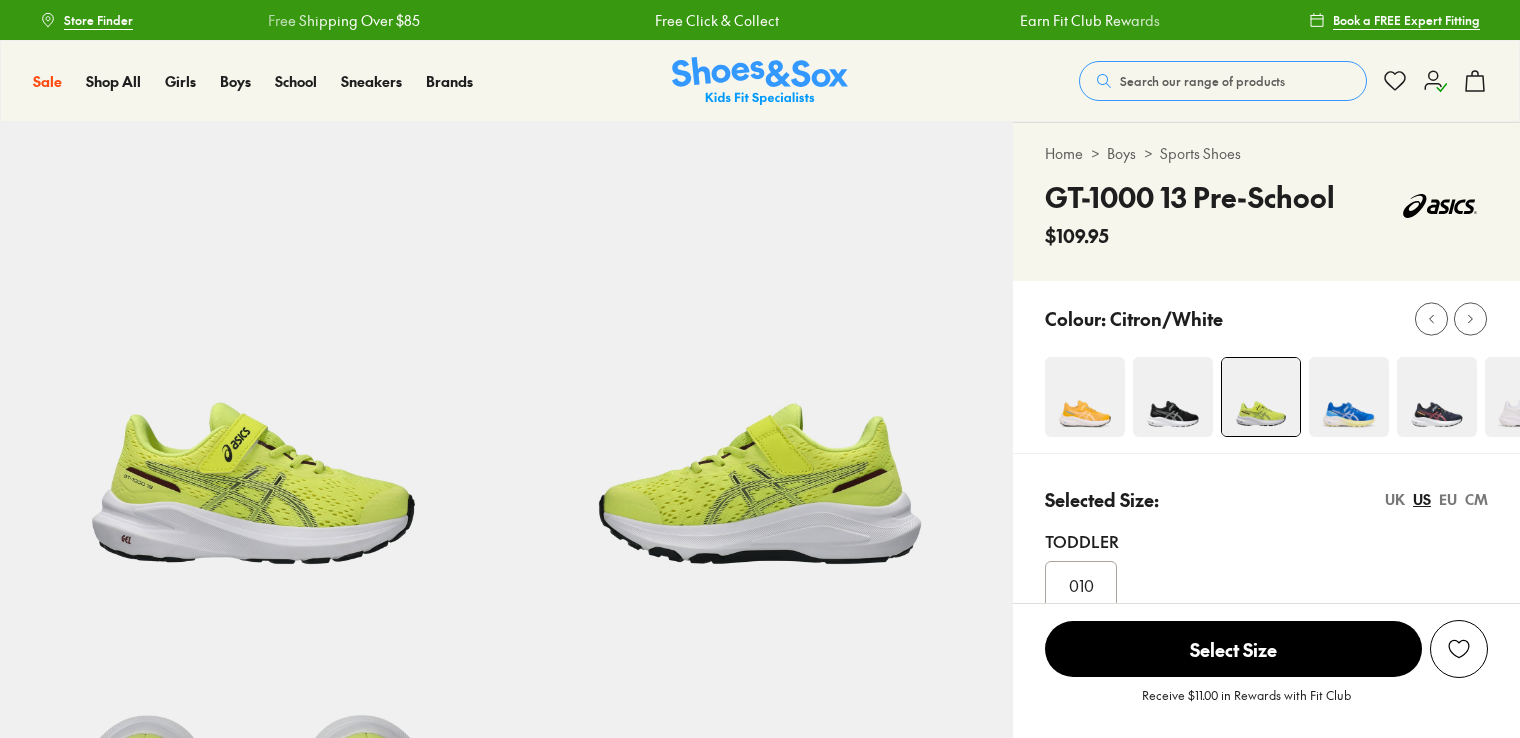 scroll, scrollTop: 0, scrollLeft: 0, axis: both 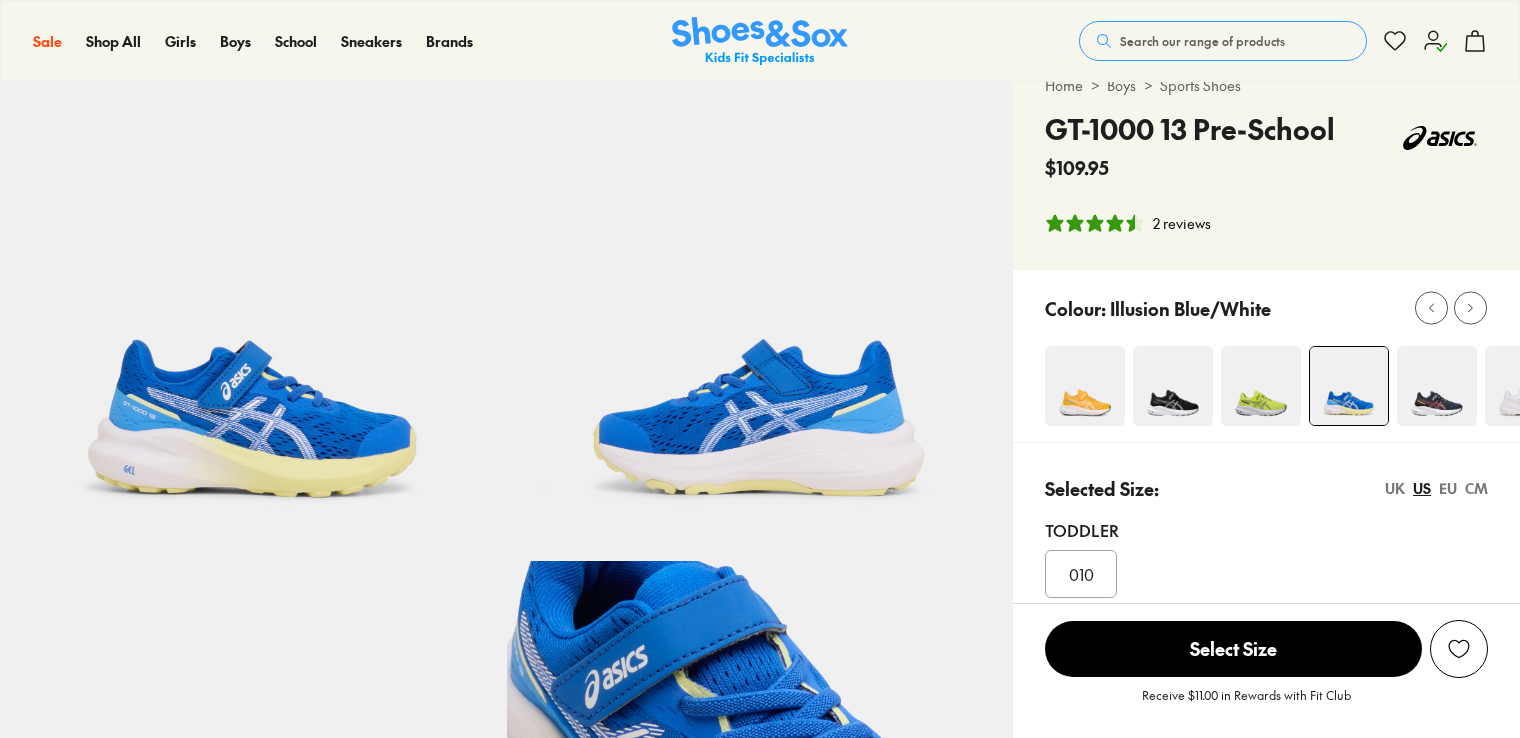 select on "*" 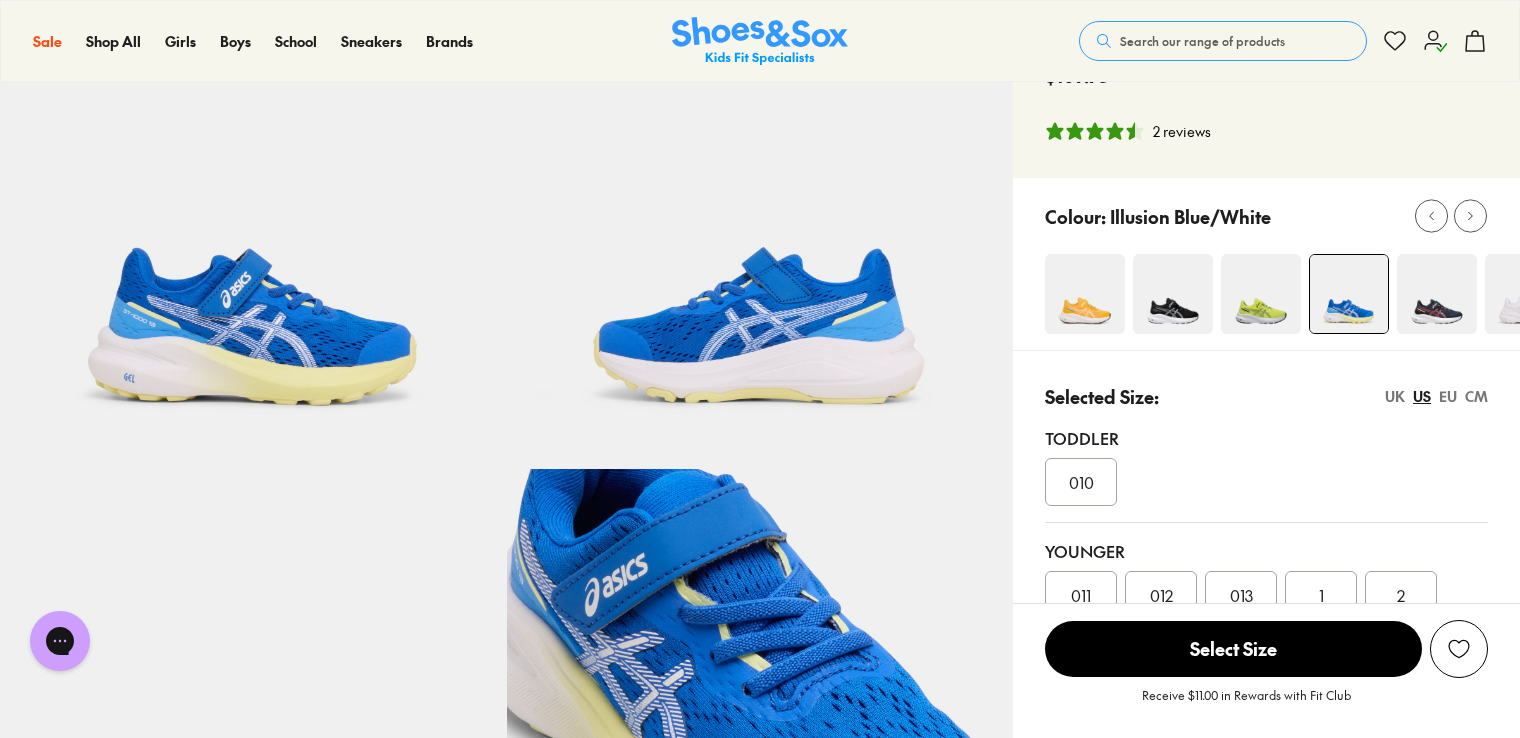 scroll, scrollTop: 0, scrollLeft: 0, axis: both 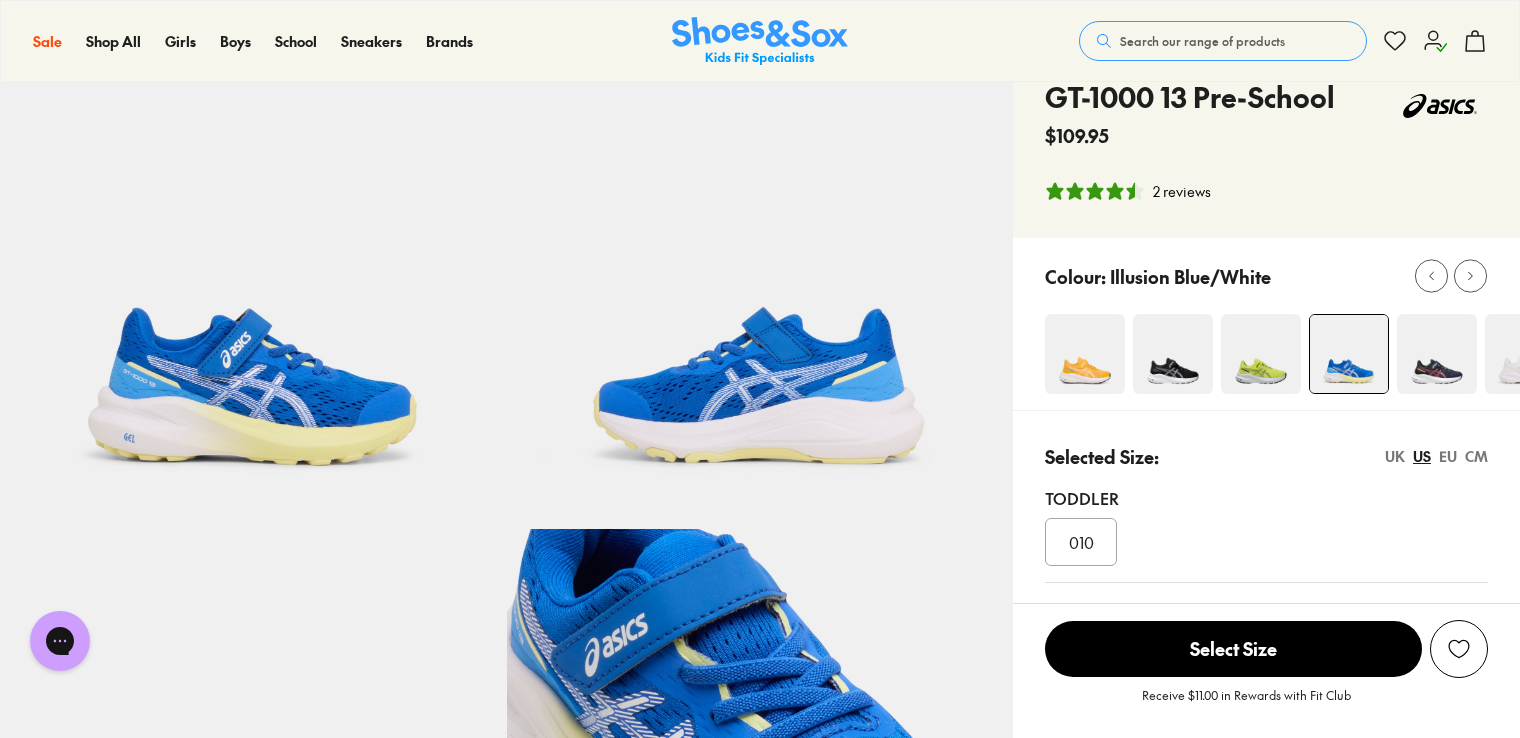 click on "Colour:
Illusion Blue/White" at bounding box center (1282, 276) 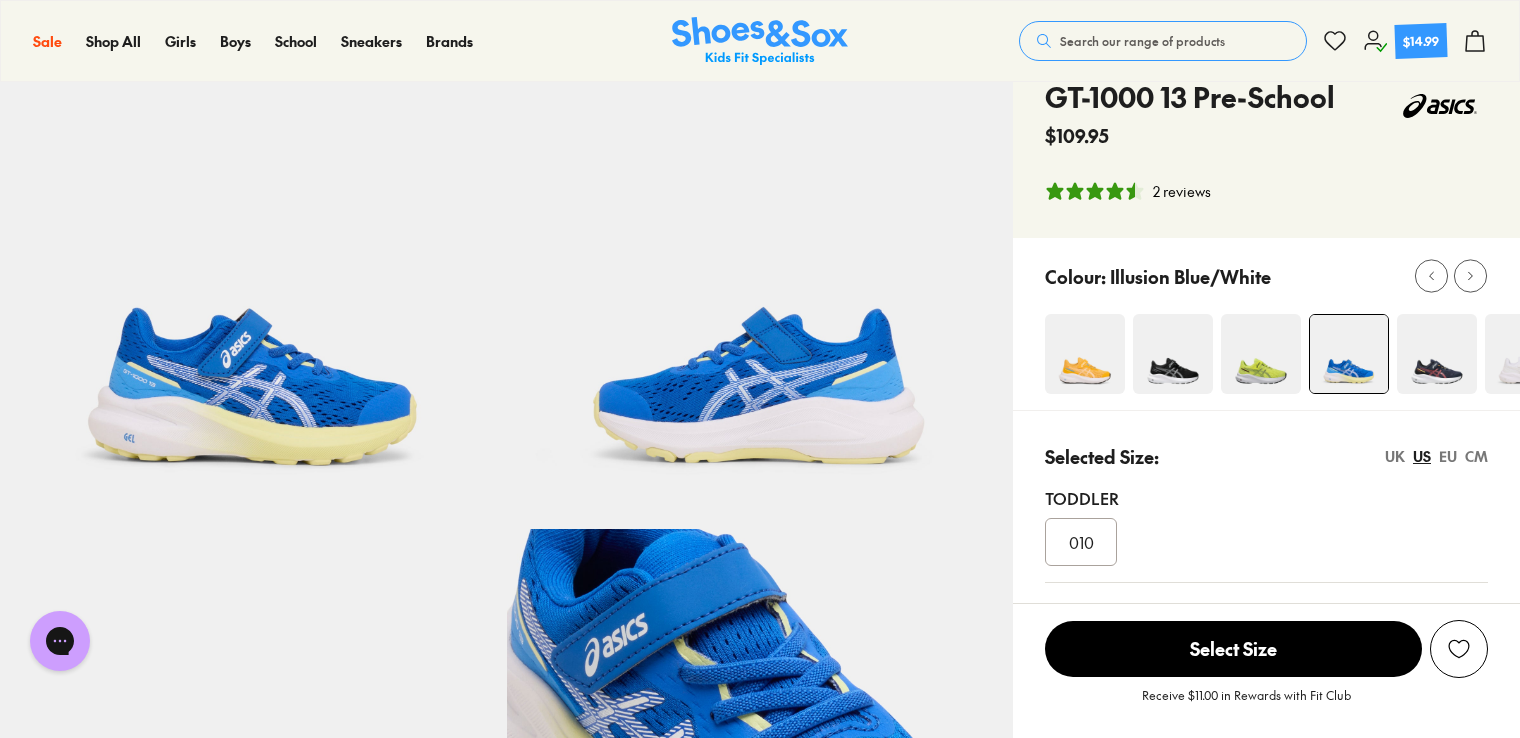 click at bounding box center (1437, 354) 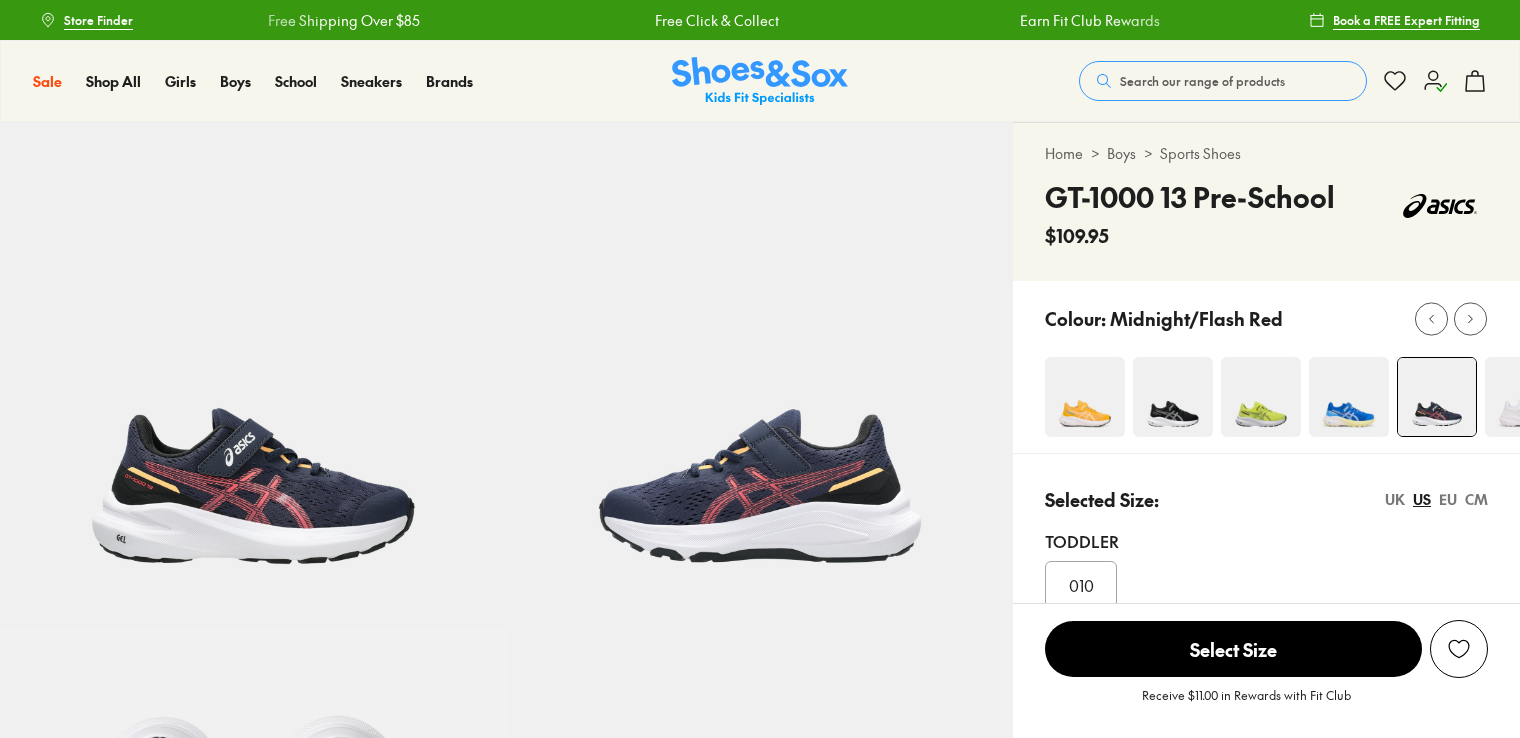 scroll, scrollTop: 0, scrollLeft: 0, axis: both 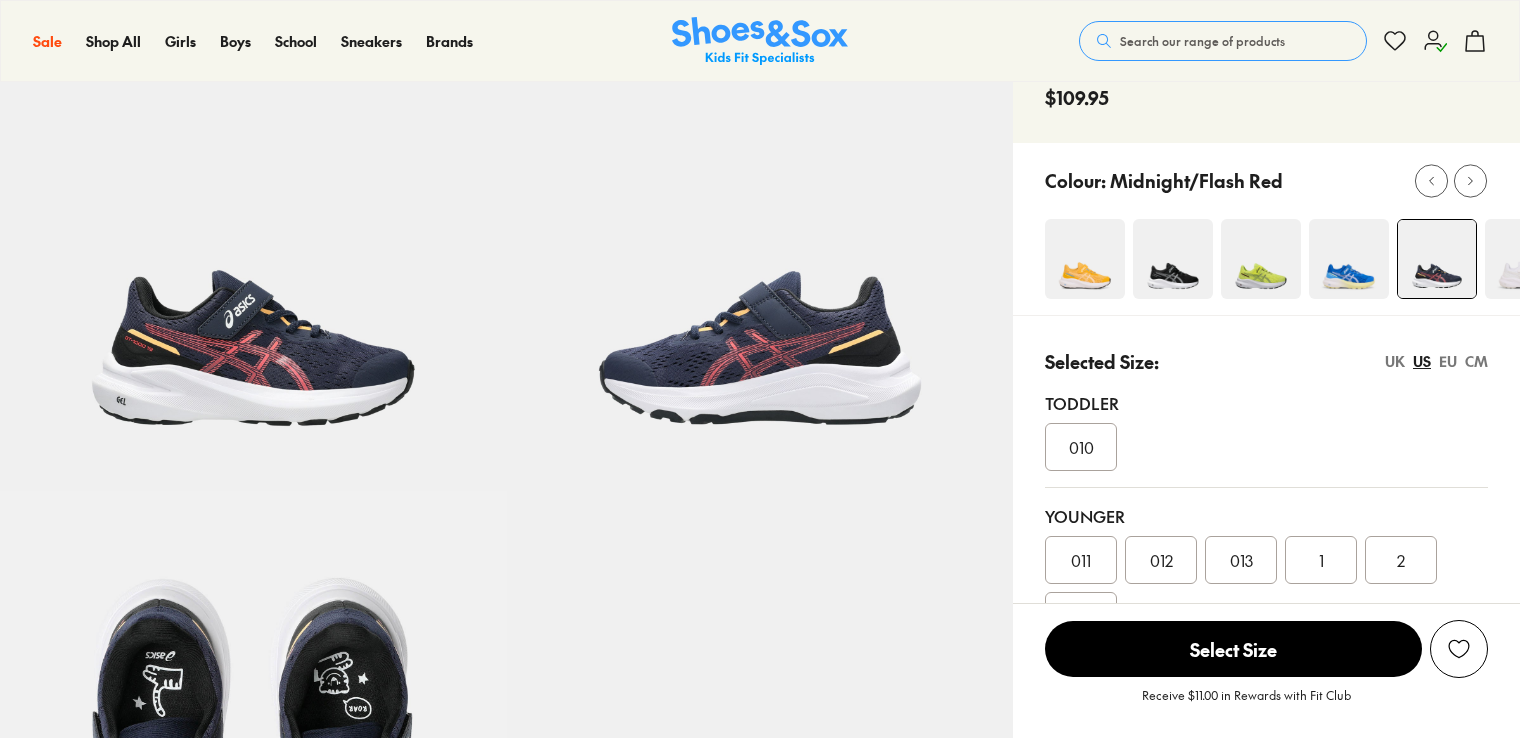 select on "*" 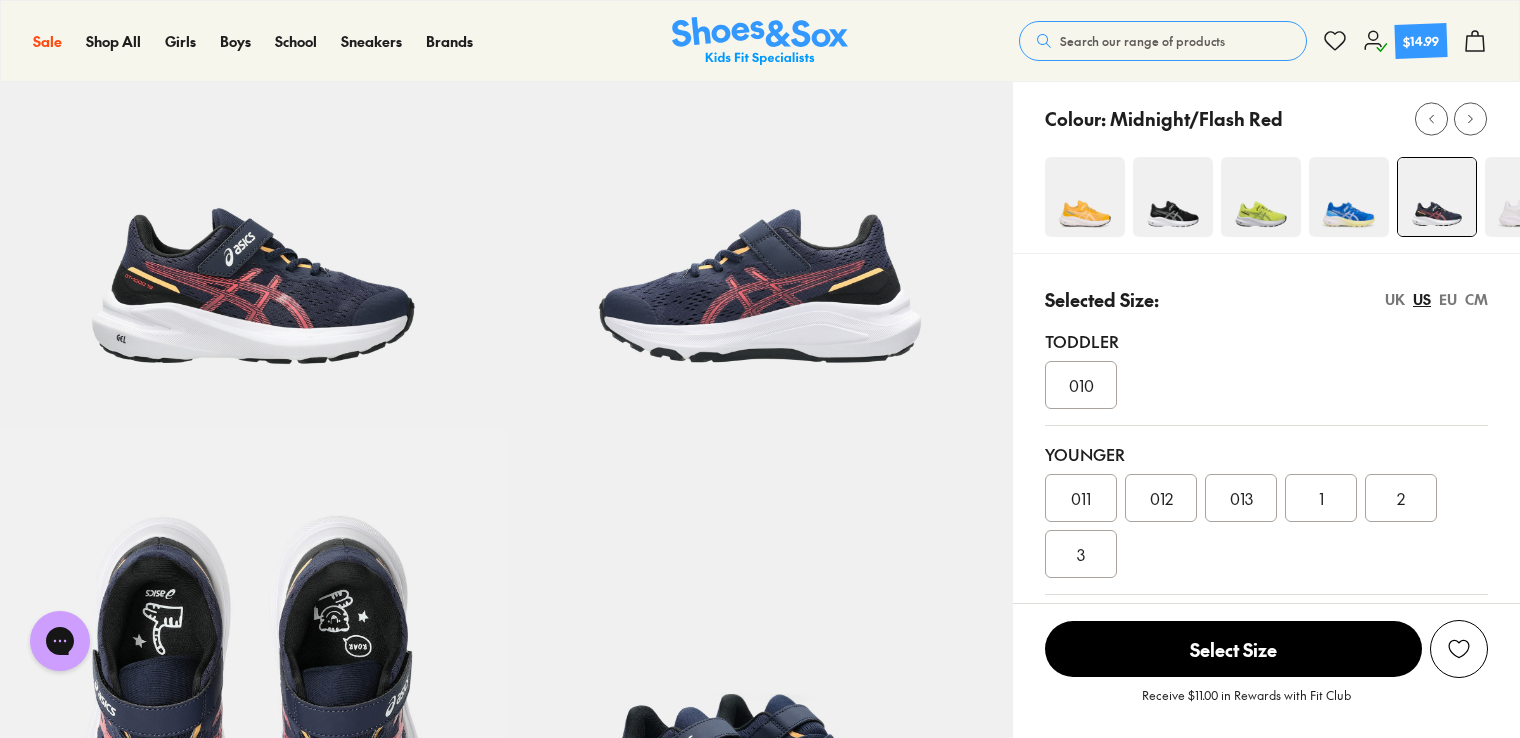 scroll, scrollTop: 0, scrollLeft: 0, axis: both 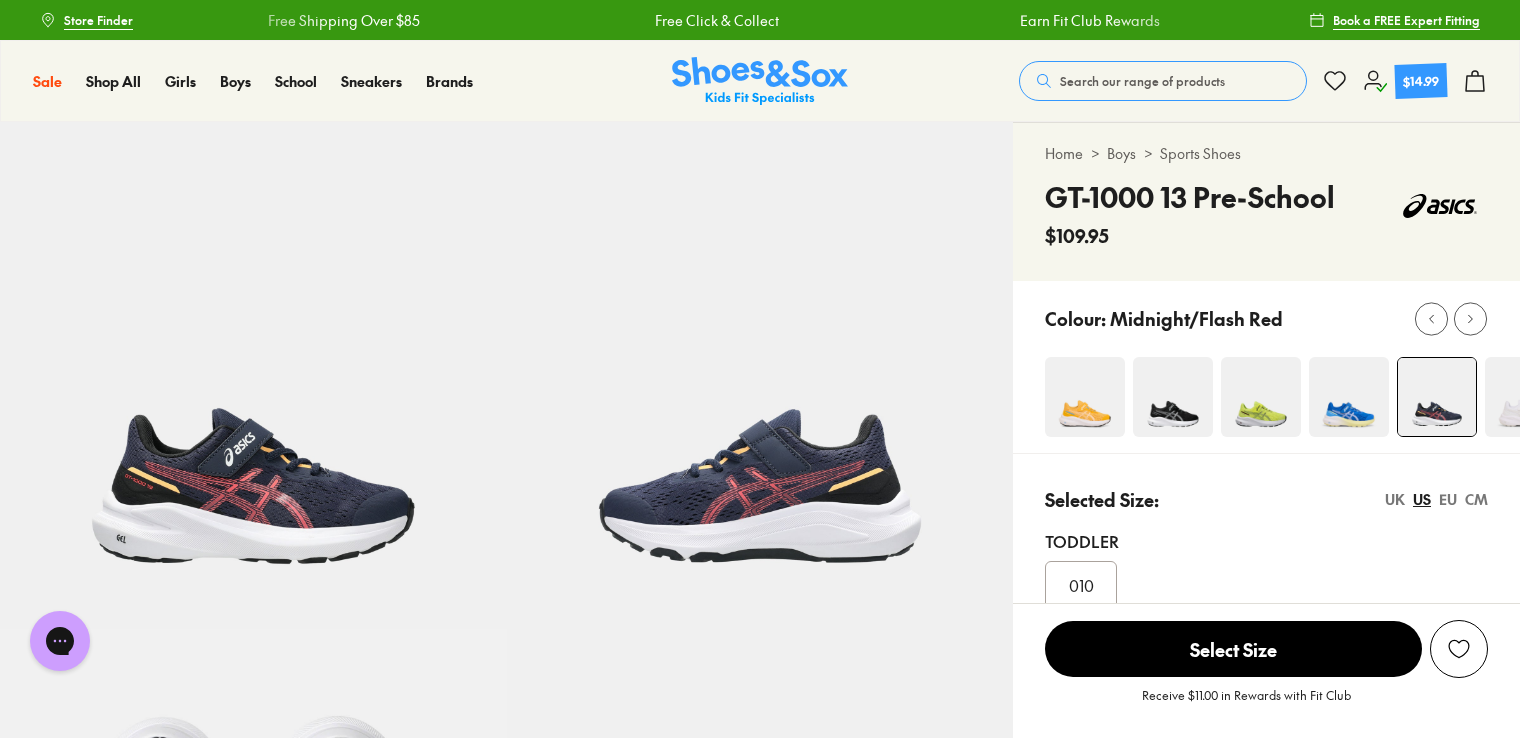 click at bounding box center [1525, 397] 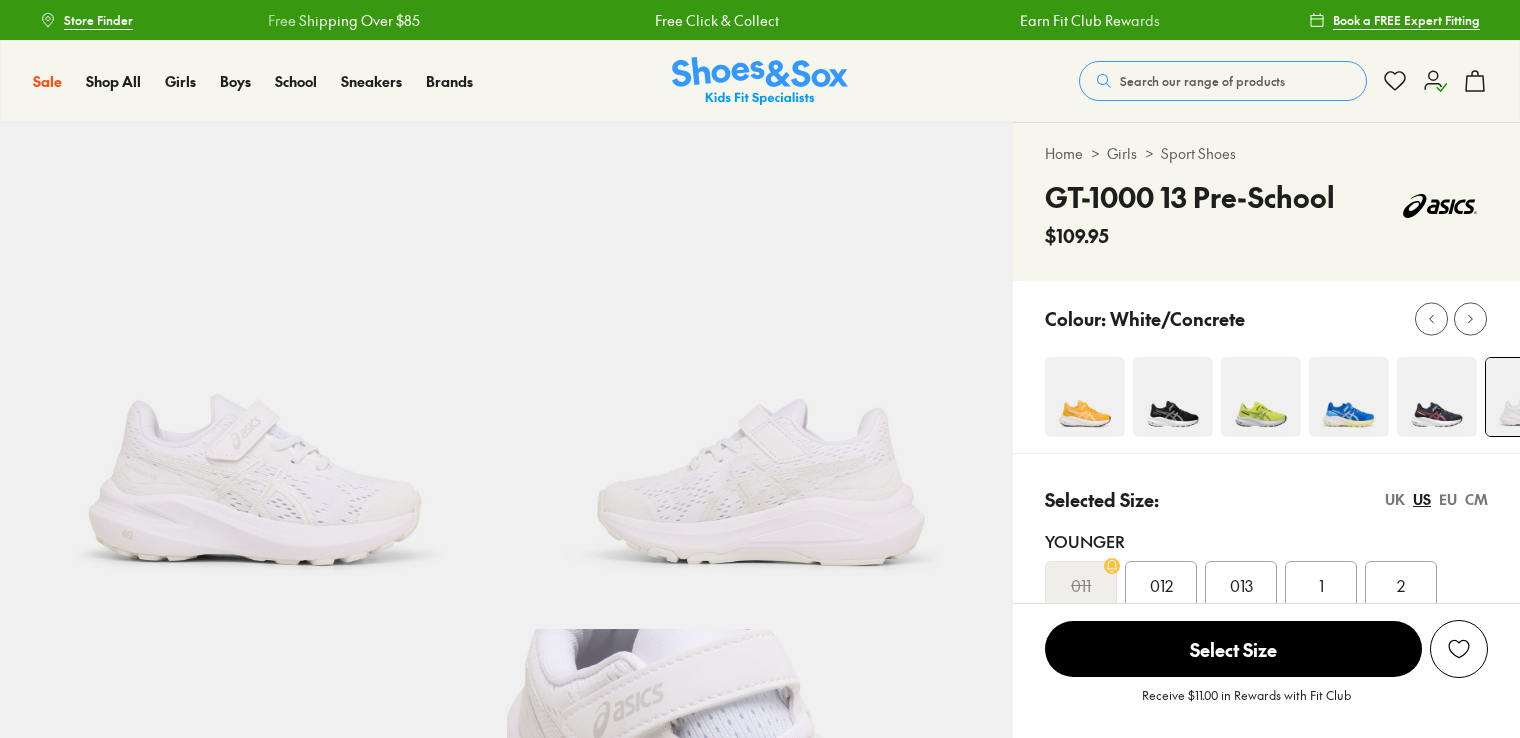 scroll, scrollTop: 0, scrollLeft: 0, axis: both 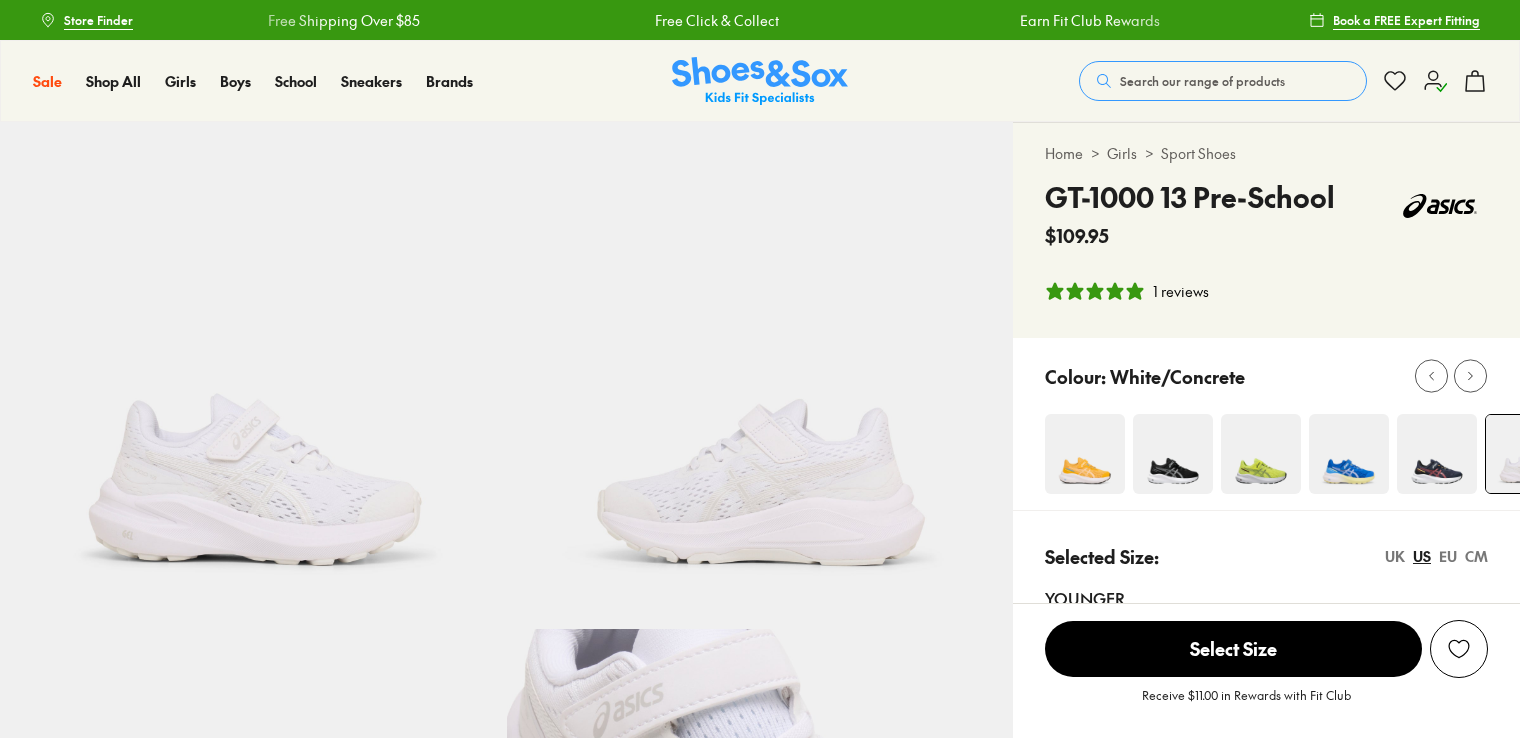 click on "Colour:" at bounding box center (1075, 376) 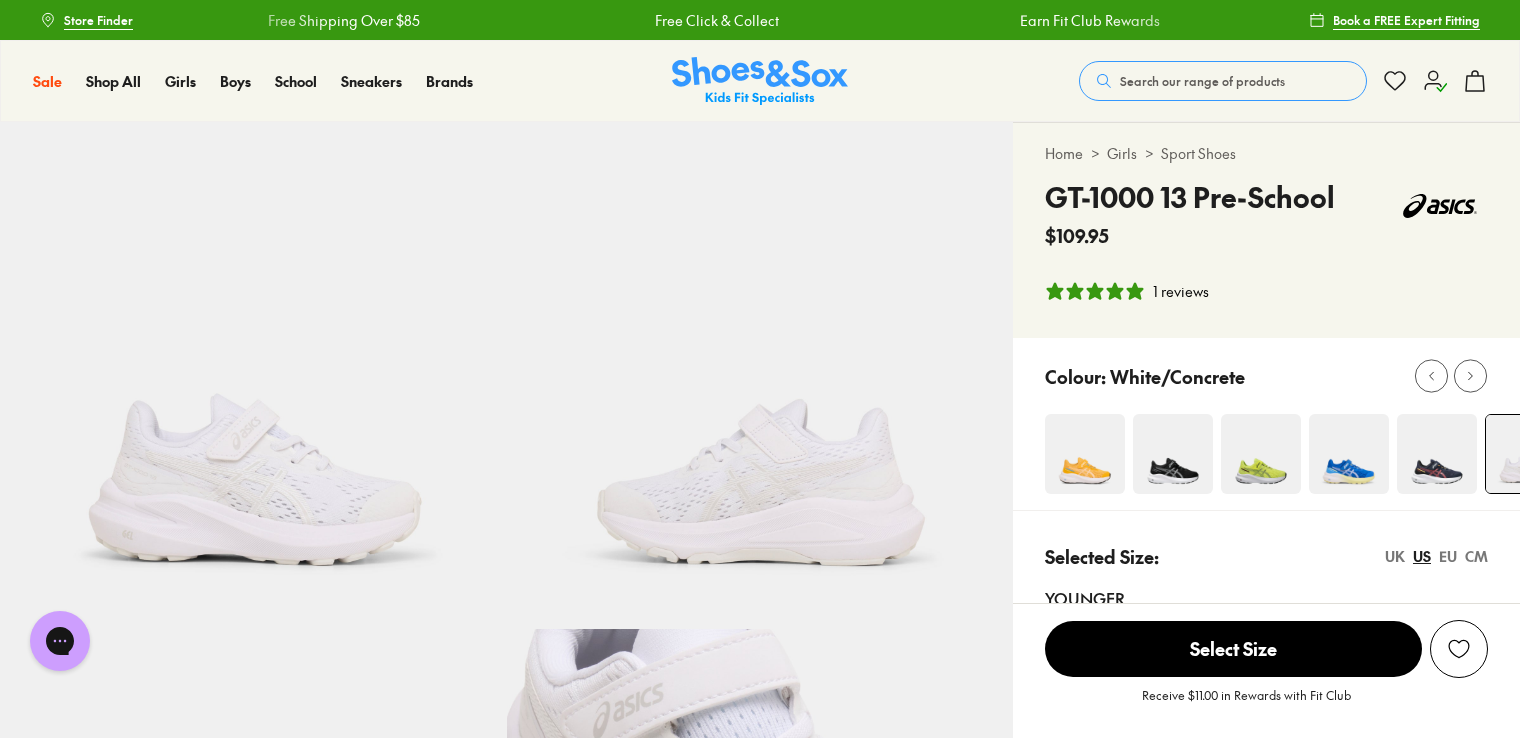 scroll, scrollTop: 0, scrollLeft: 0, axis: both 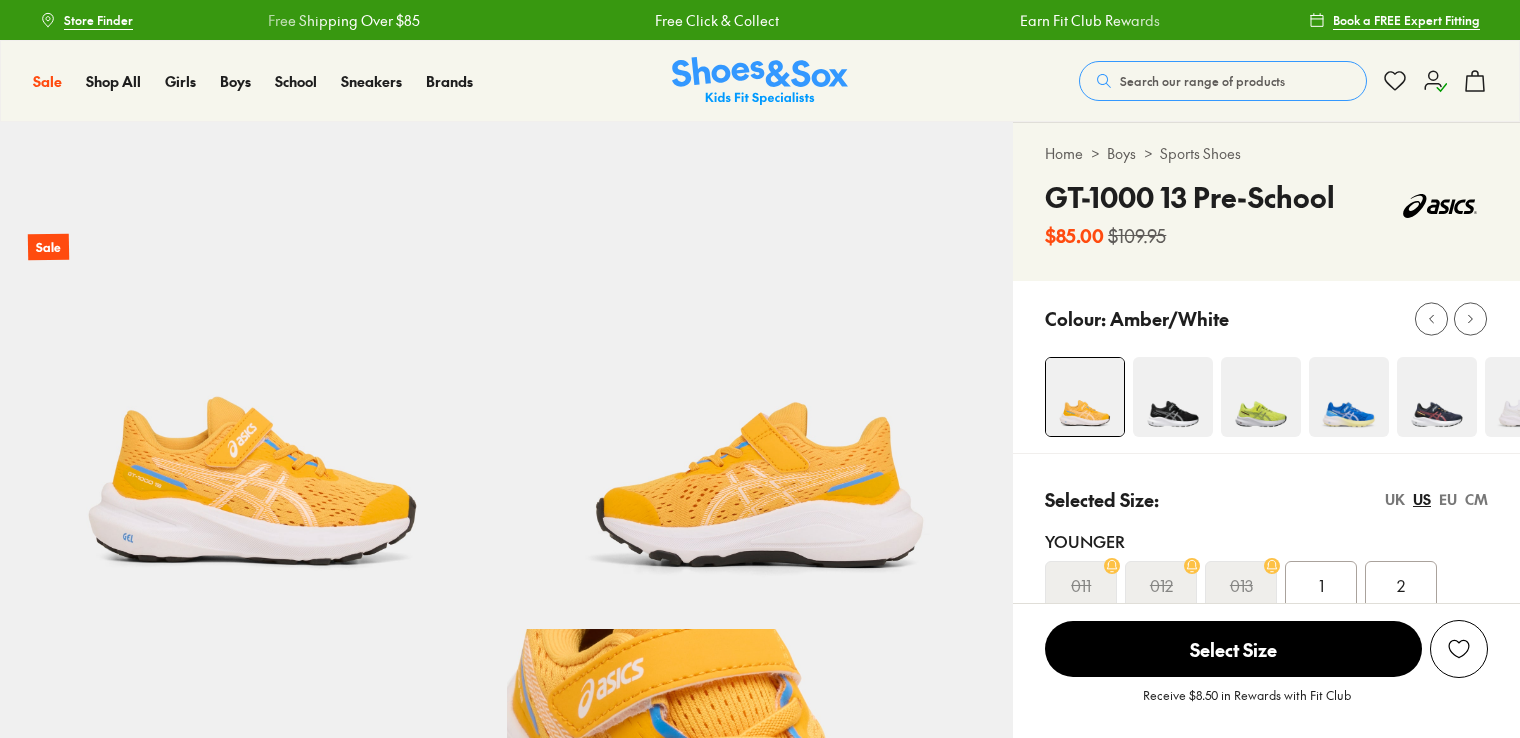 select on "*" 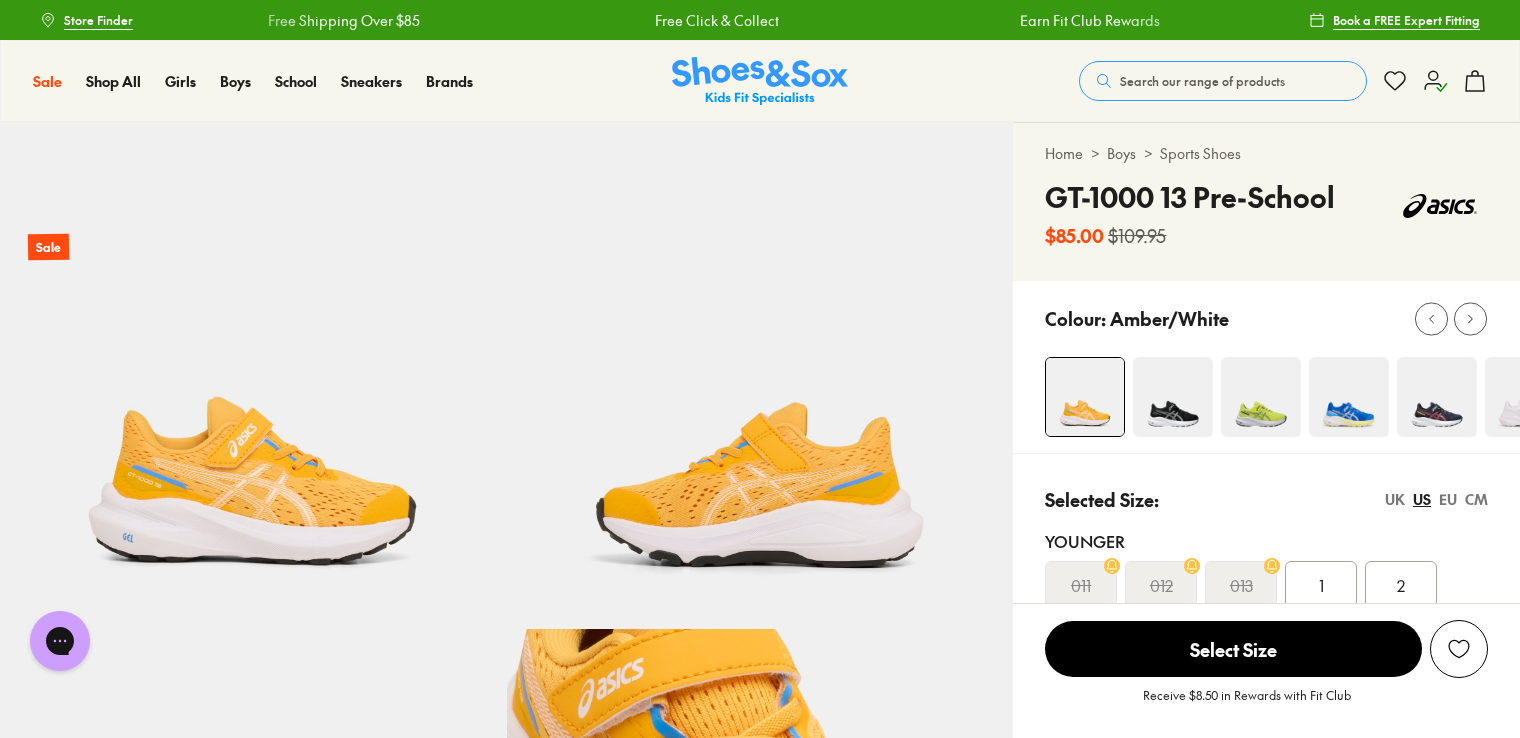 scroll, scrollTop: 0, scrollLeft: 0, axis: both 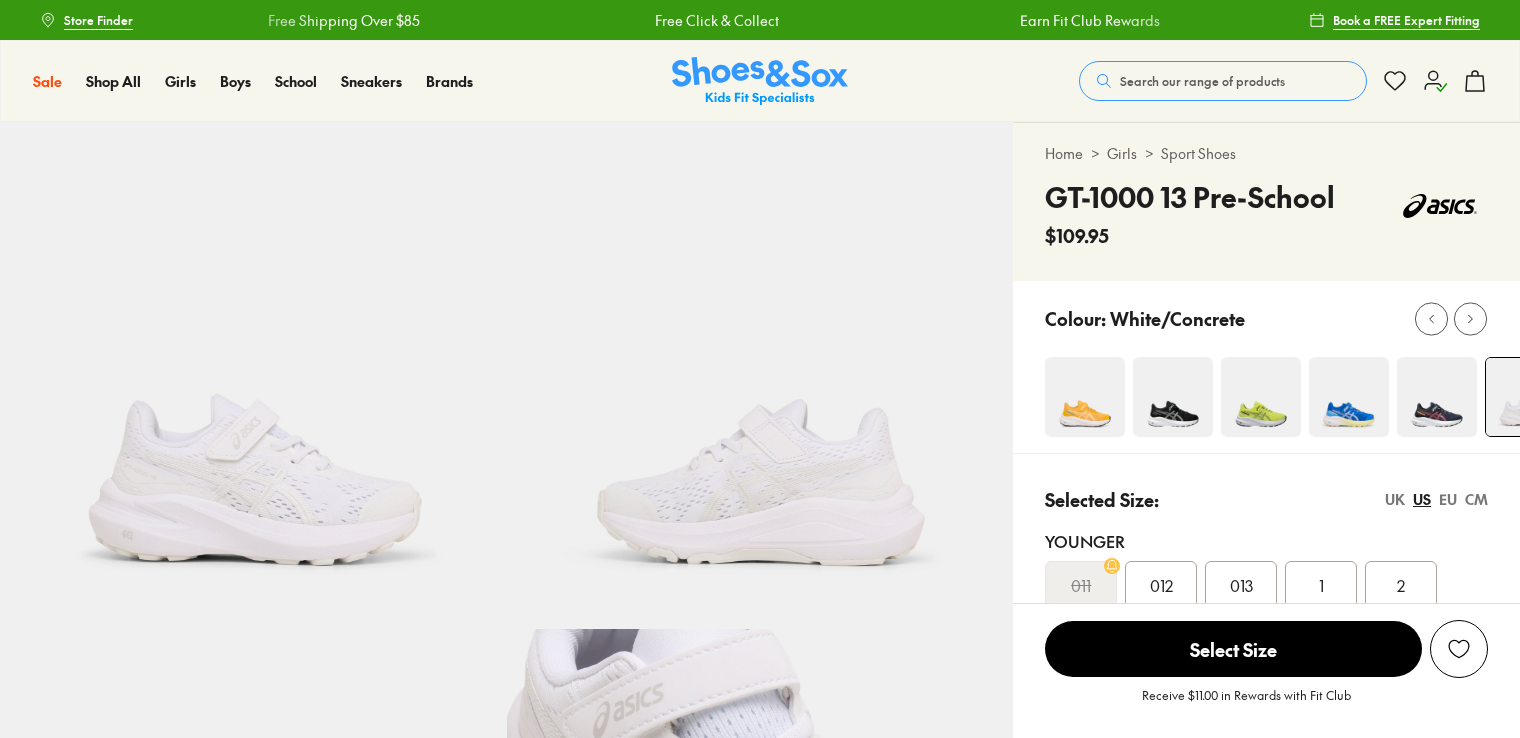 select on "*" 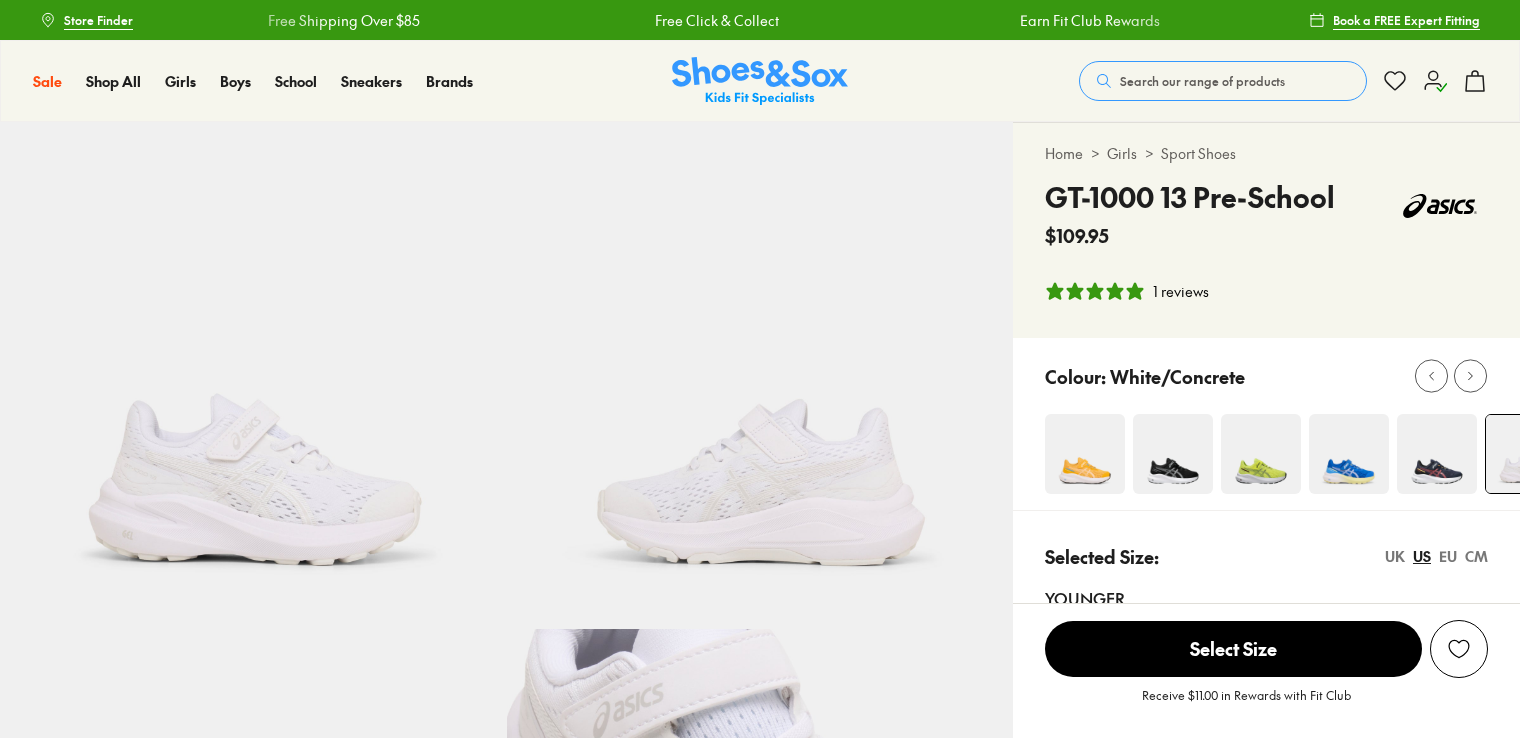 scroll, scrollTop: 0, scrollLeft: 0, axis: both 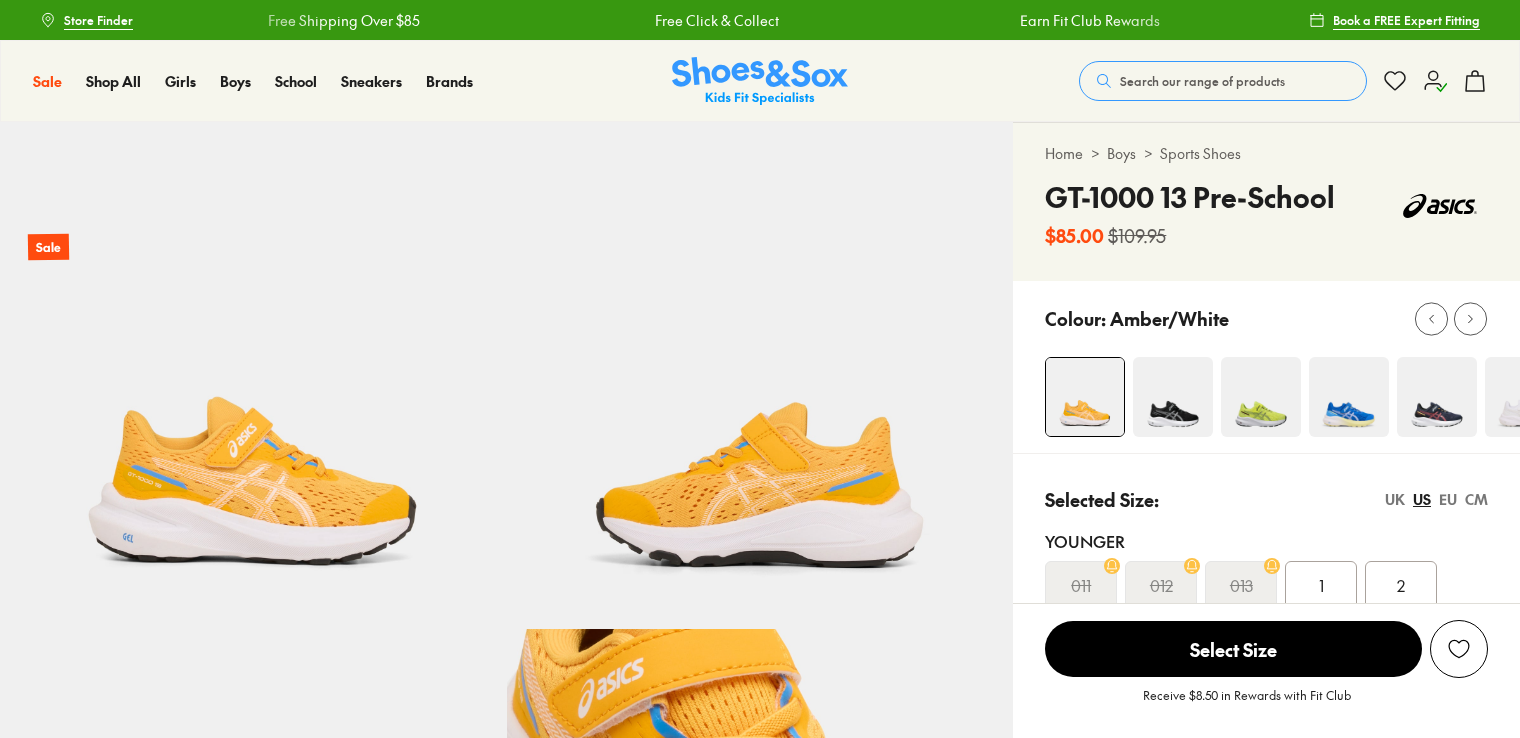select on "*" 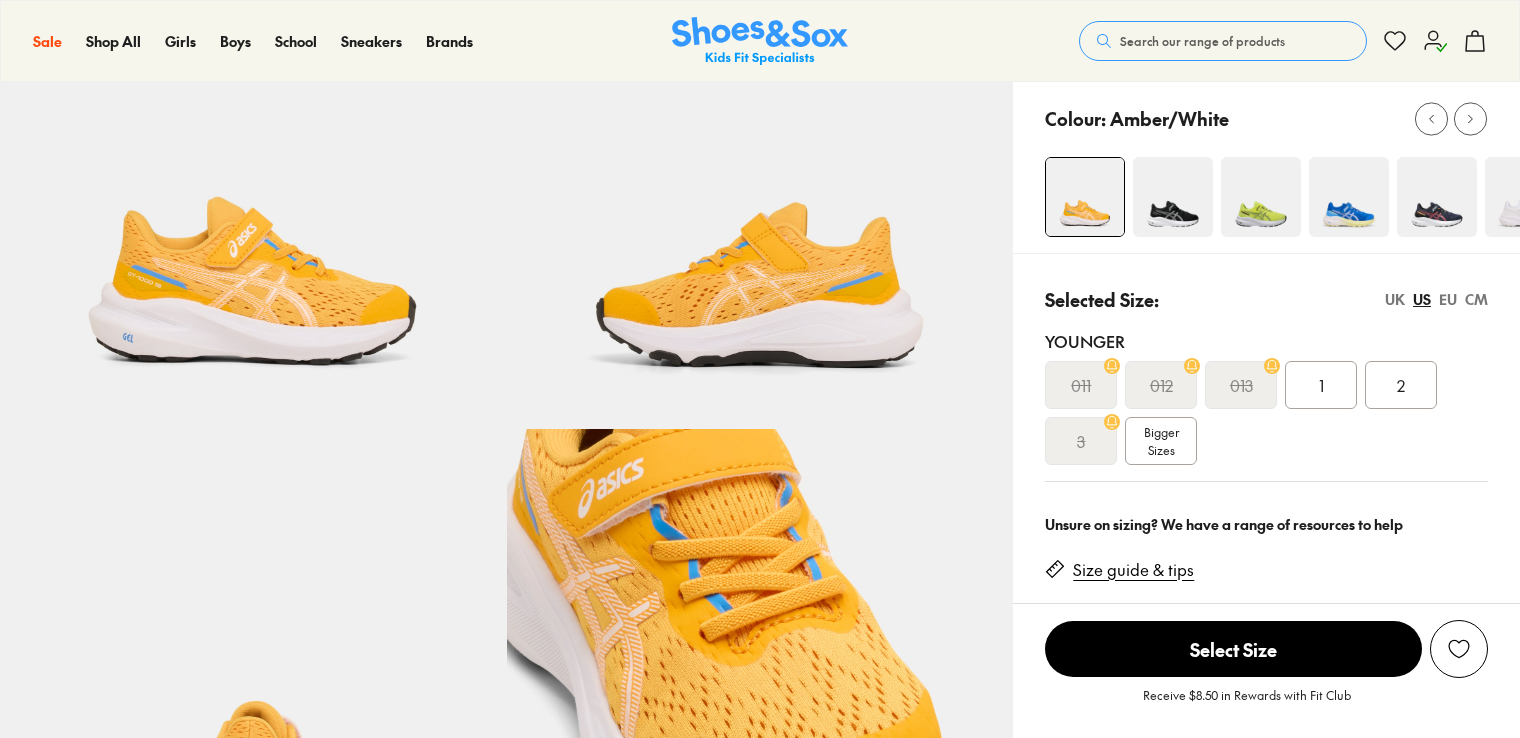 scroll, scrollTop: 0, scrollLeft: 0, axis: both 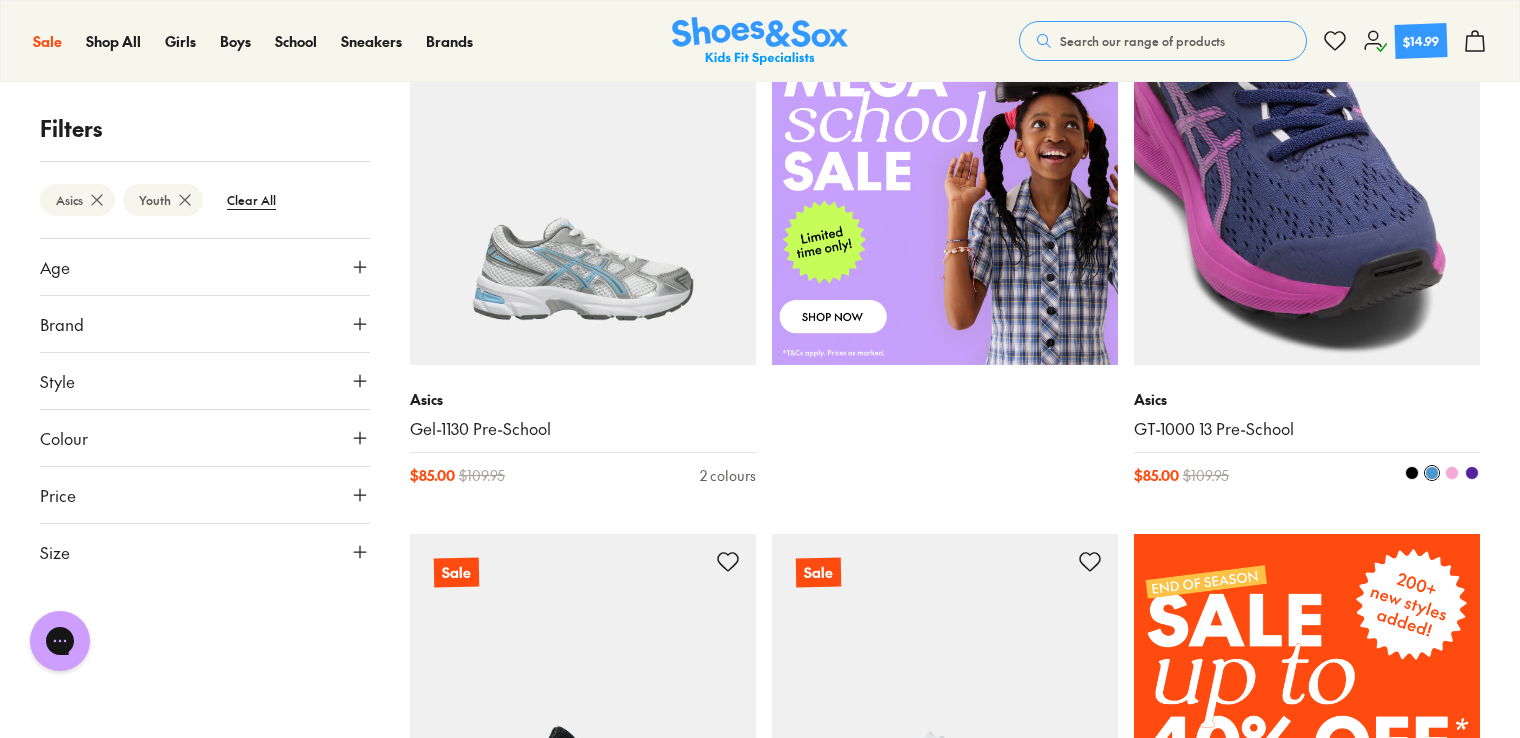 click at bounding box center [1307, 192] 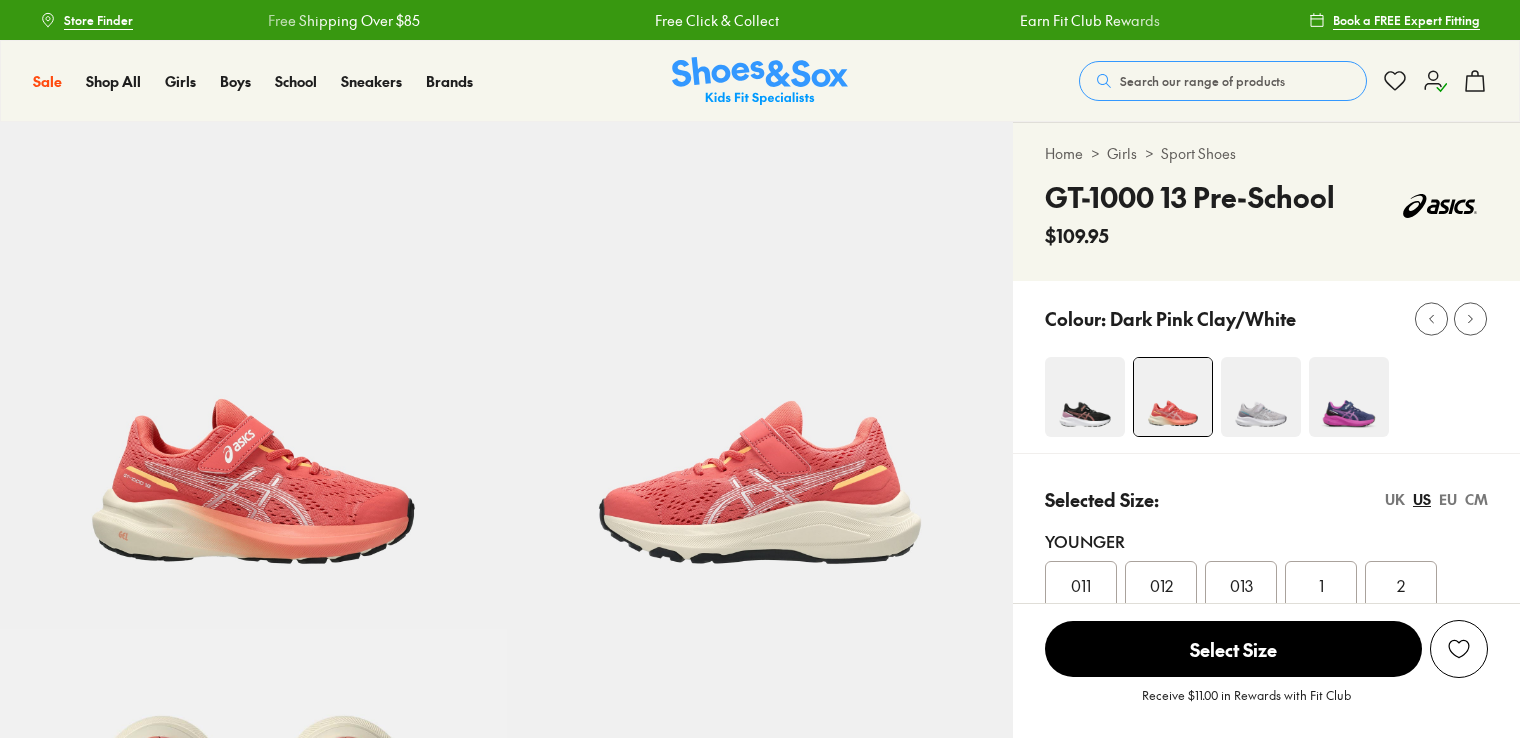scroll, scrollTop: 0, scrollLeft: 0, axis: both 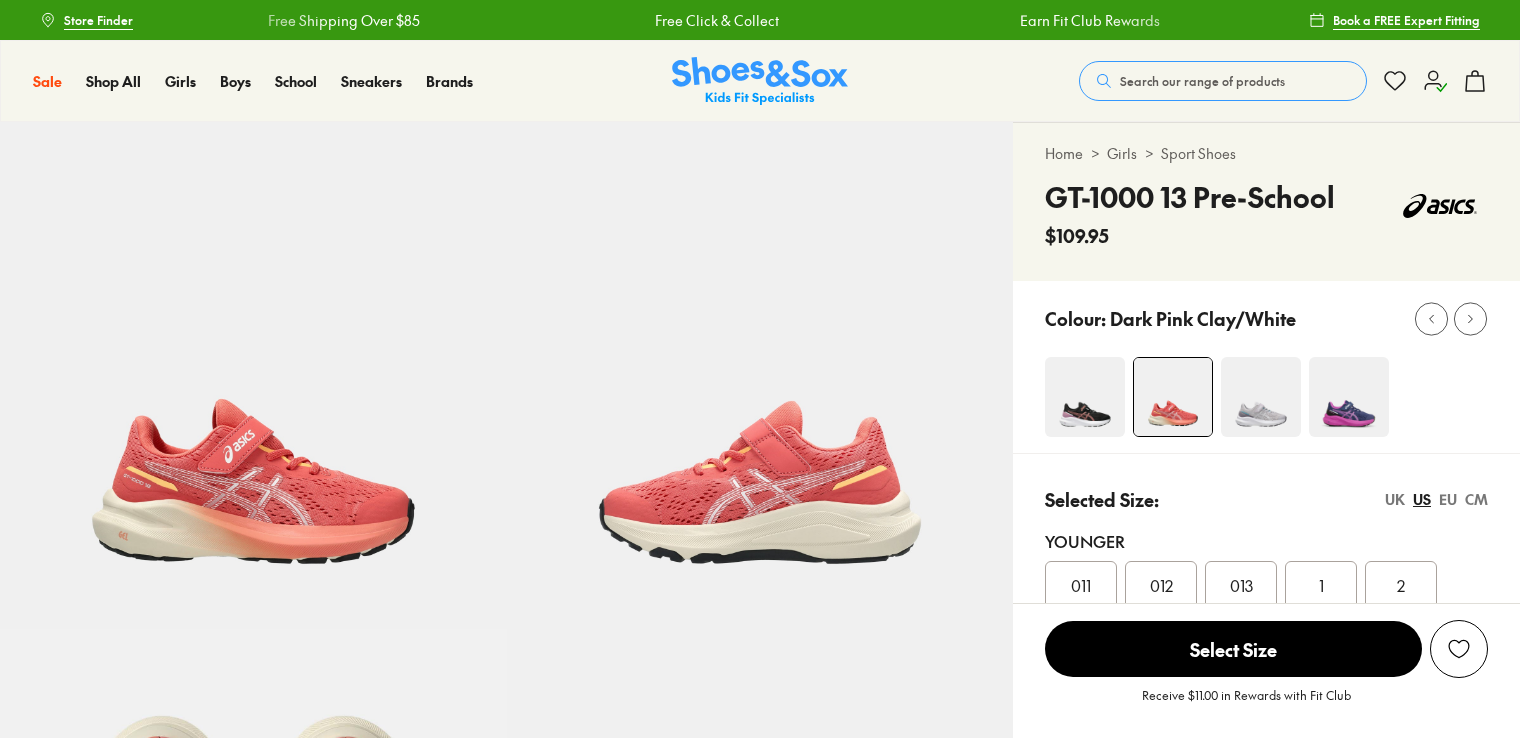 click at bounding box center [1261, 397] 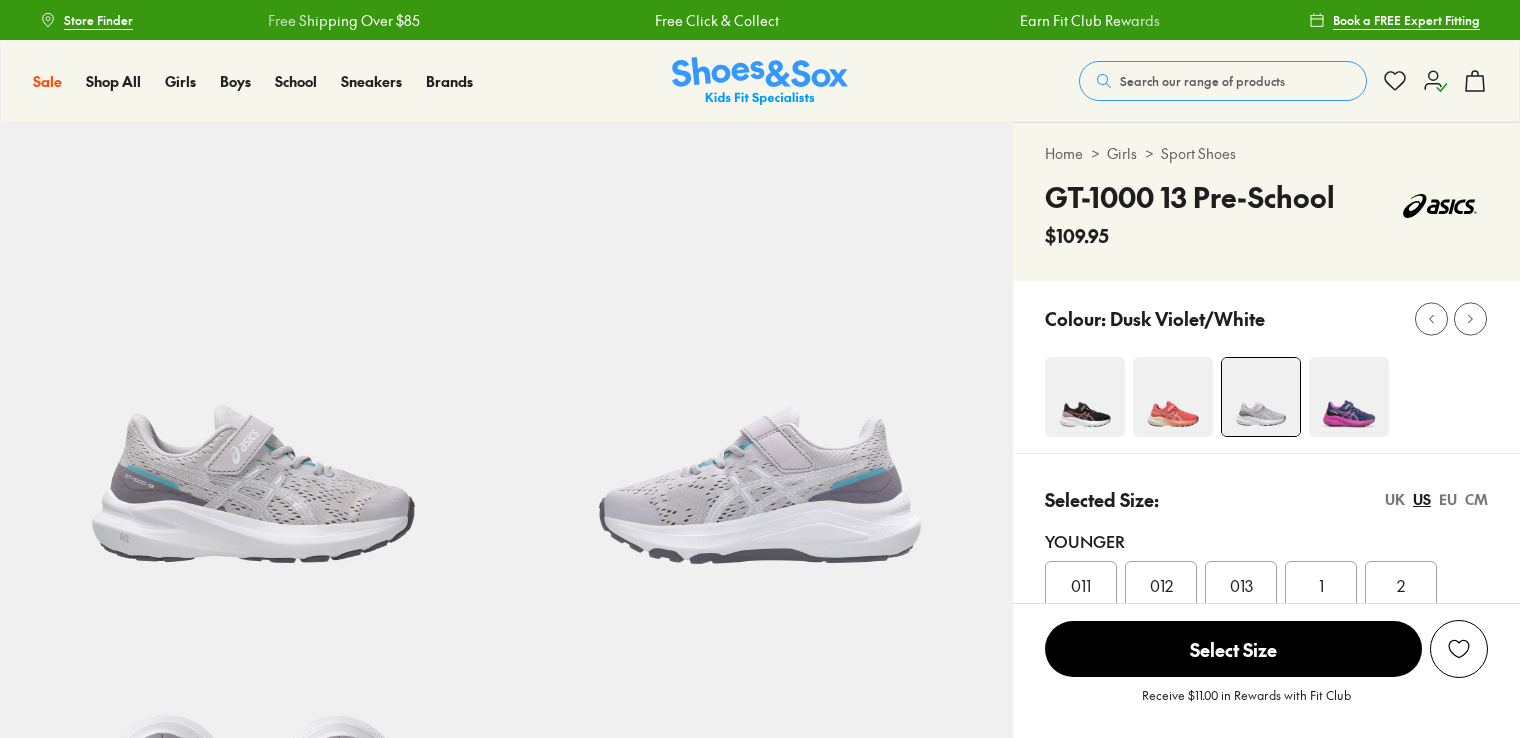 select on "*" 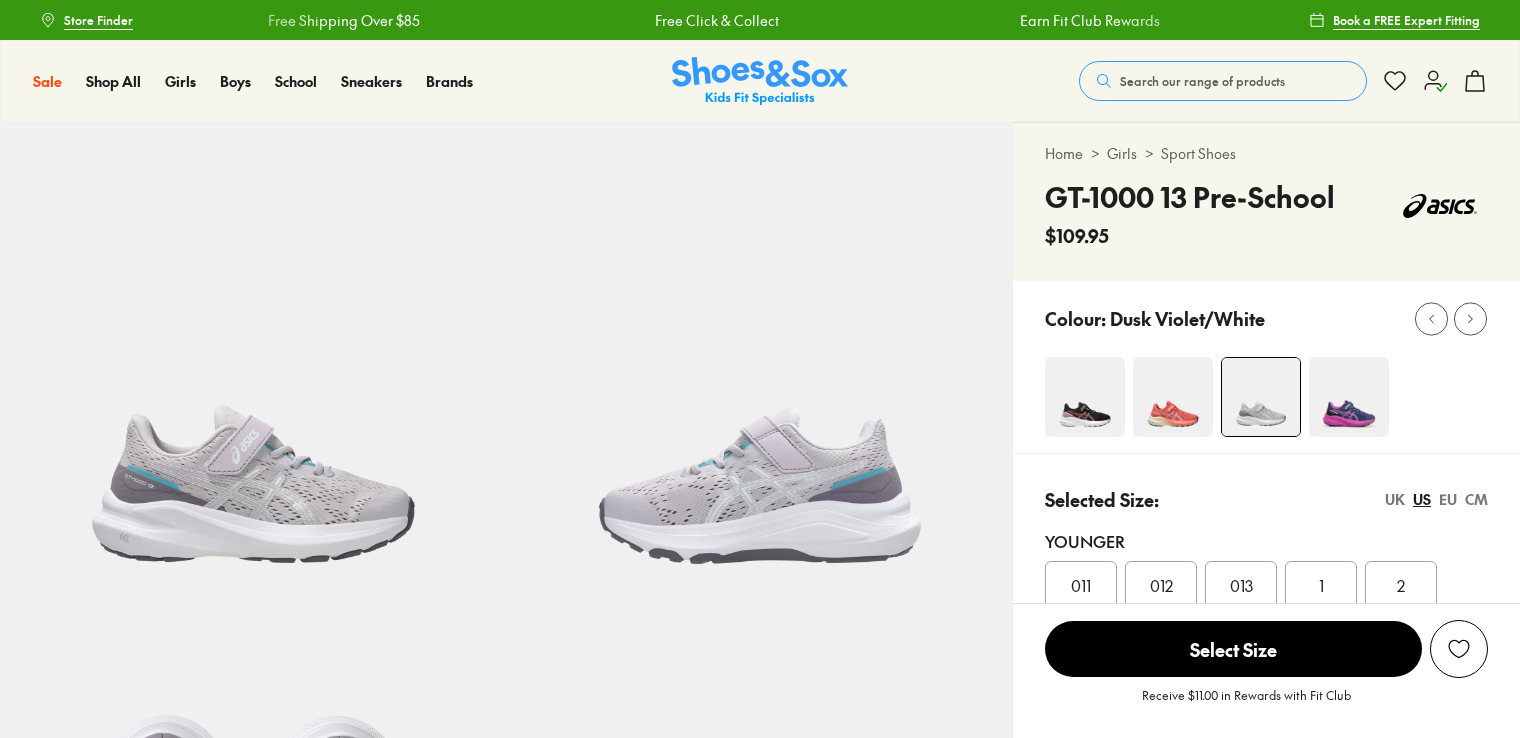 scroll, scrollTop: 0, scrollLeft: 0, axis: both 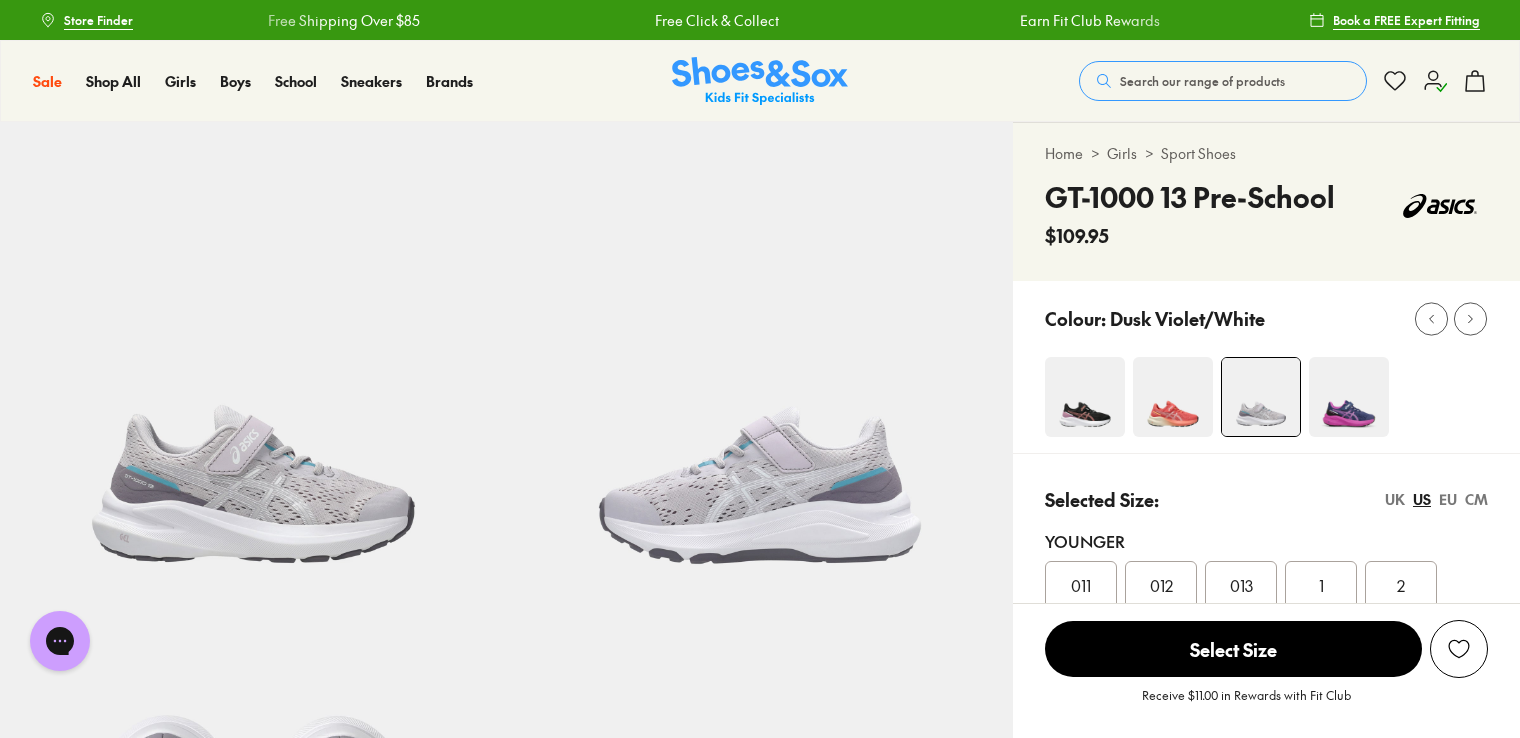 click at bounding box center [1349, 397] 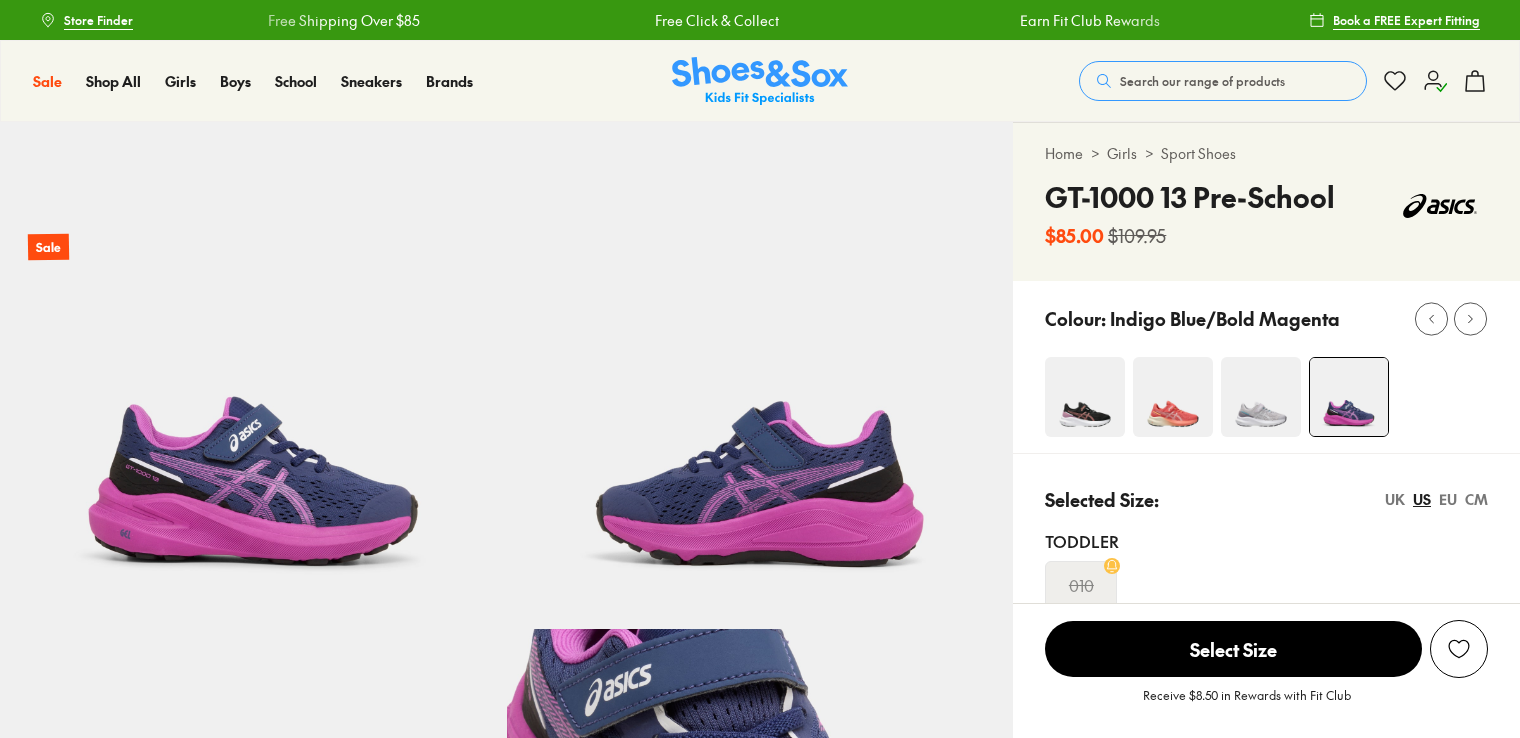 scroll, scrollTop: 0, scrollLeft: 0, axis: both 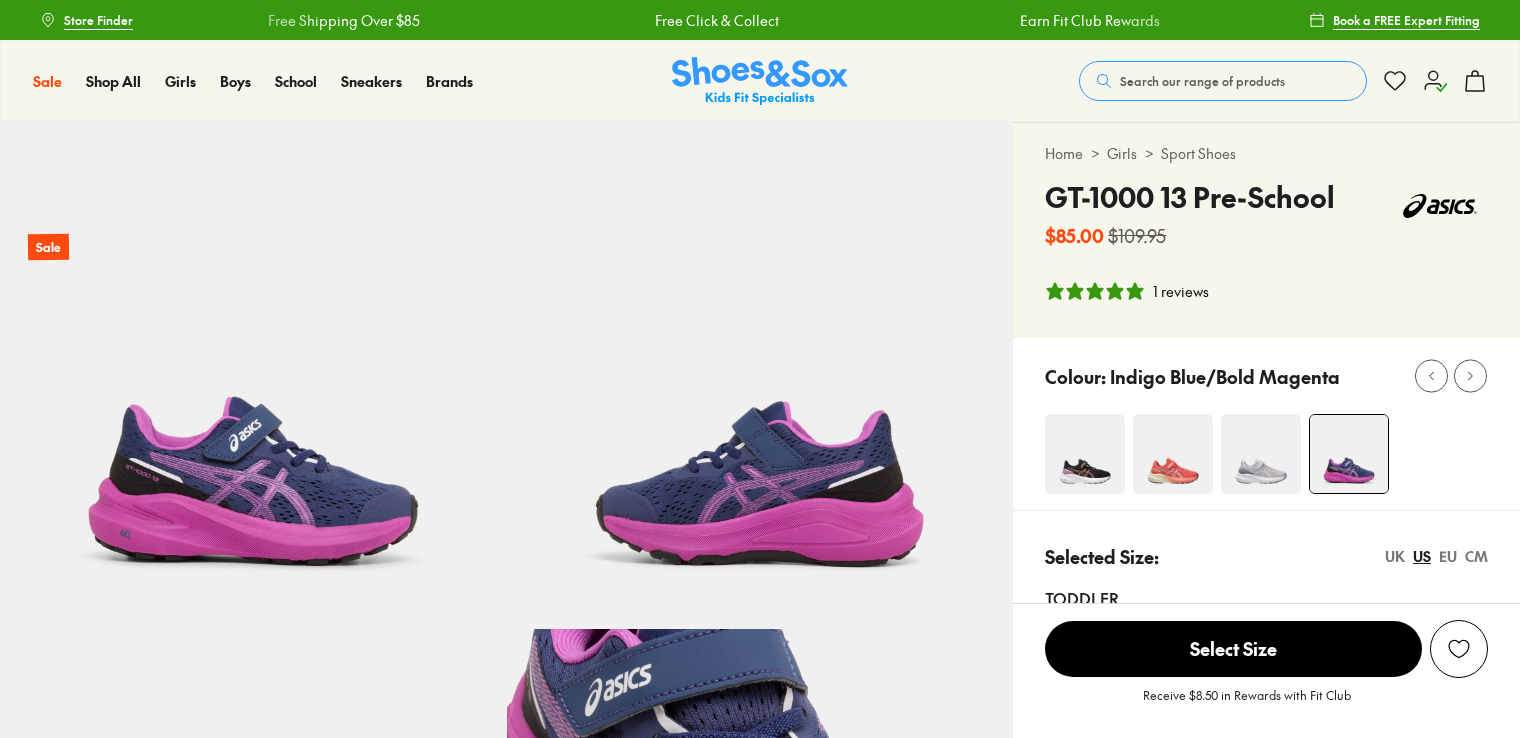 select on "*" 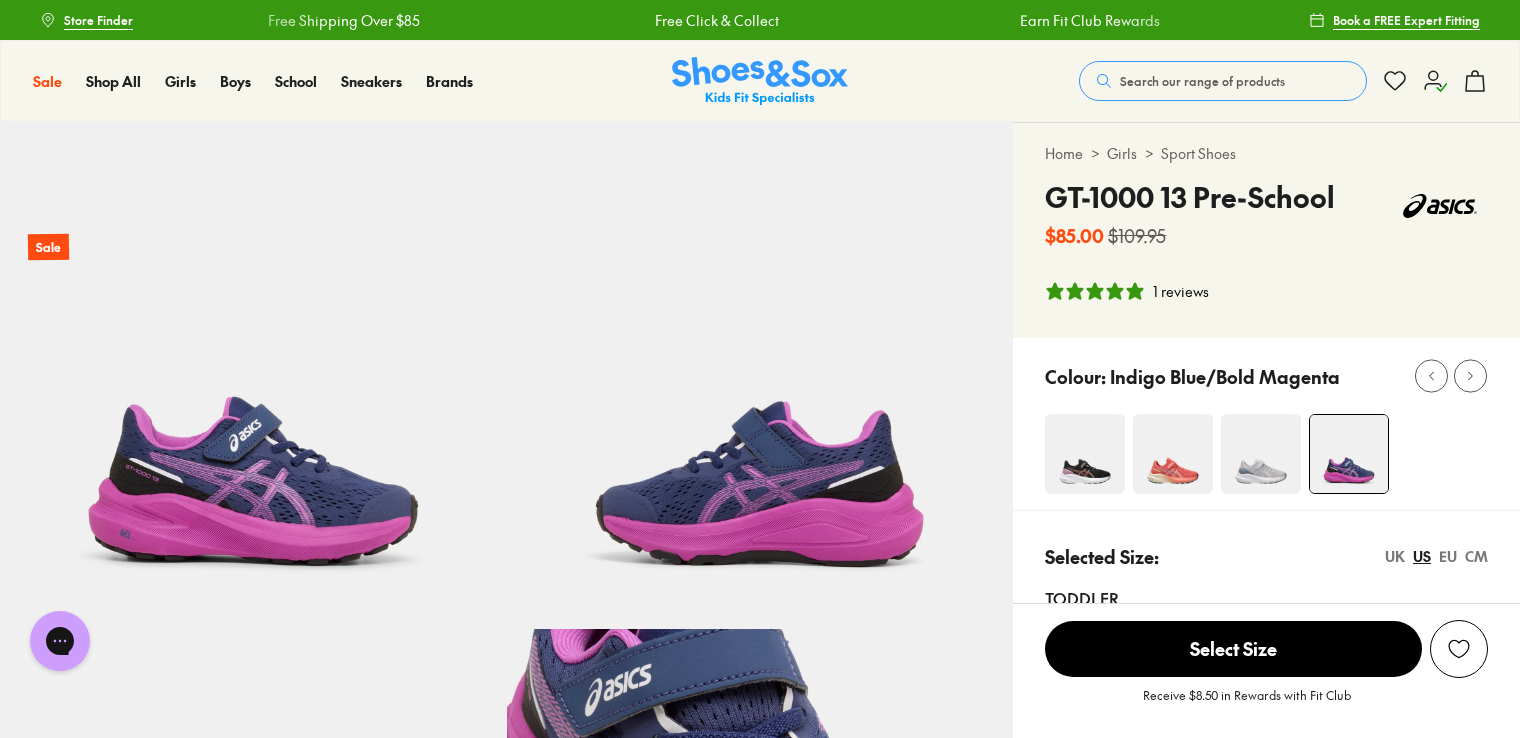 scroll, scrollTop: 0, scrollLeft: 0, axis: both 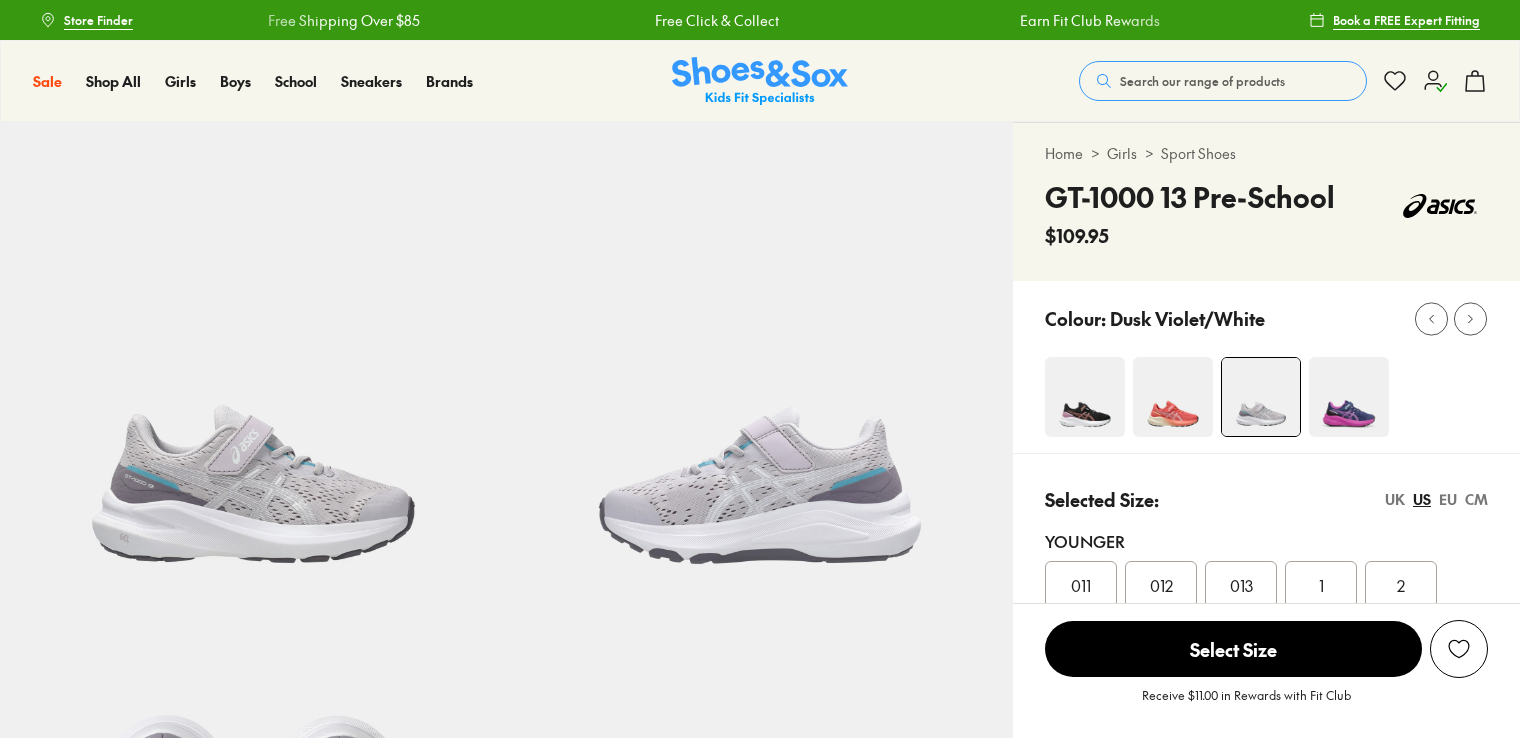 select on "*" 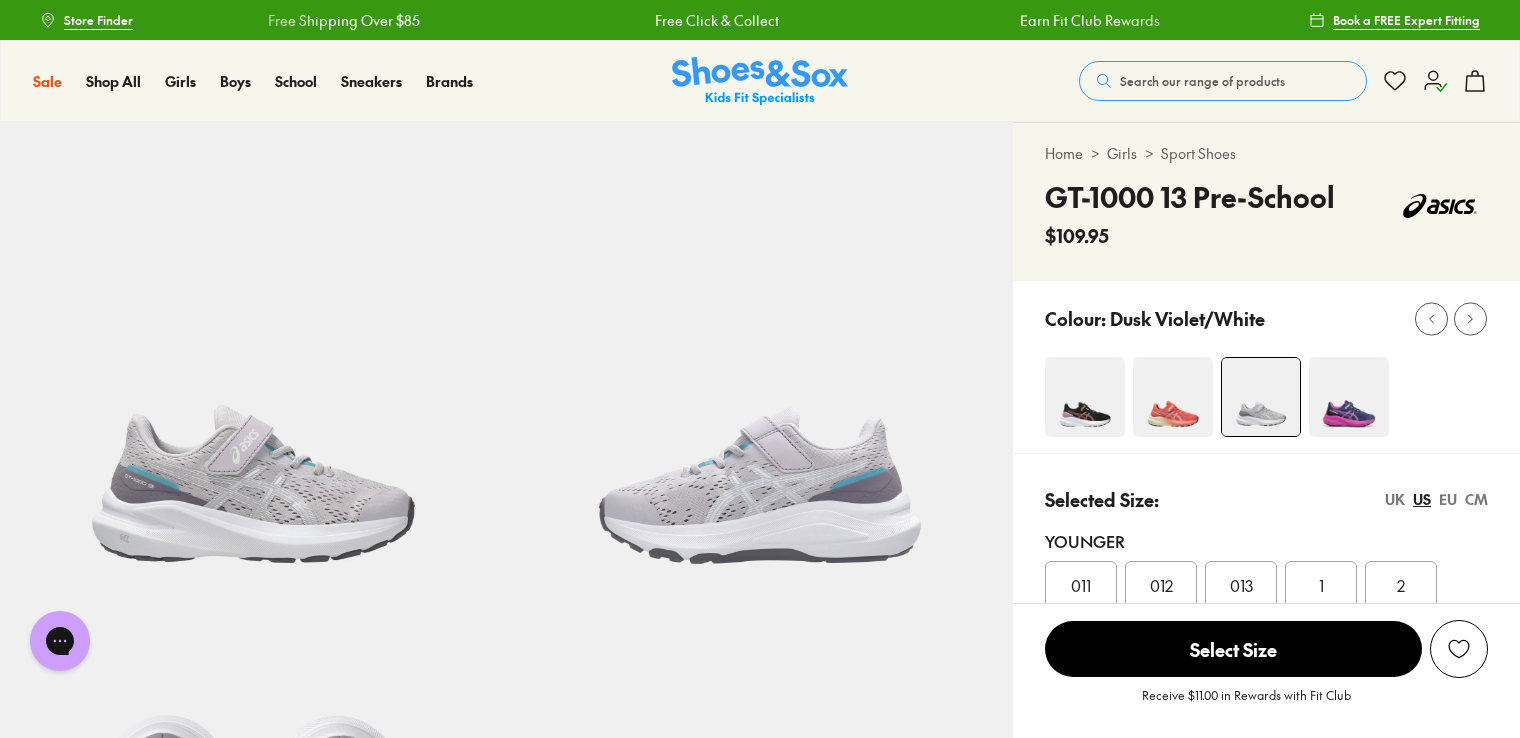 scroll, scrollTop: 0, scrollLeft: 0, axis: both 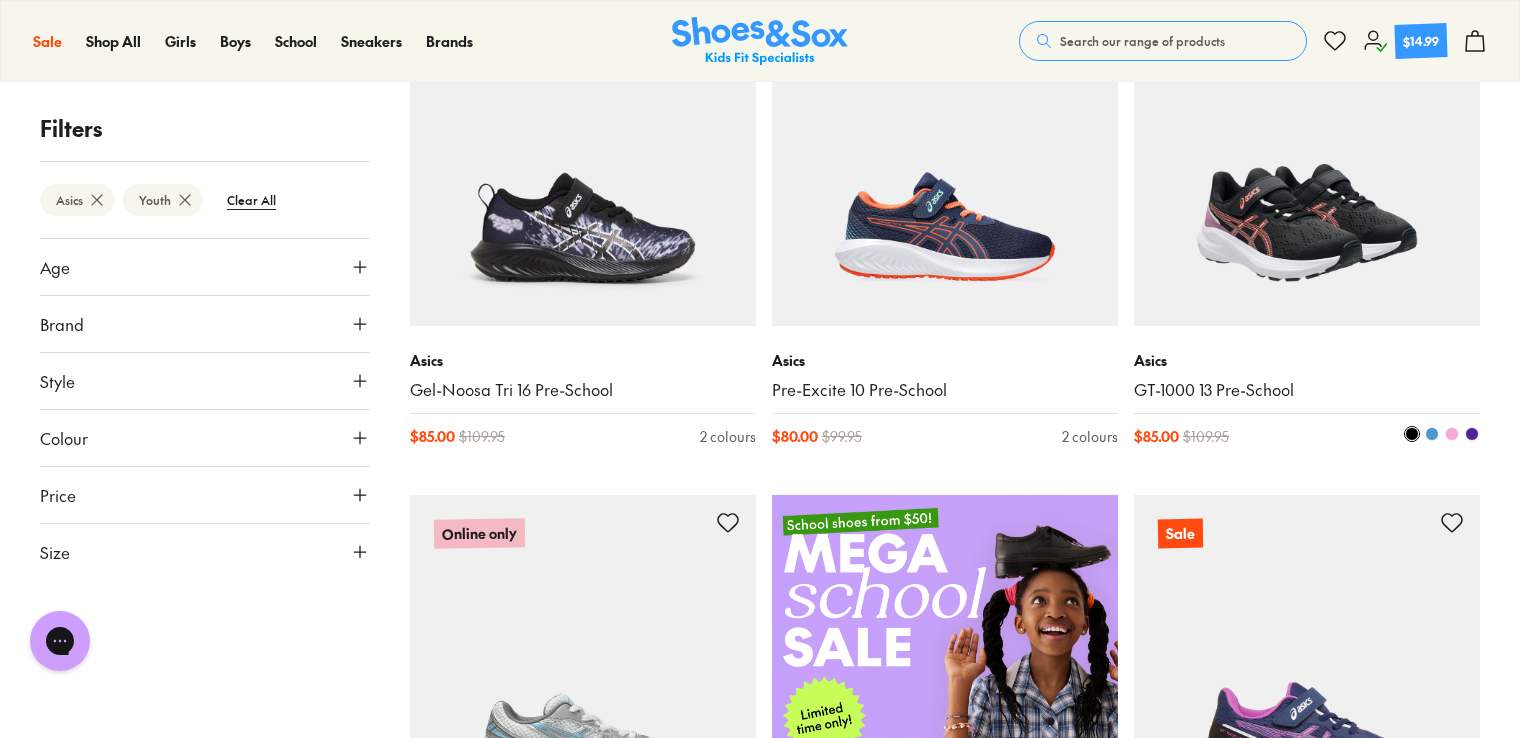 click at bounding box center (1307, 153) 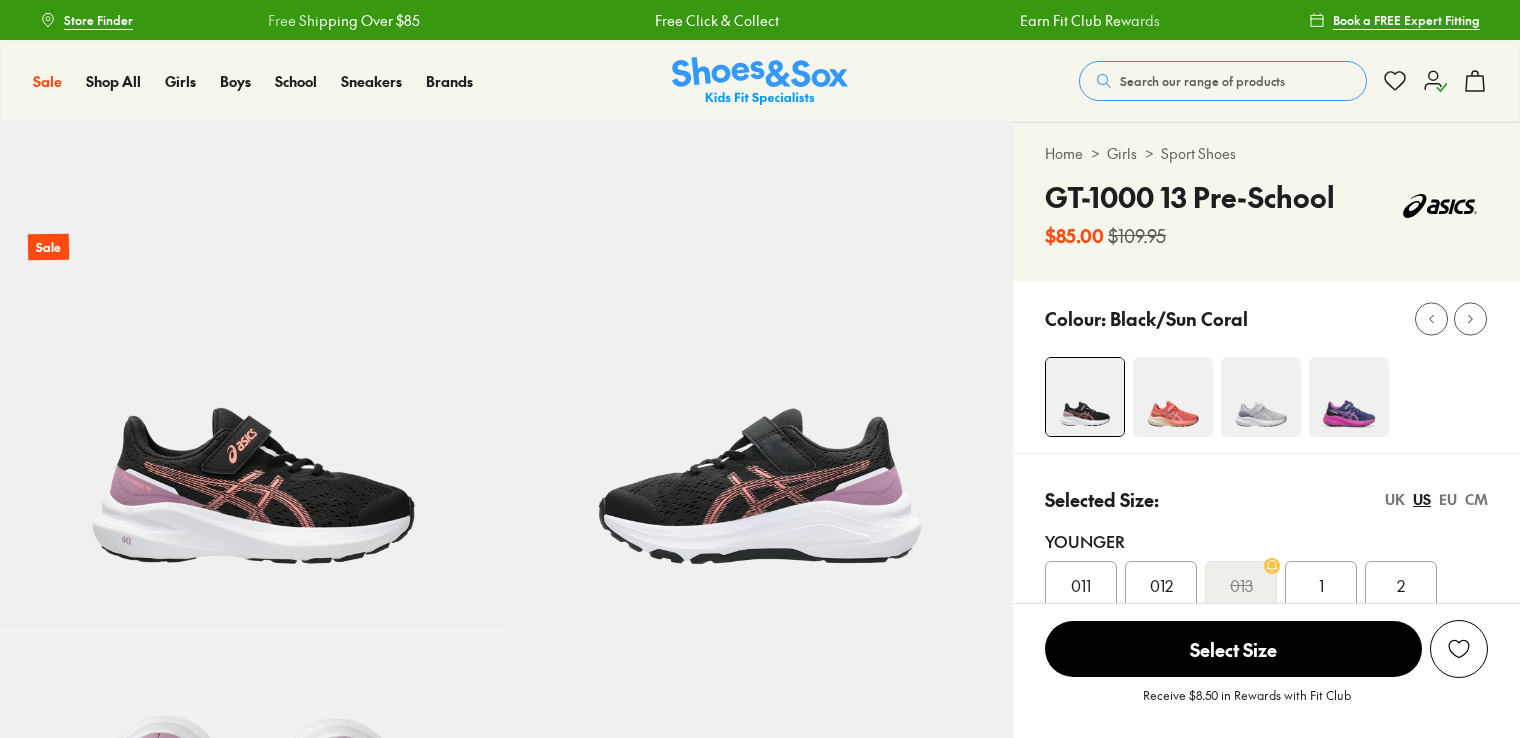 scroll, scrollTop: 0, scrollLeft: 0, axis: both 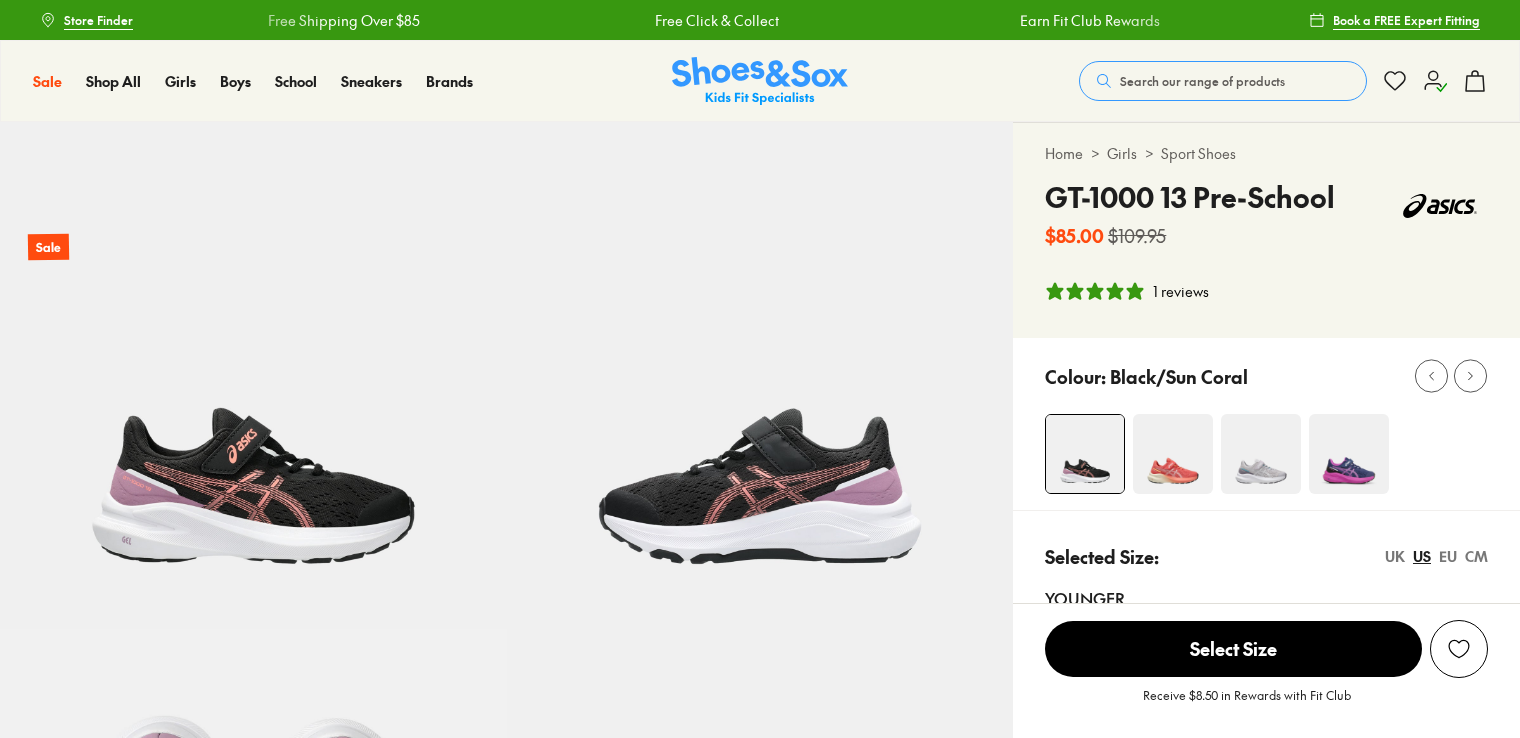 select on "*" 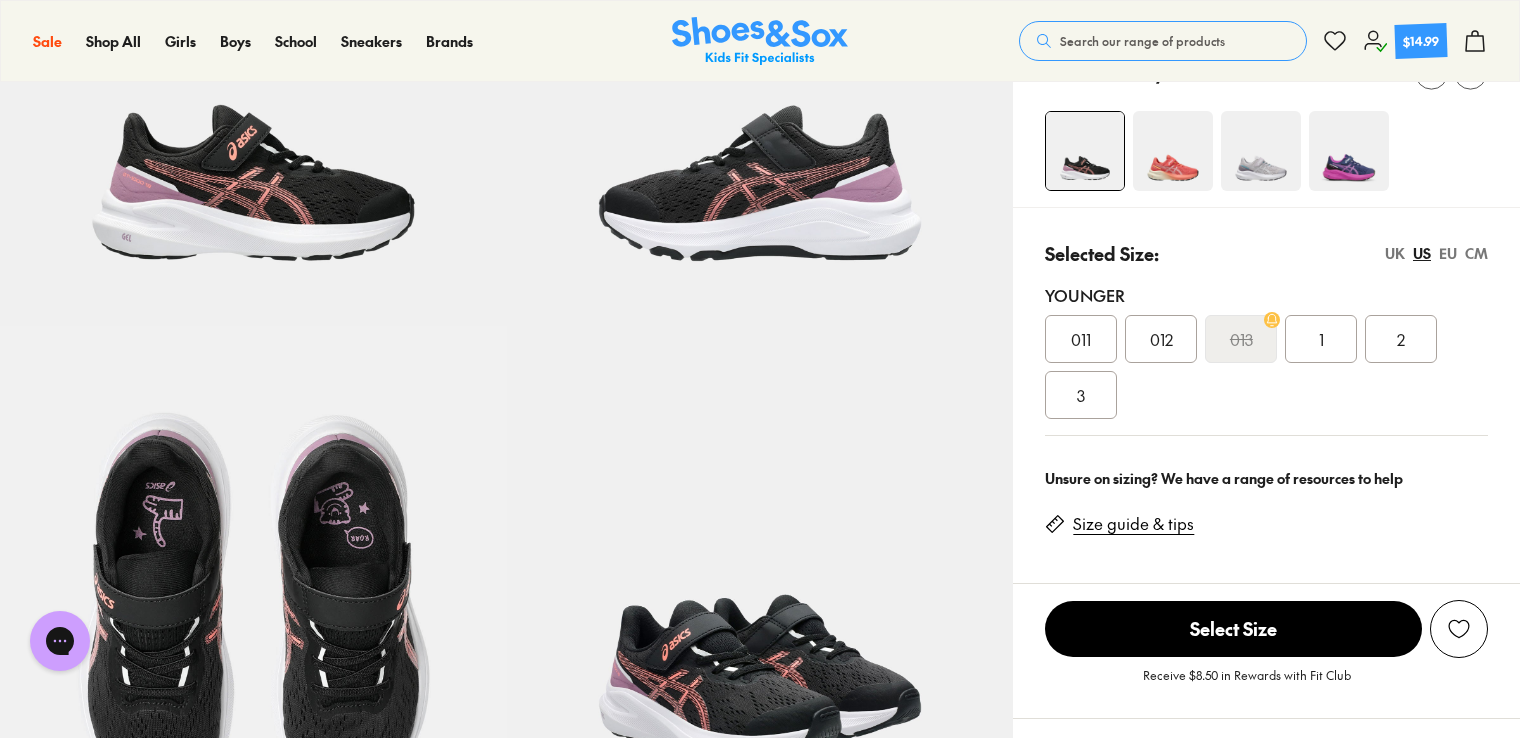scroll, scrollTop: 200, scrollLeft: 0, axis: vertical 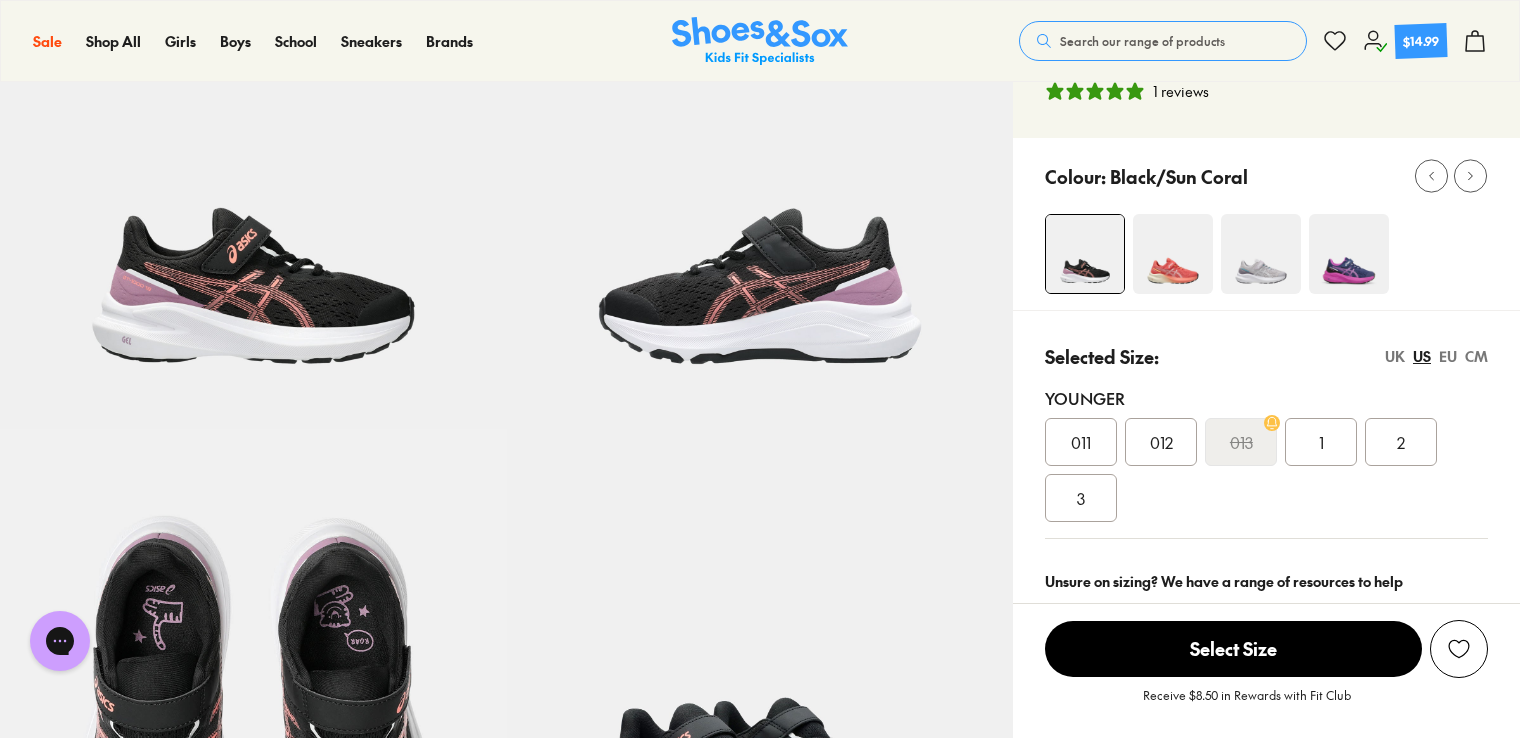 click at bounding box center (1173, 254) 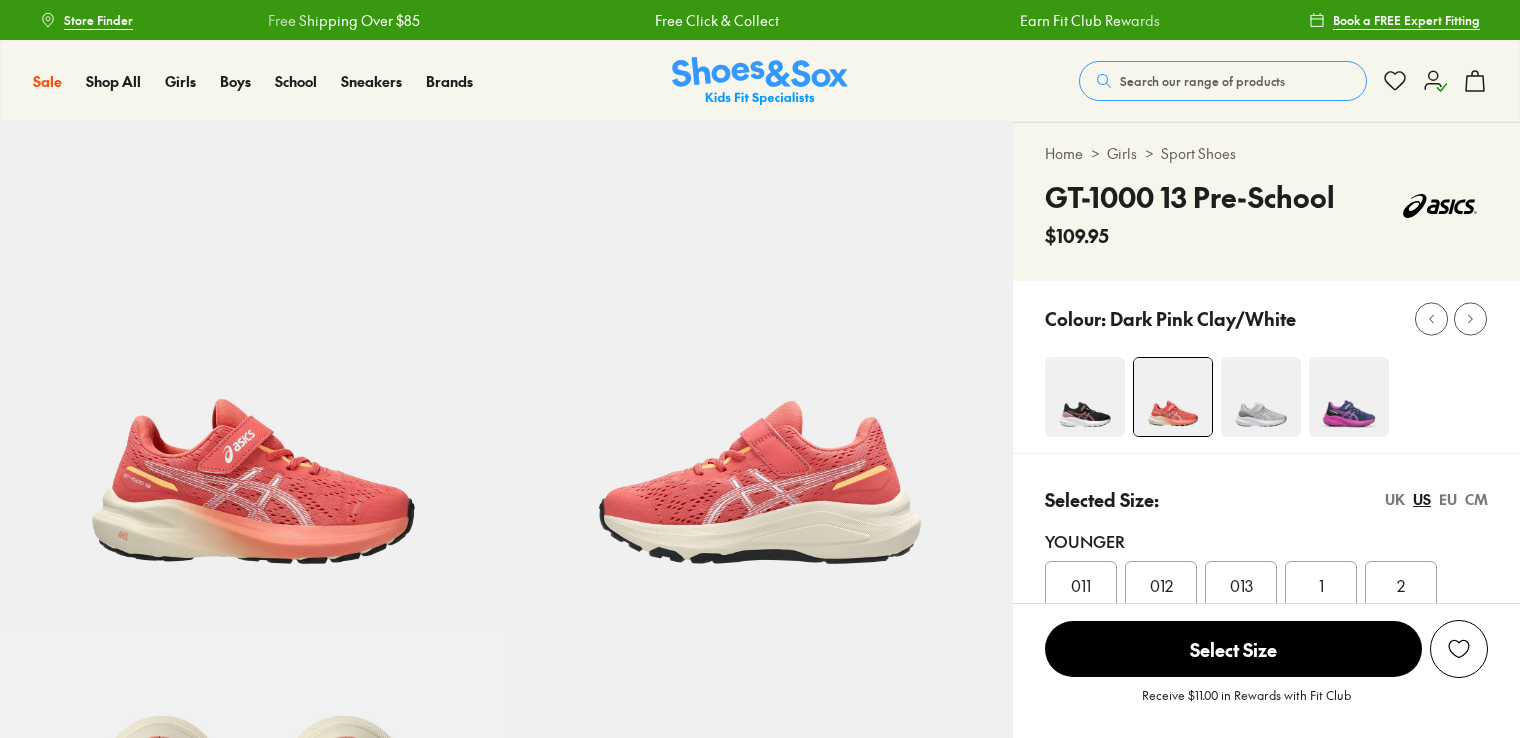scroll, scrollTop: 0, scrollLeft: 0, axis: both 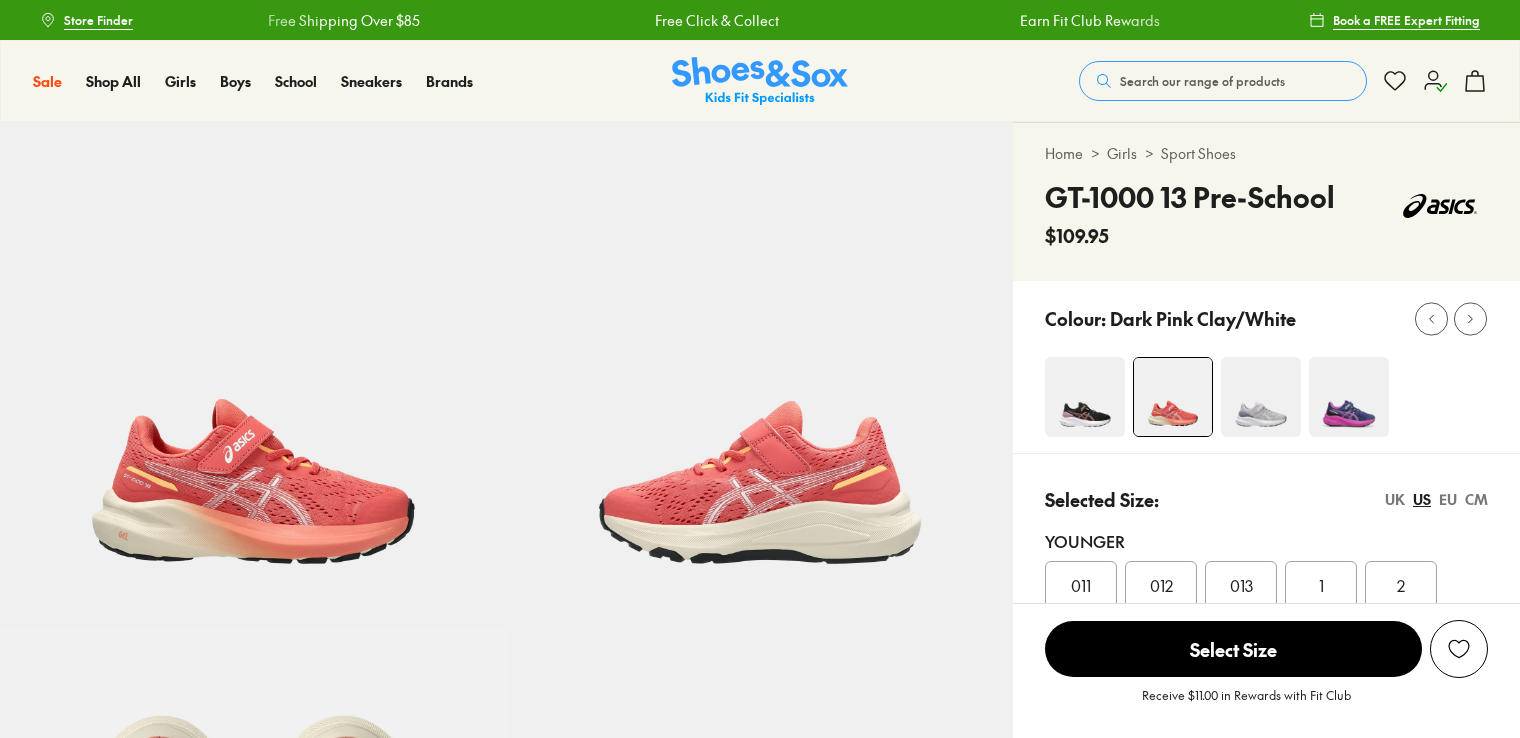 select on "*" 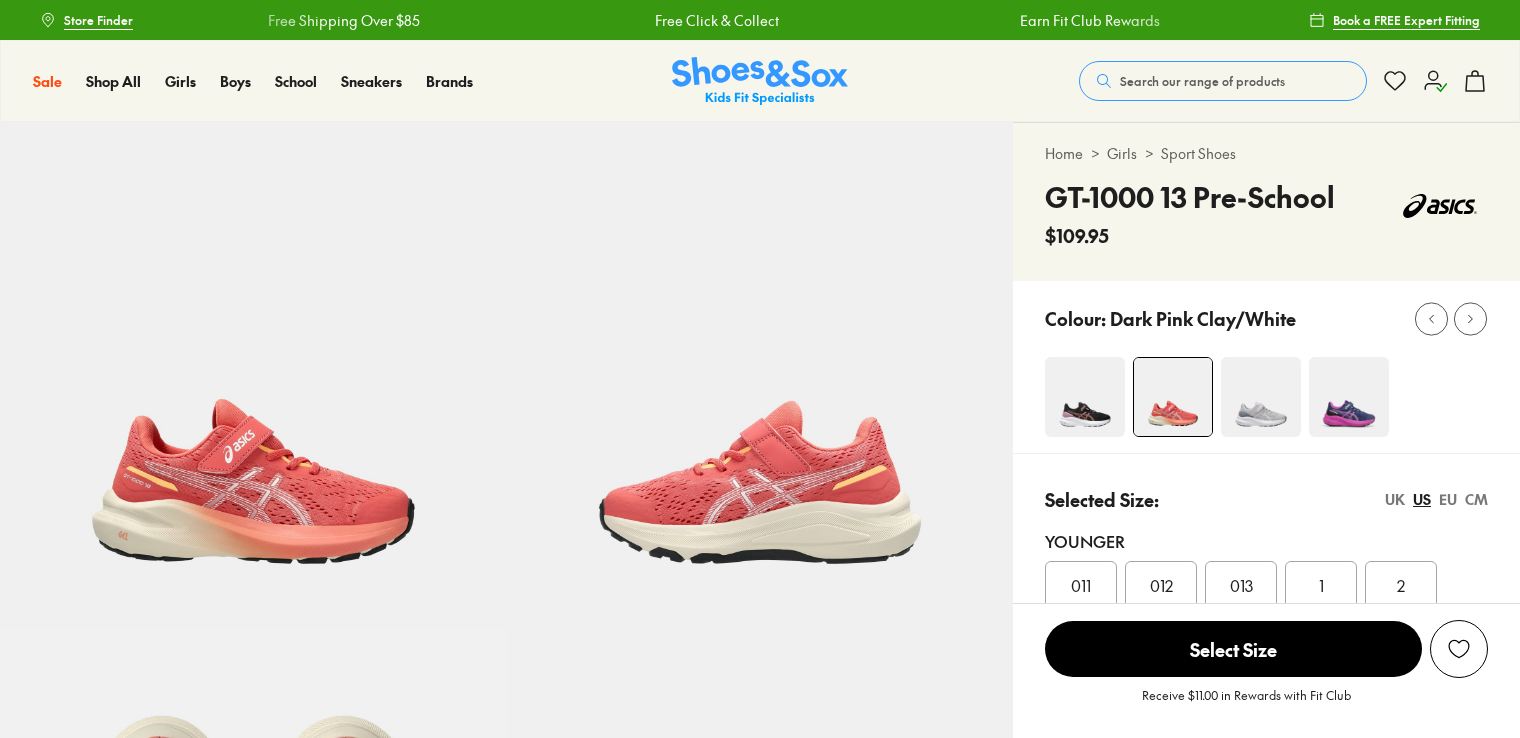 scroll, scrollTop: 0, scrollLeft: 0, axis: both 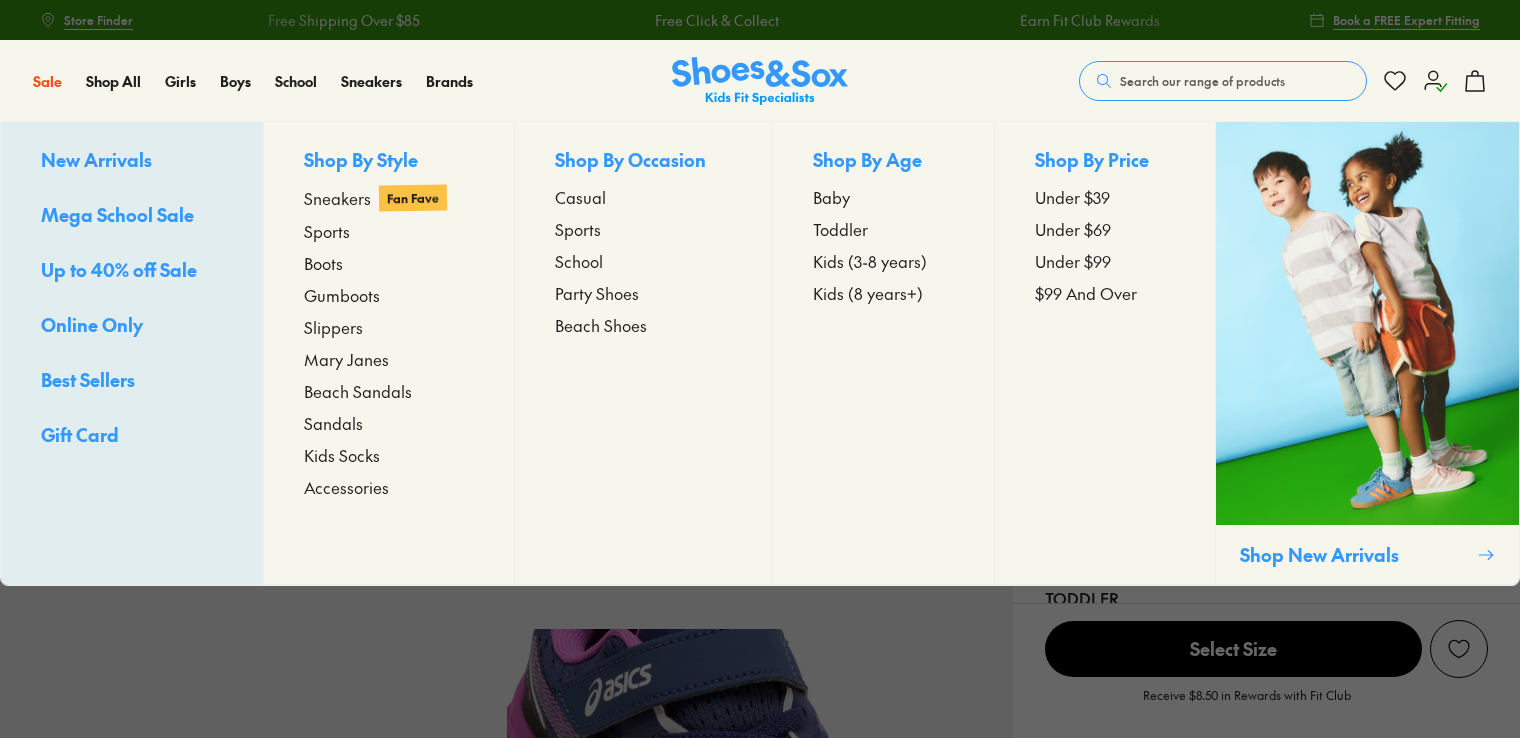 select on "*" 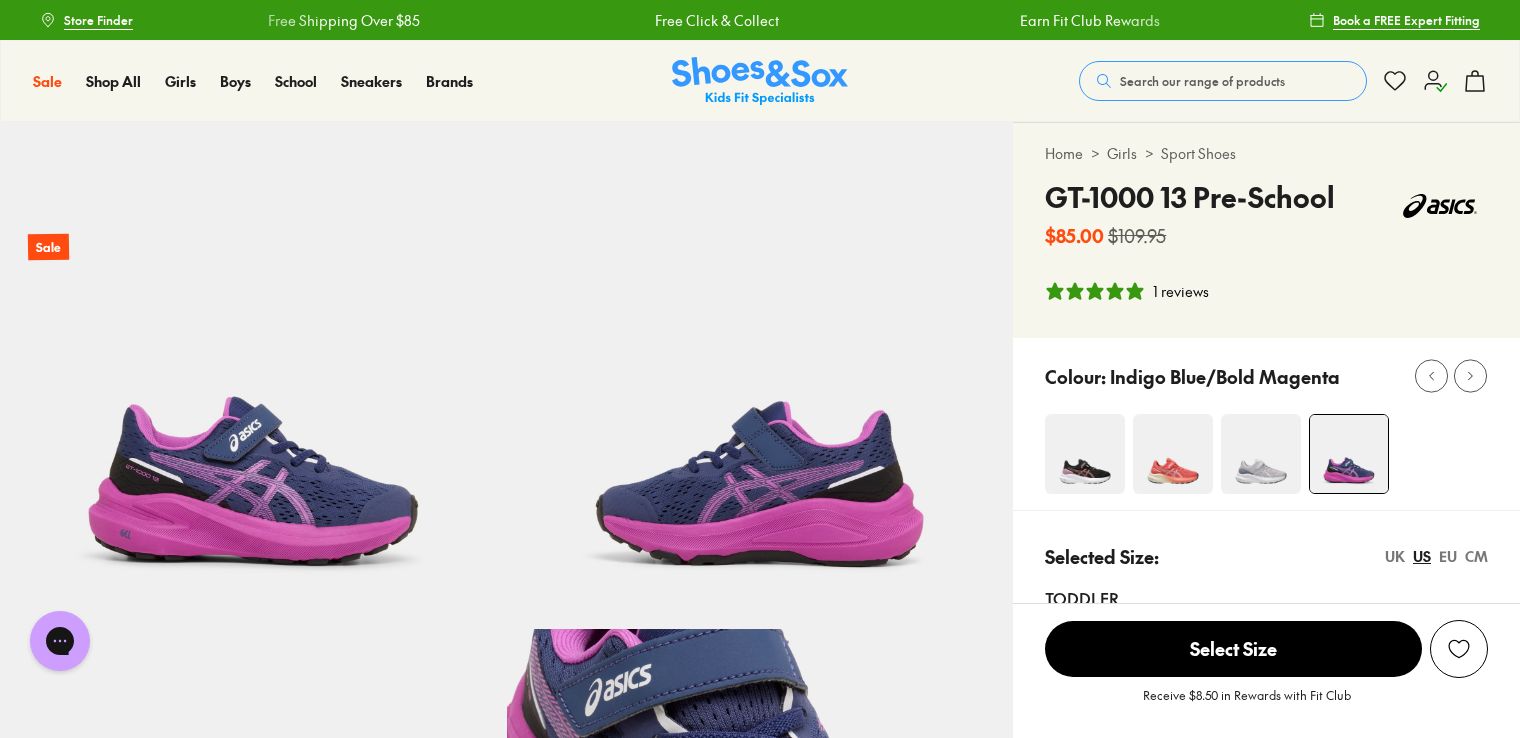 scroll, scrollTop: 0, scrollLeft: 0, axis: both 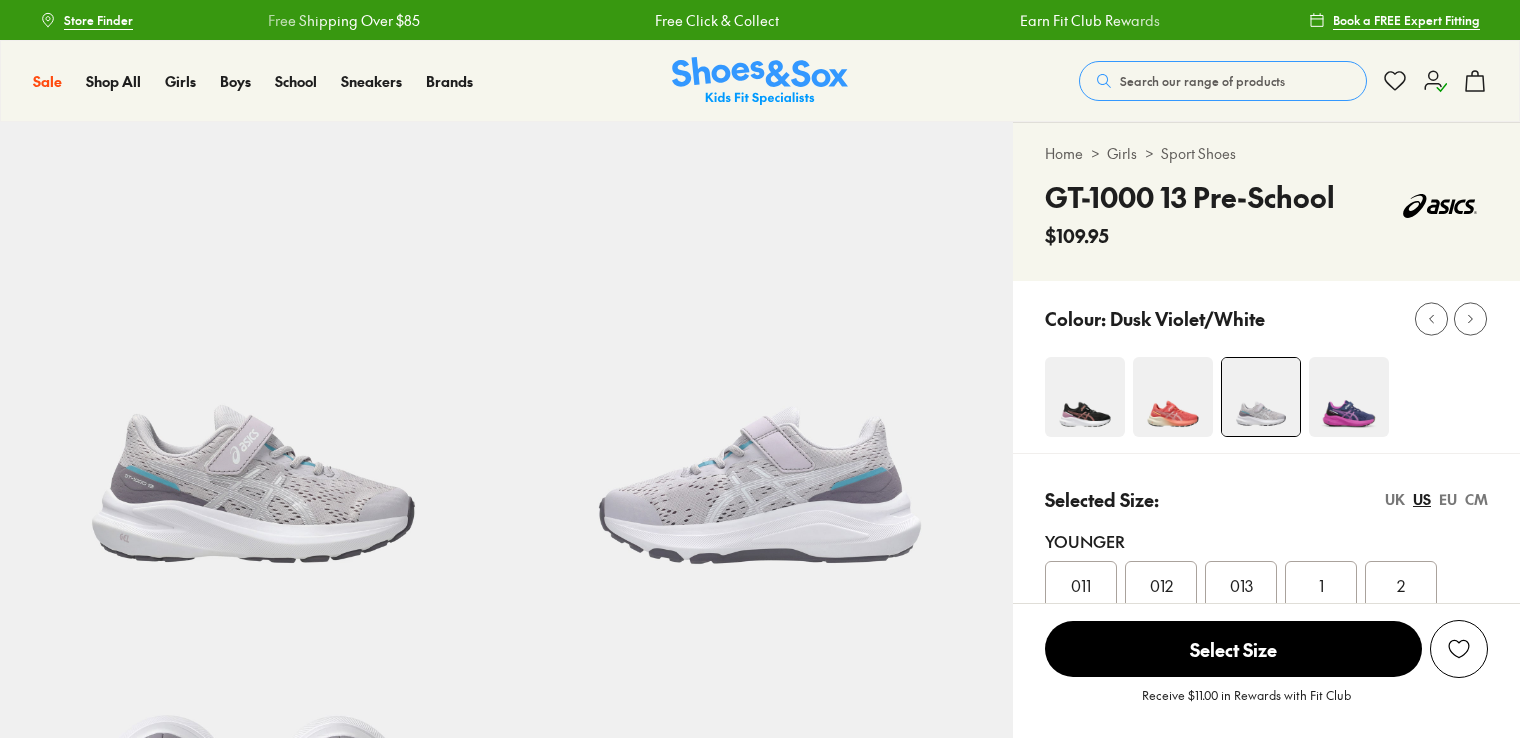 select on "*" 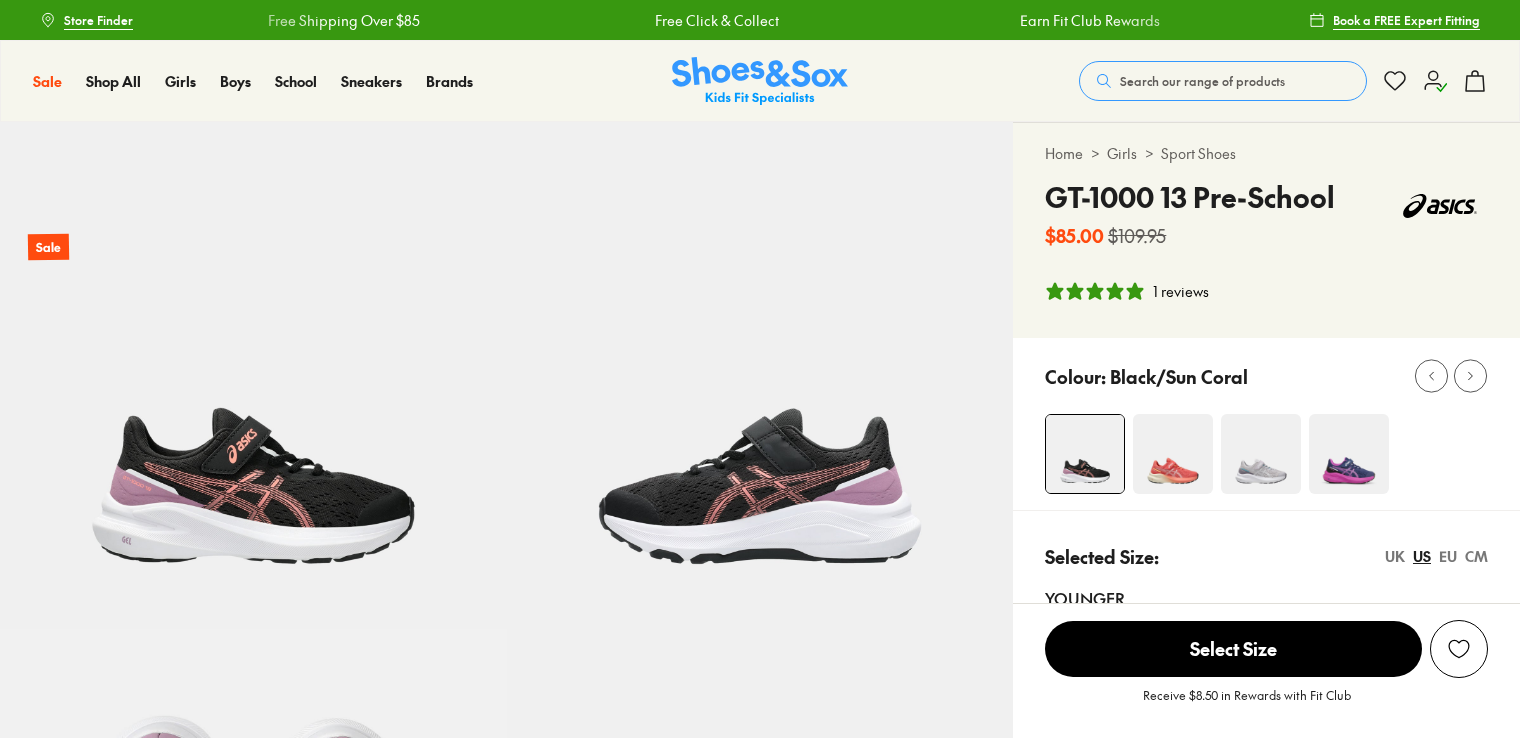 scroll, scrollTop: 200, scrollLeft: 0, axis: vertical 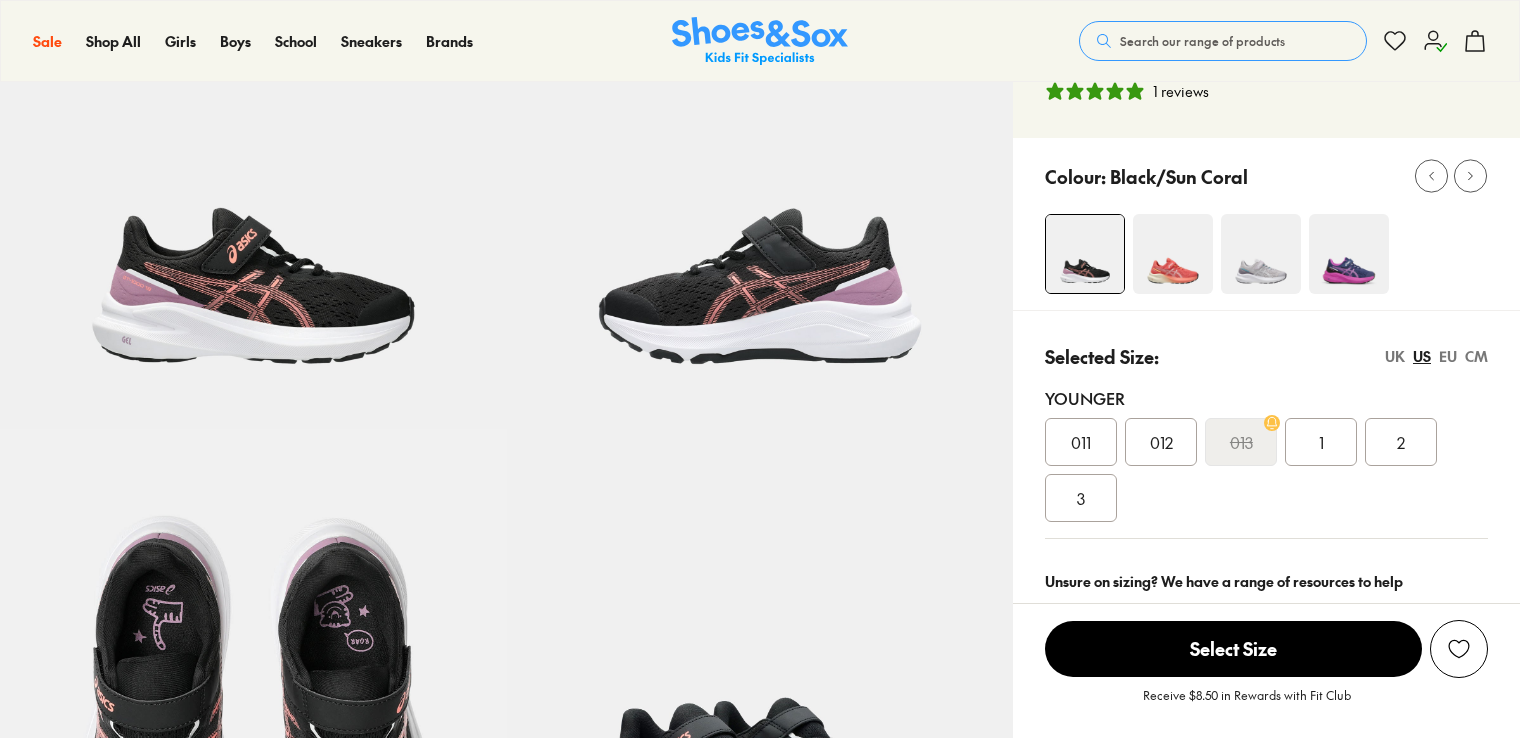 select on "*" 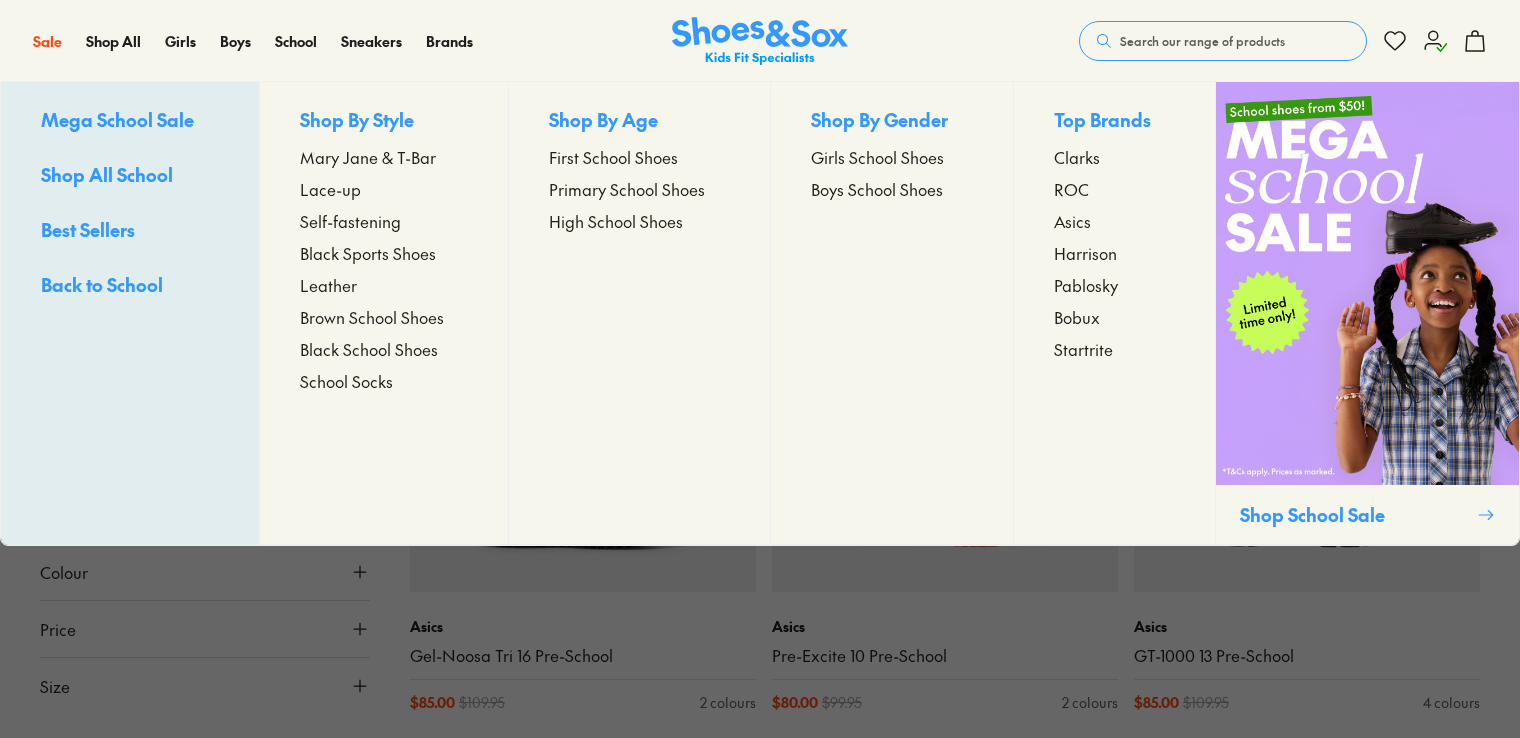 scroll, scrollTop: 158, scrollLeft: 0, axis: vertical 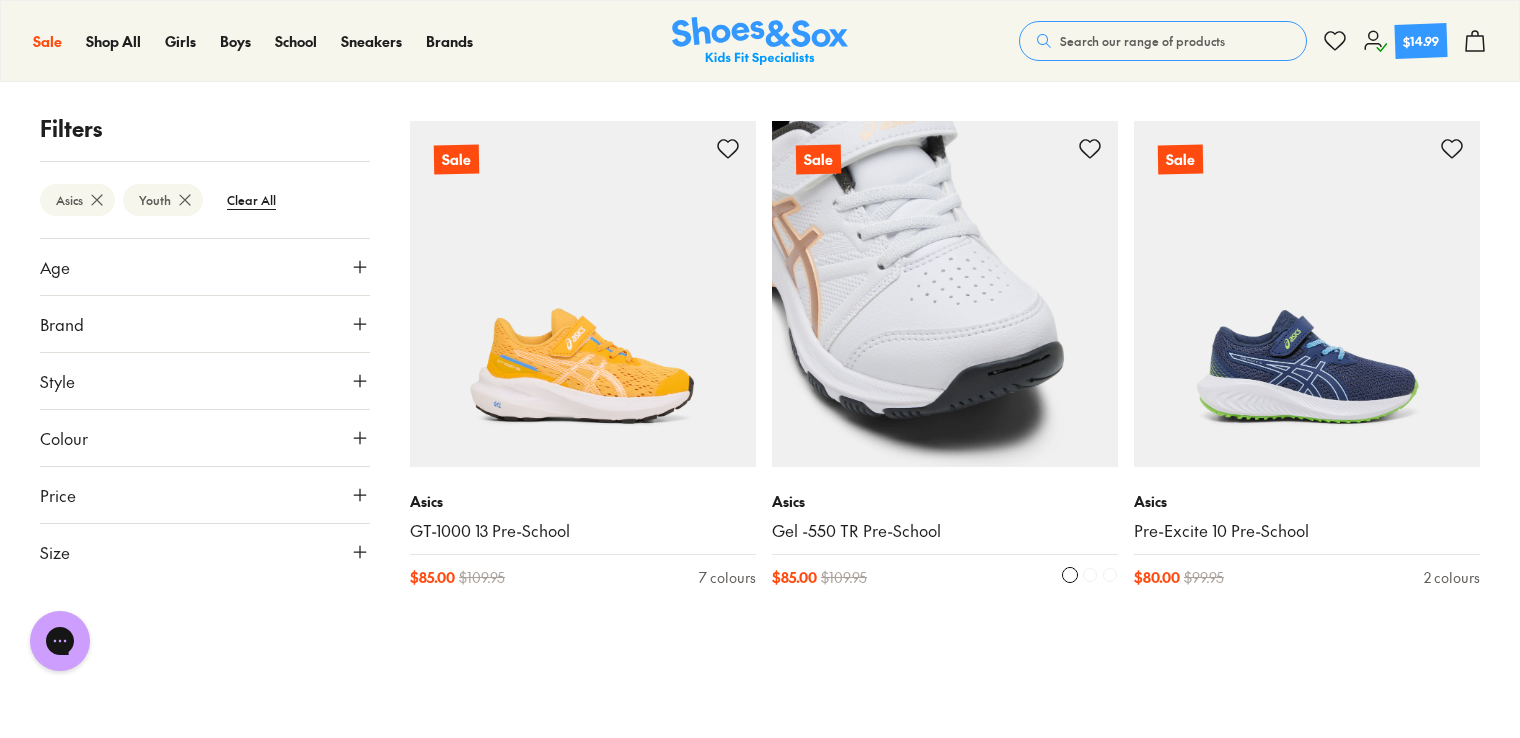click at bounding box center [945, 294] 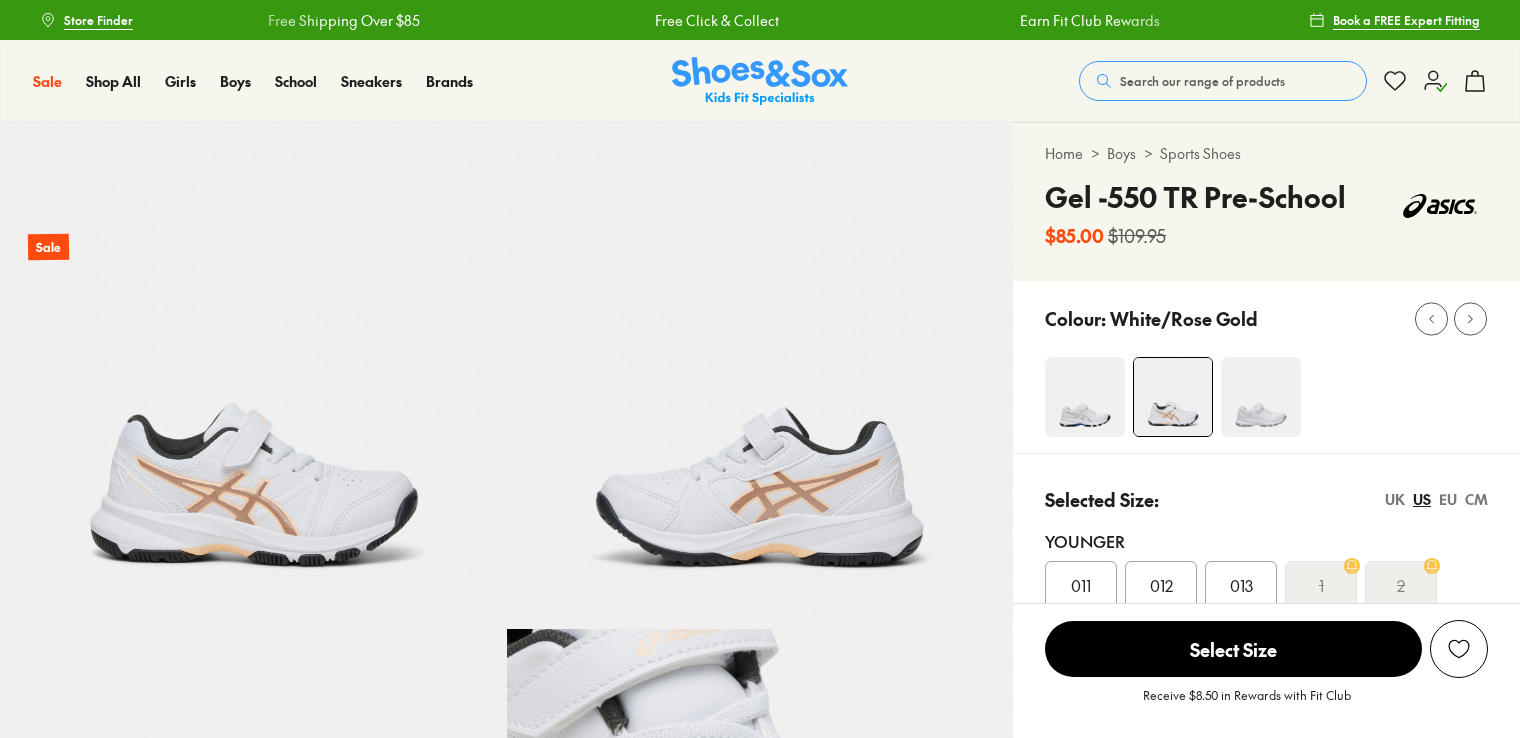 scroll, scrollTop: 0, scrollLeft: 0, axis: both 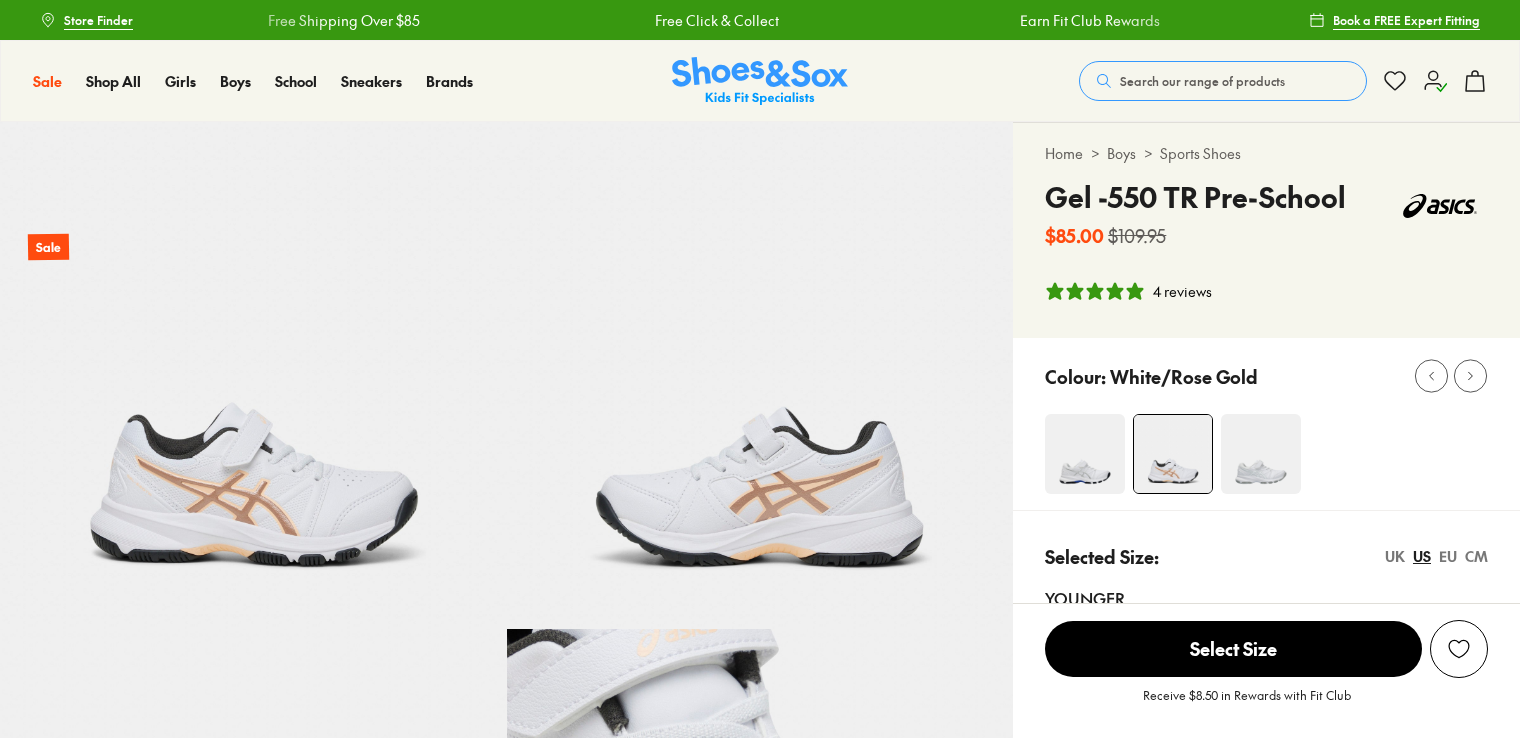 select on "*" 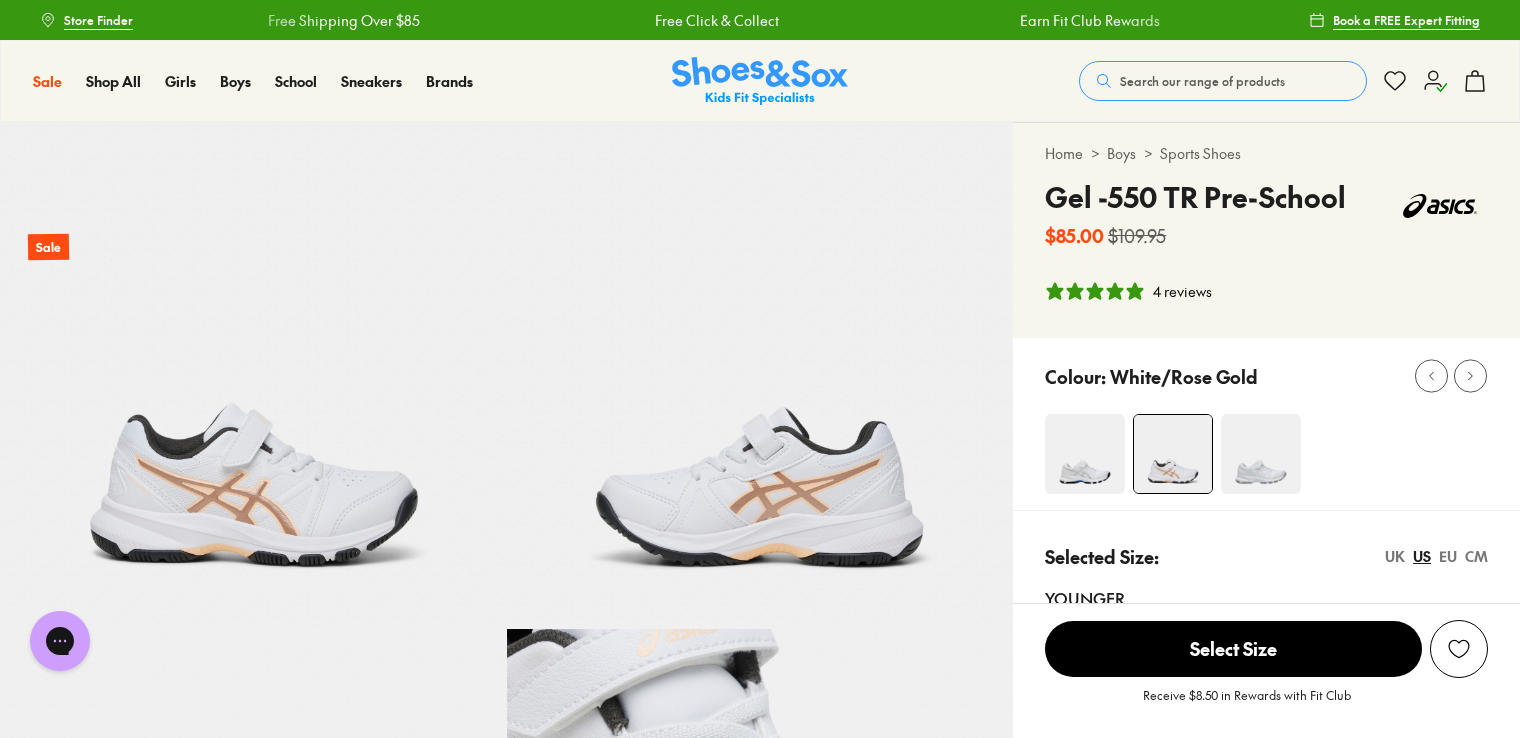 scroll, scrollTop: 0, scrollLeft: 0, axis: both 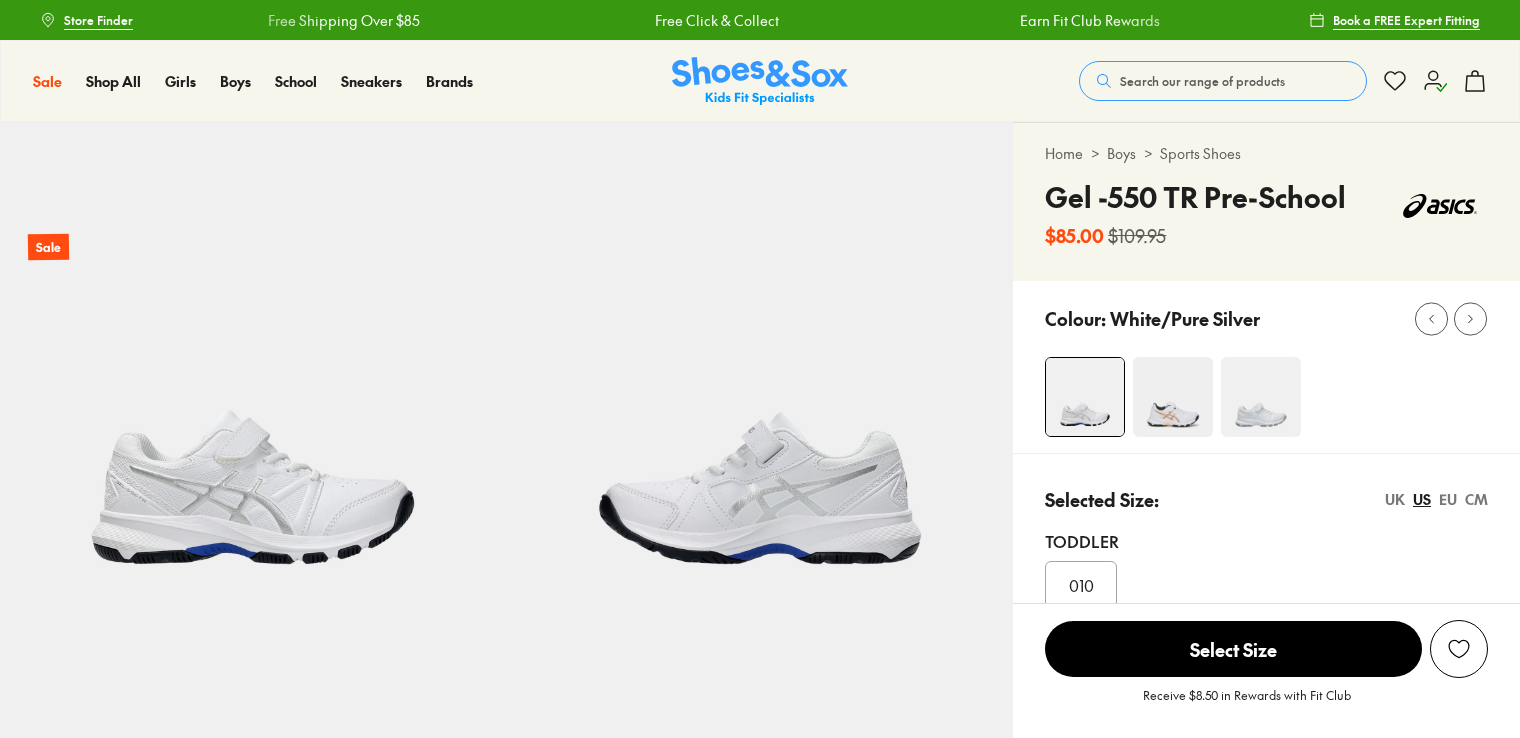 click at bounding box center (1261, 397) 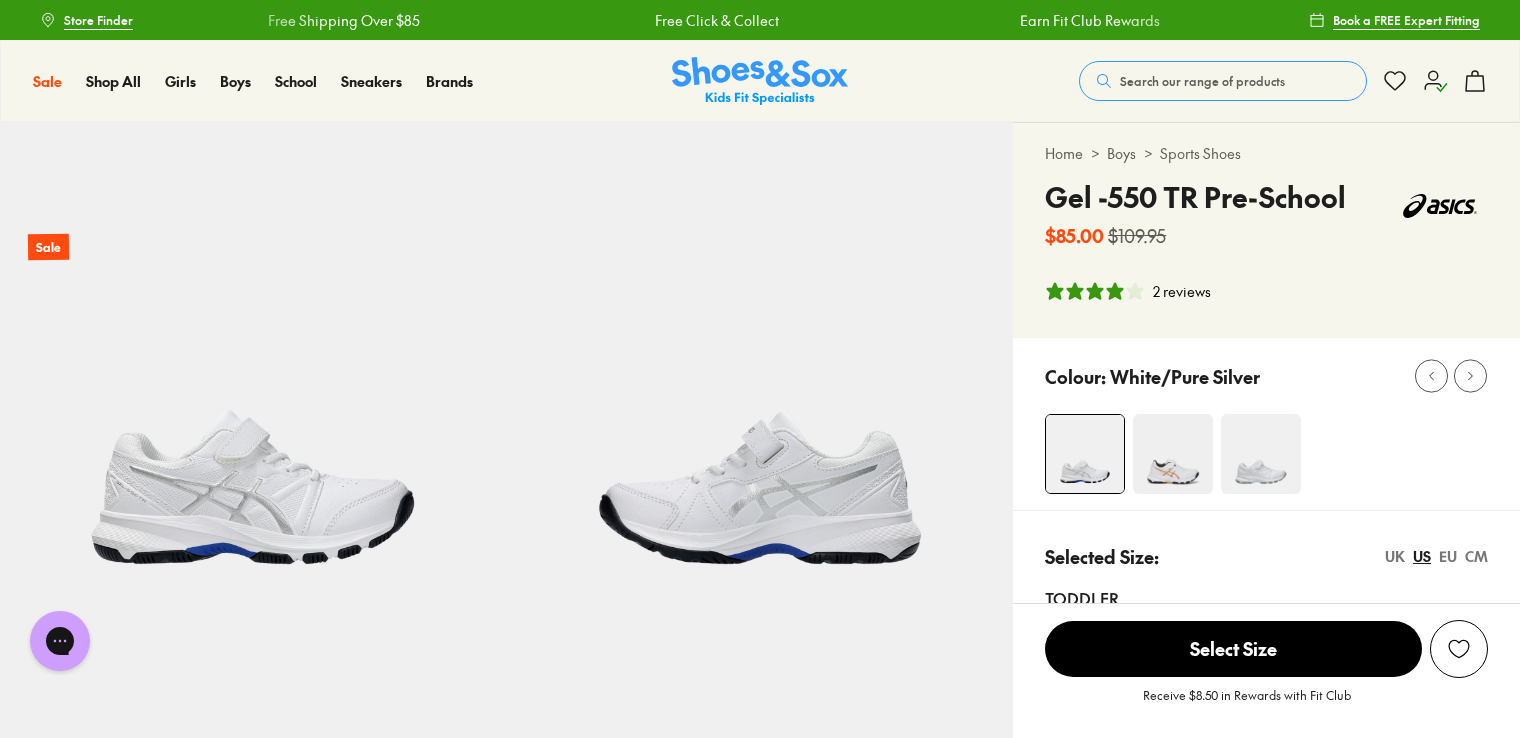 scroll, scrollTop: 0, scrollLeft: 0, axis: both 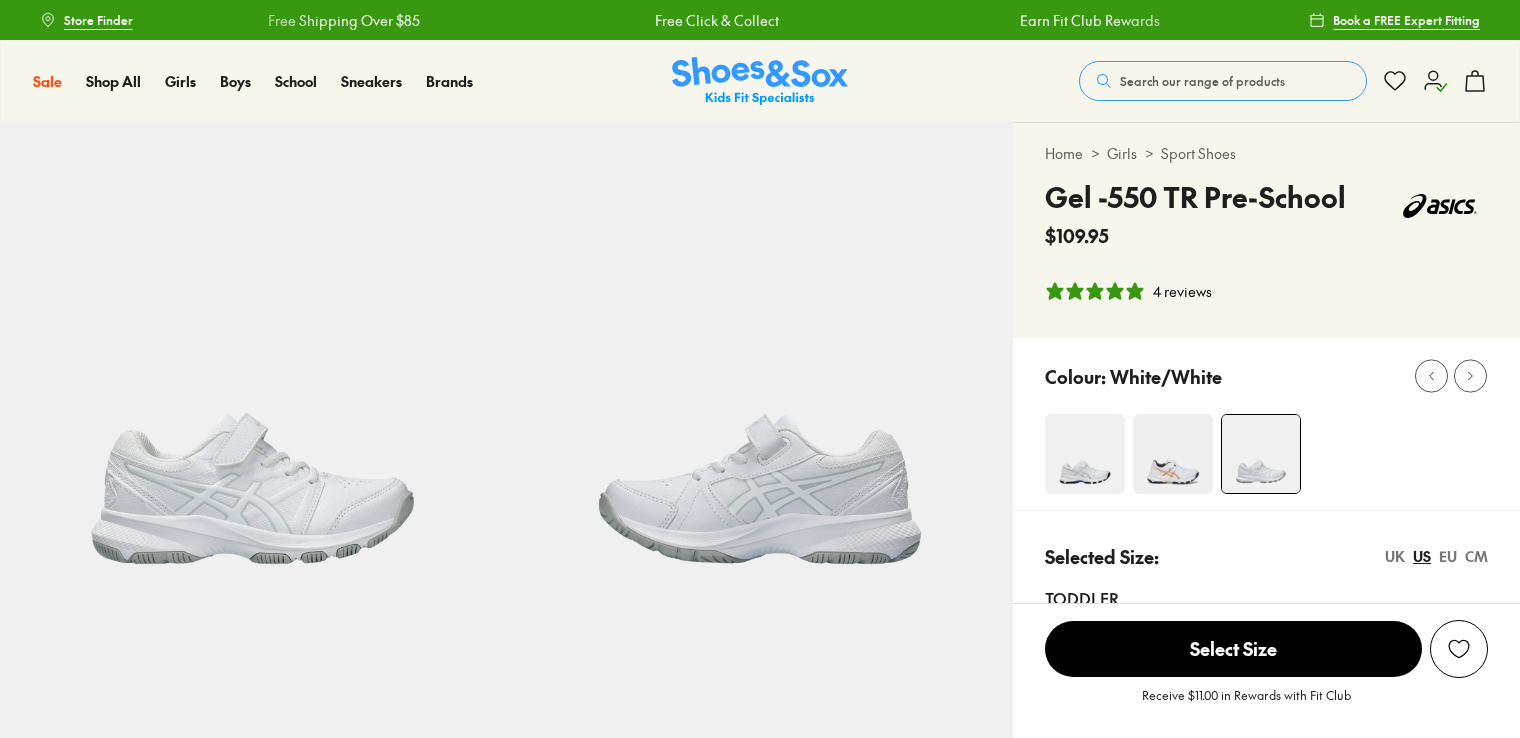 select on "*" 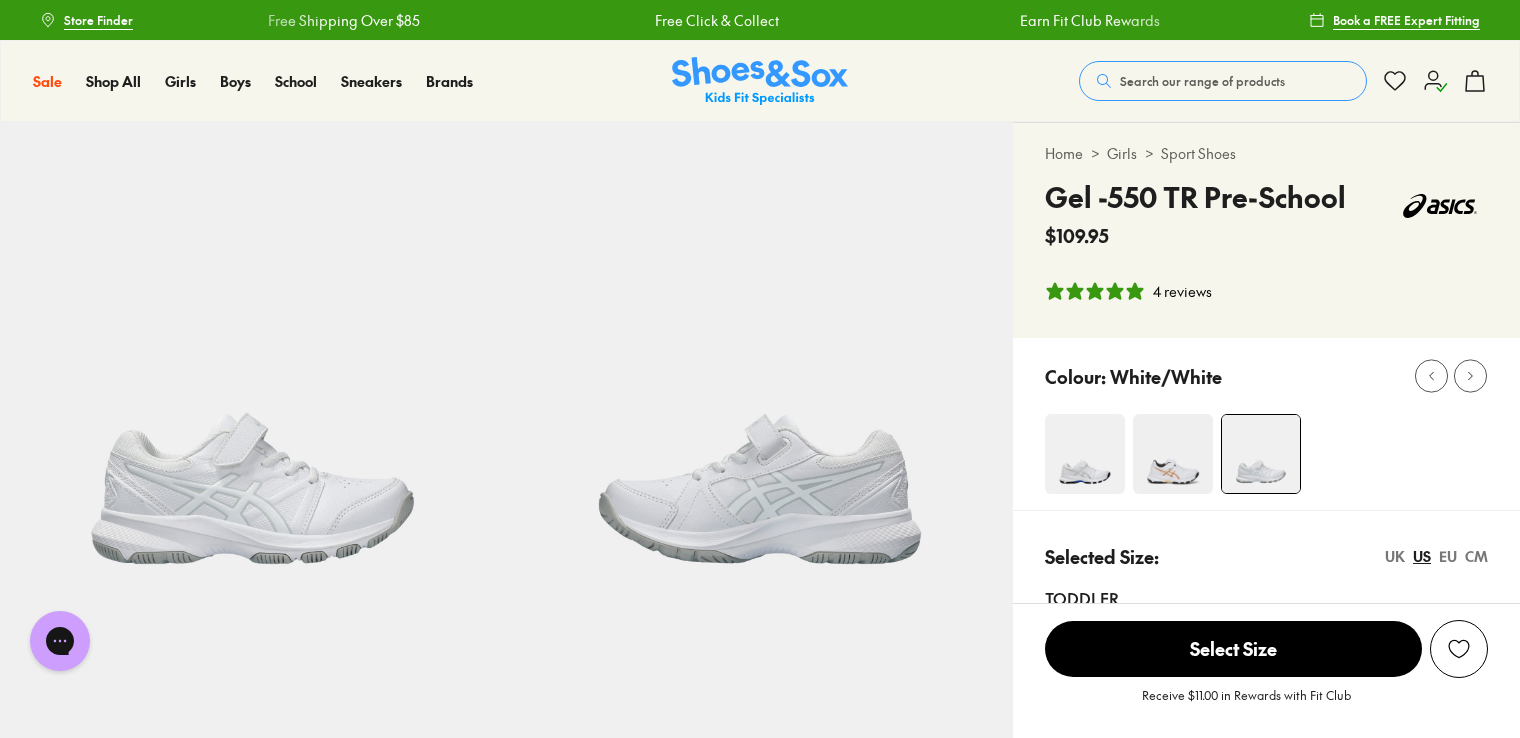 scroll, scrollTop: 0, scrollLeft: 0, axis: both 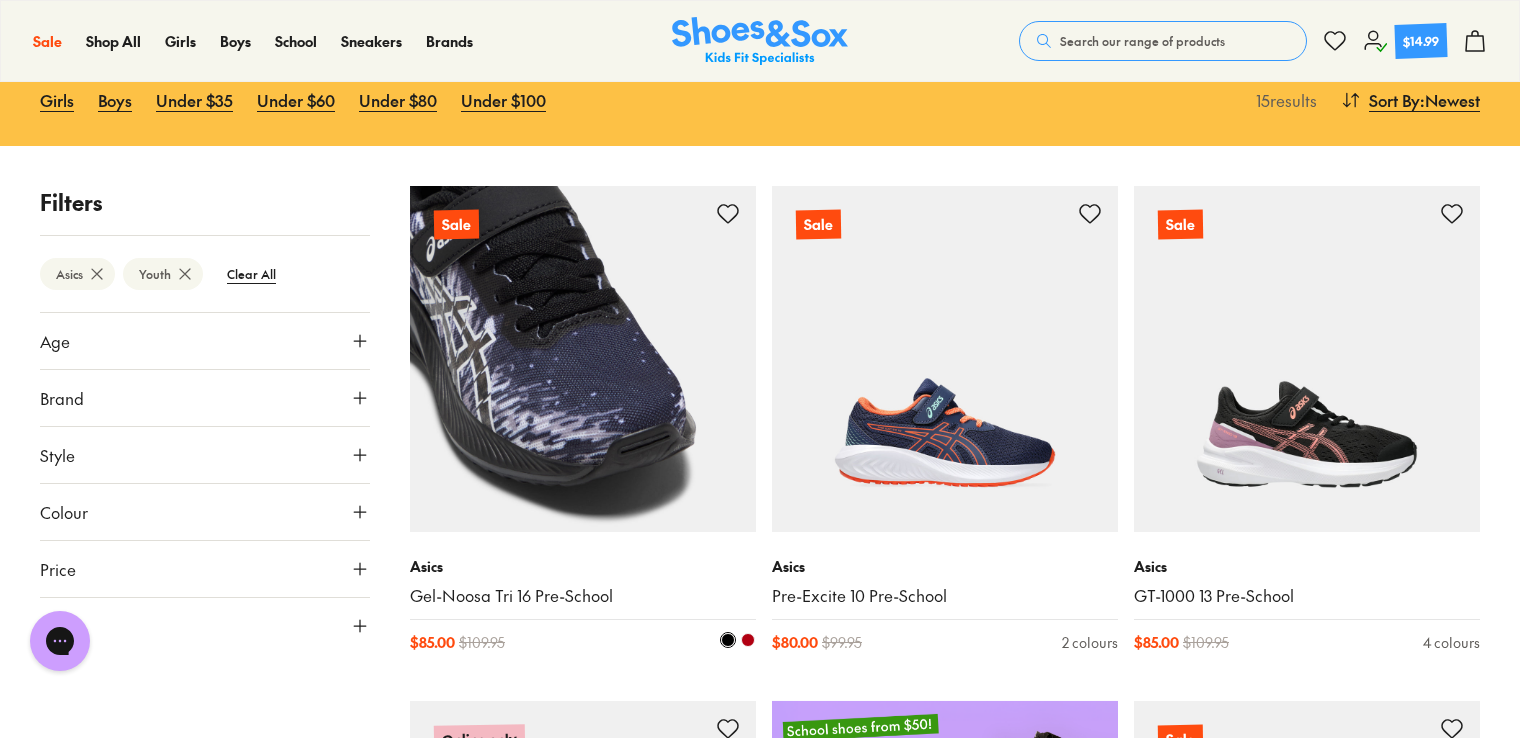 click at bounding box center (583, 359) 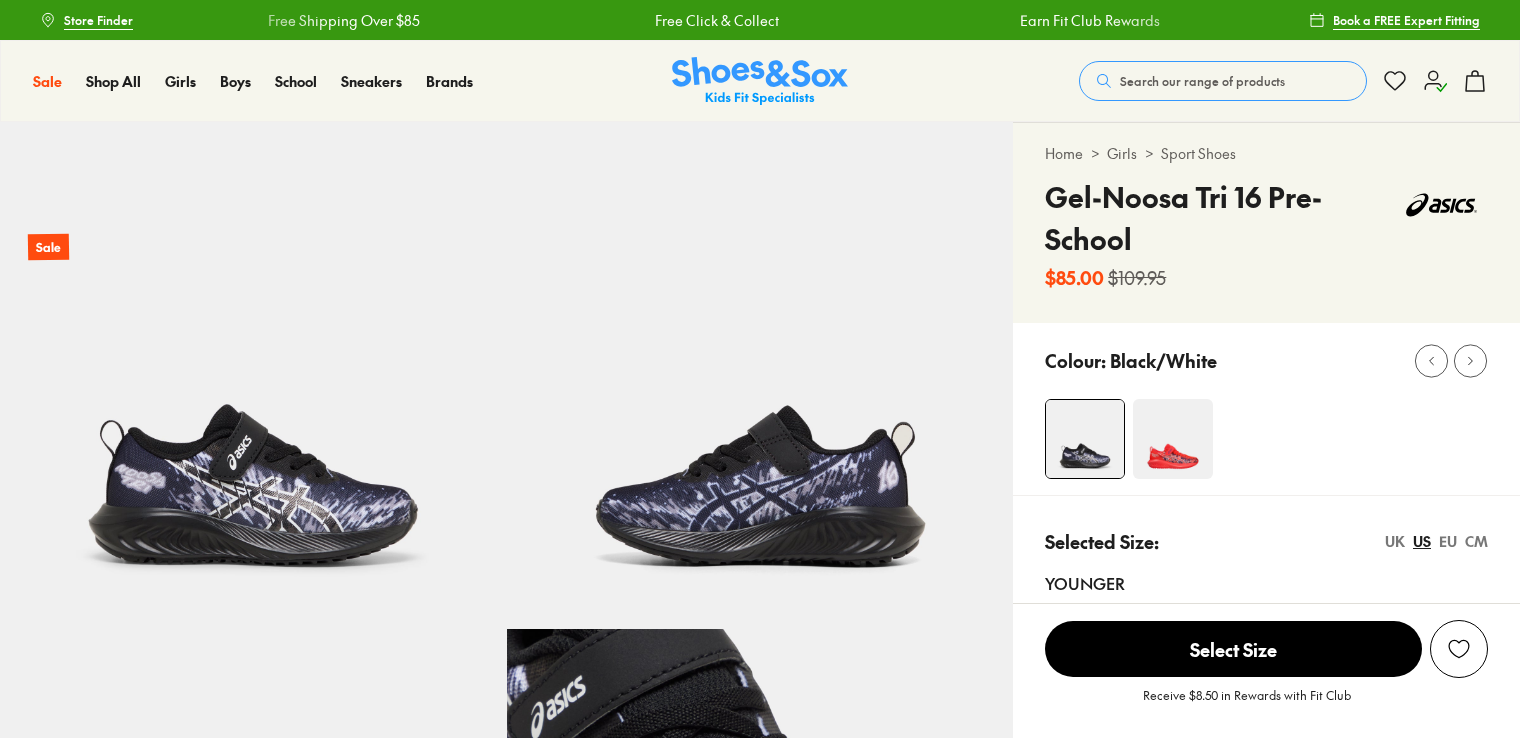 scroll, scrollTop: 0, scrollLeft: 0, axis: both 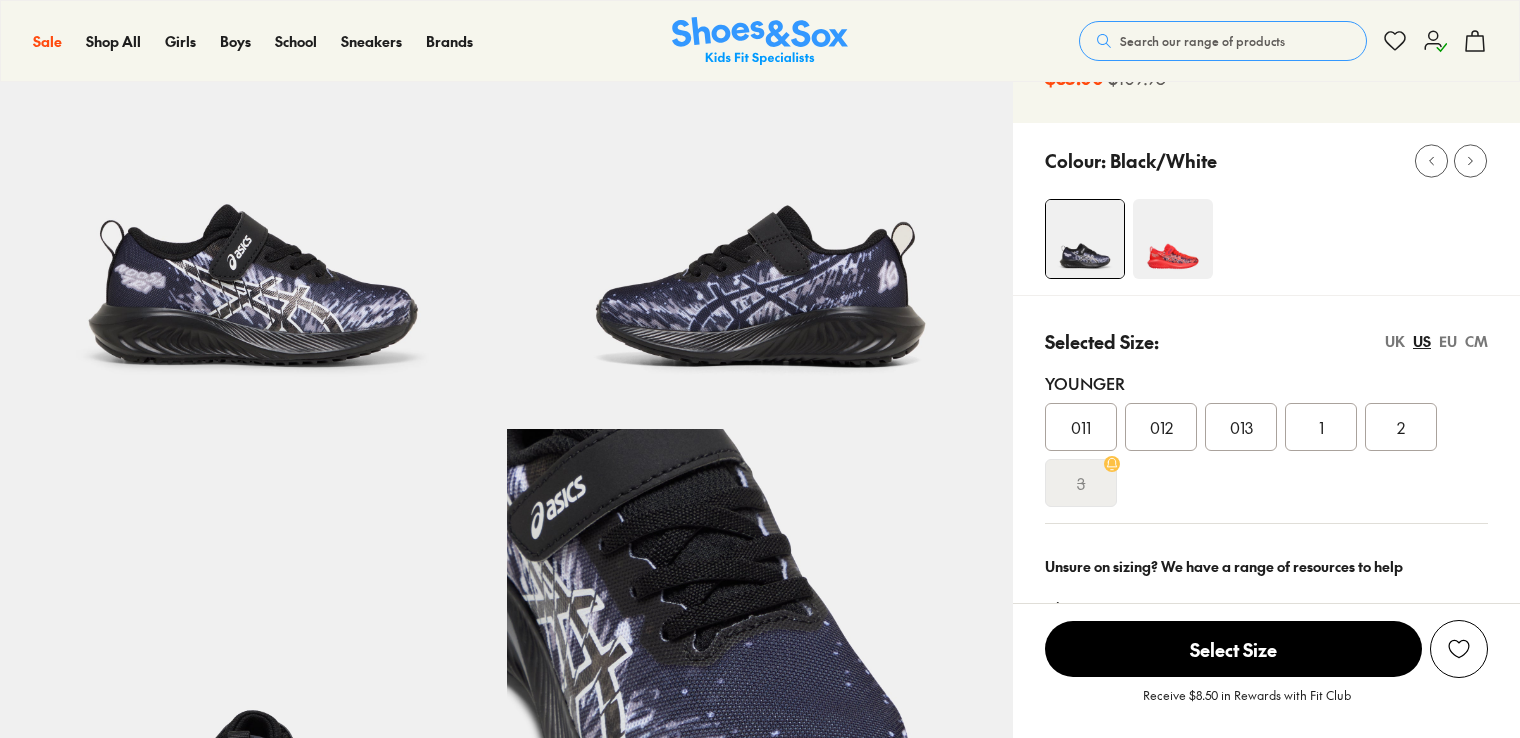 select on "*" 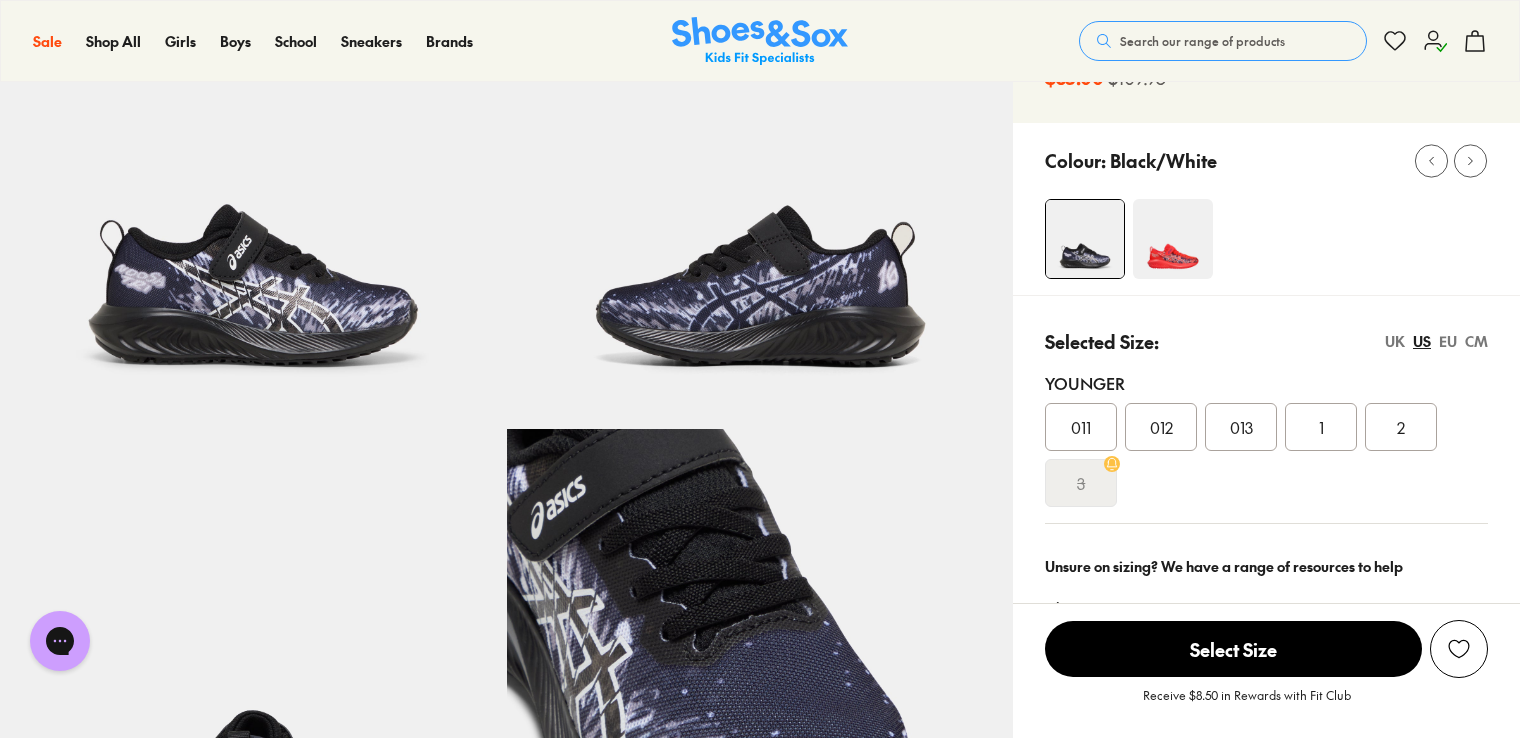 scroll, scrollTop: 0, scrollLeft: 0, axis: both 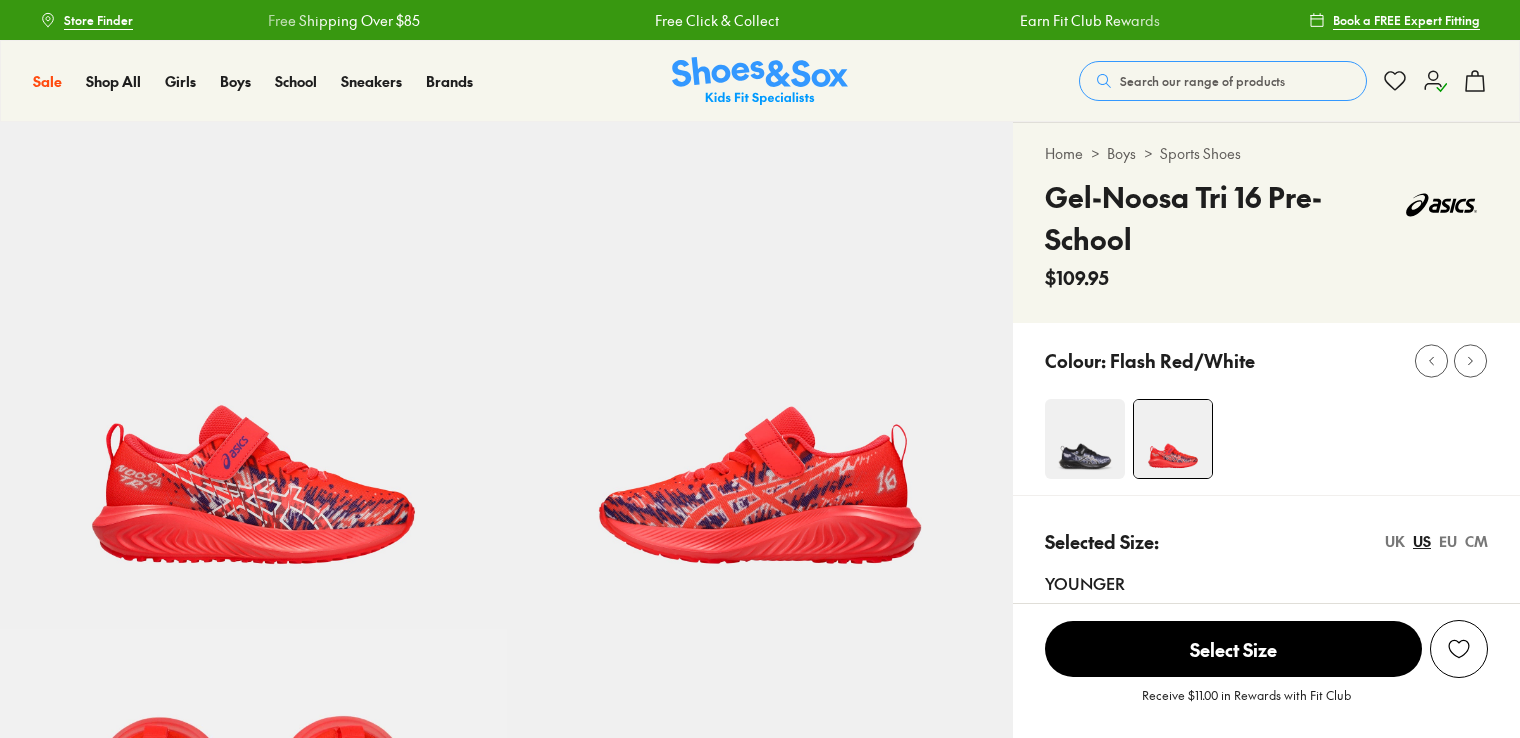 select on "*" 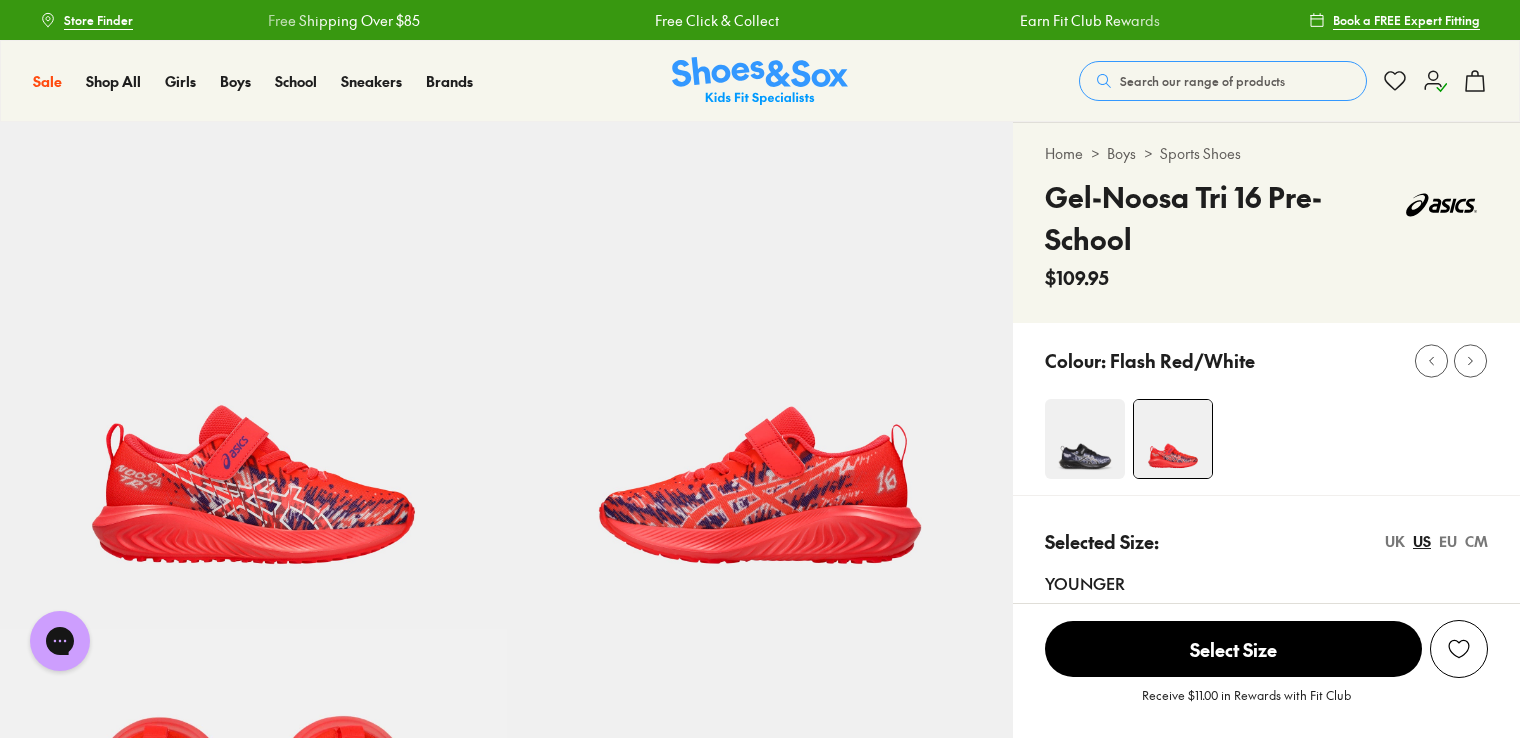 scroll, scrollTop: 0, scrollLeft: 0, axis: both 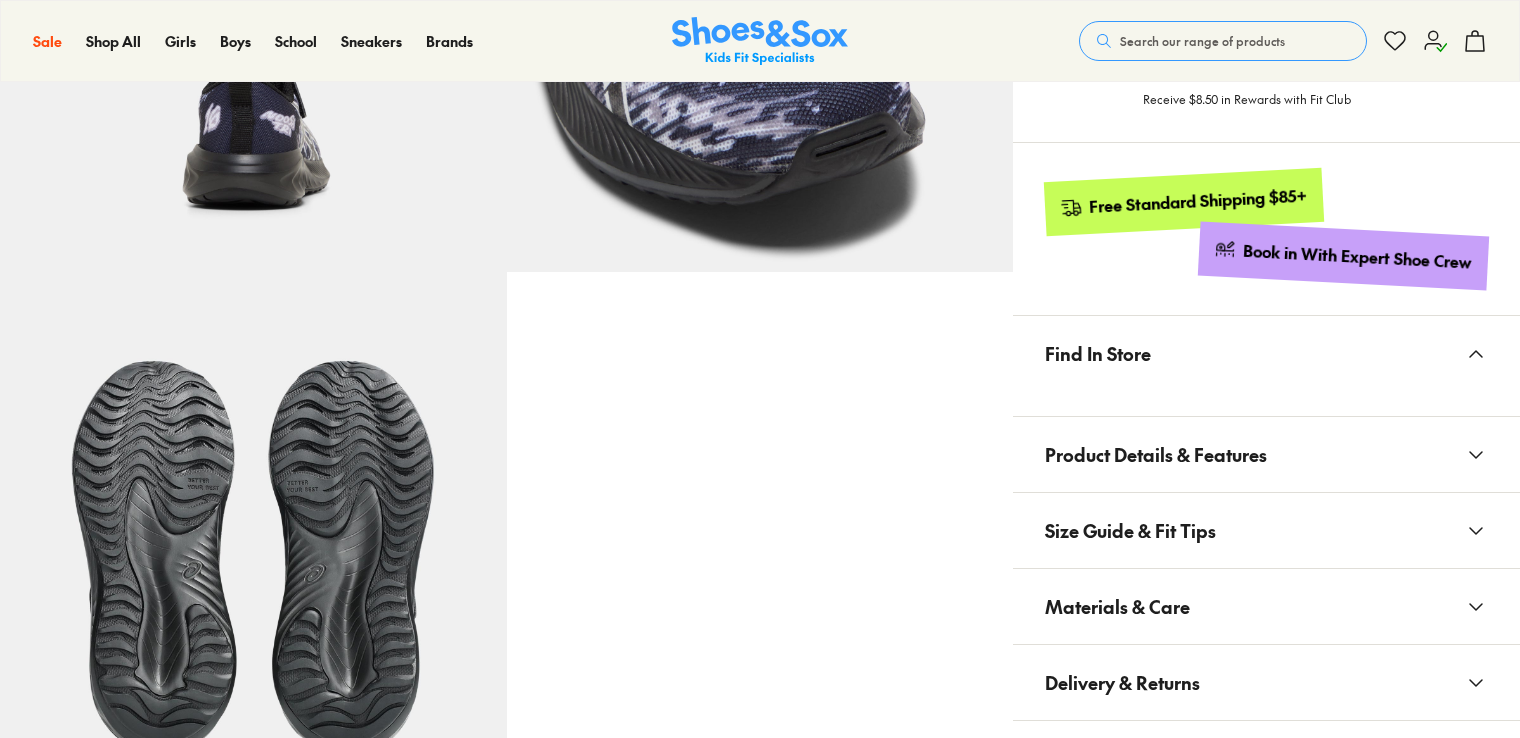 select on "*" 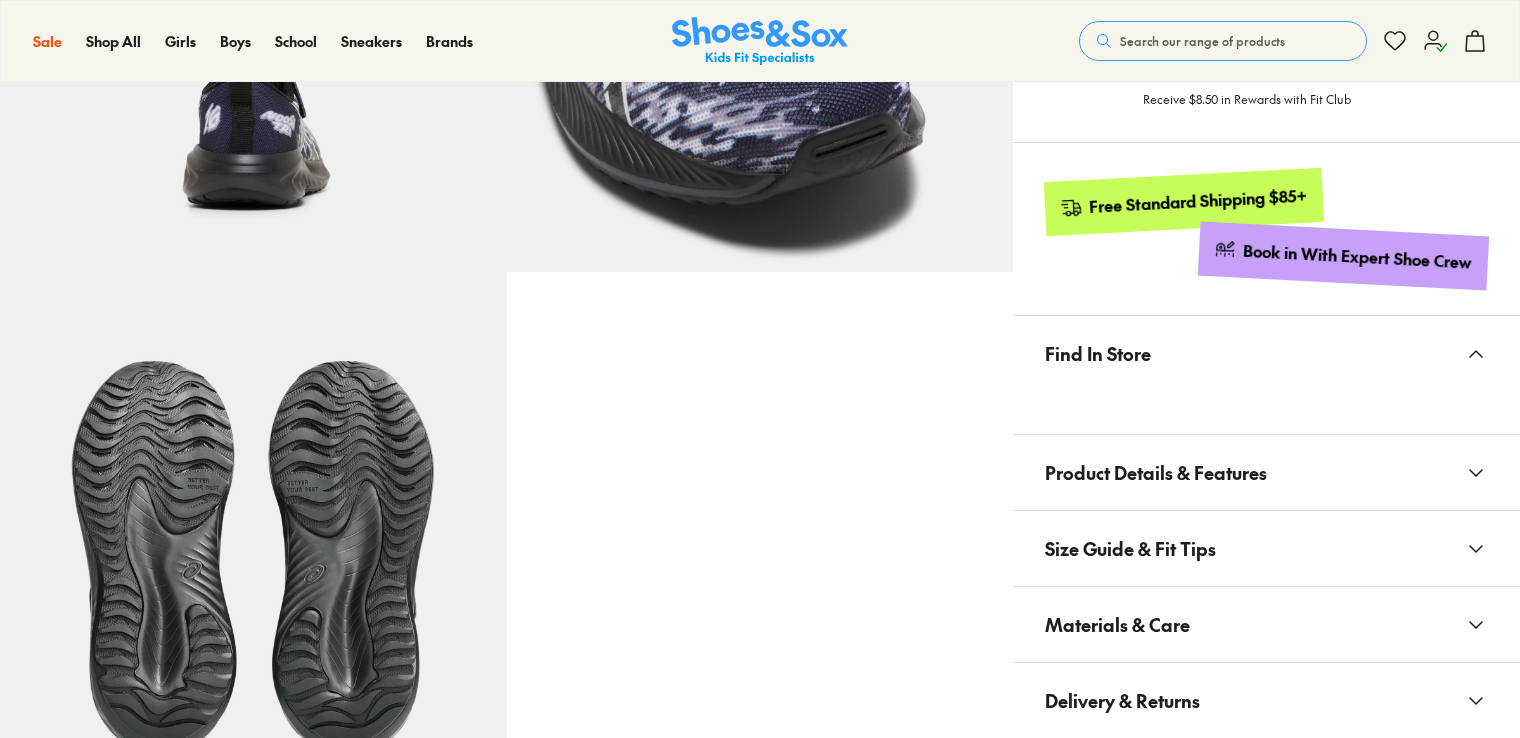 scroll, scrollTop: 900, scrollLeft: 0, axis: vertical 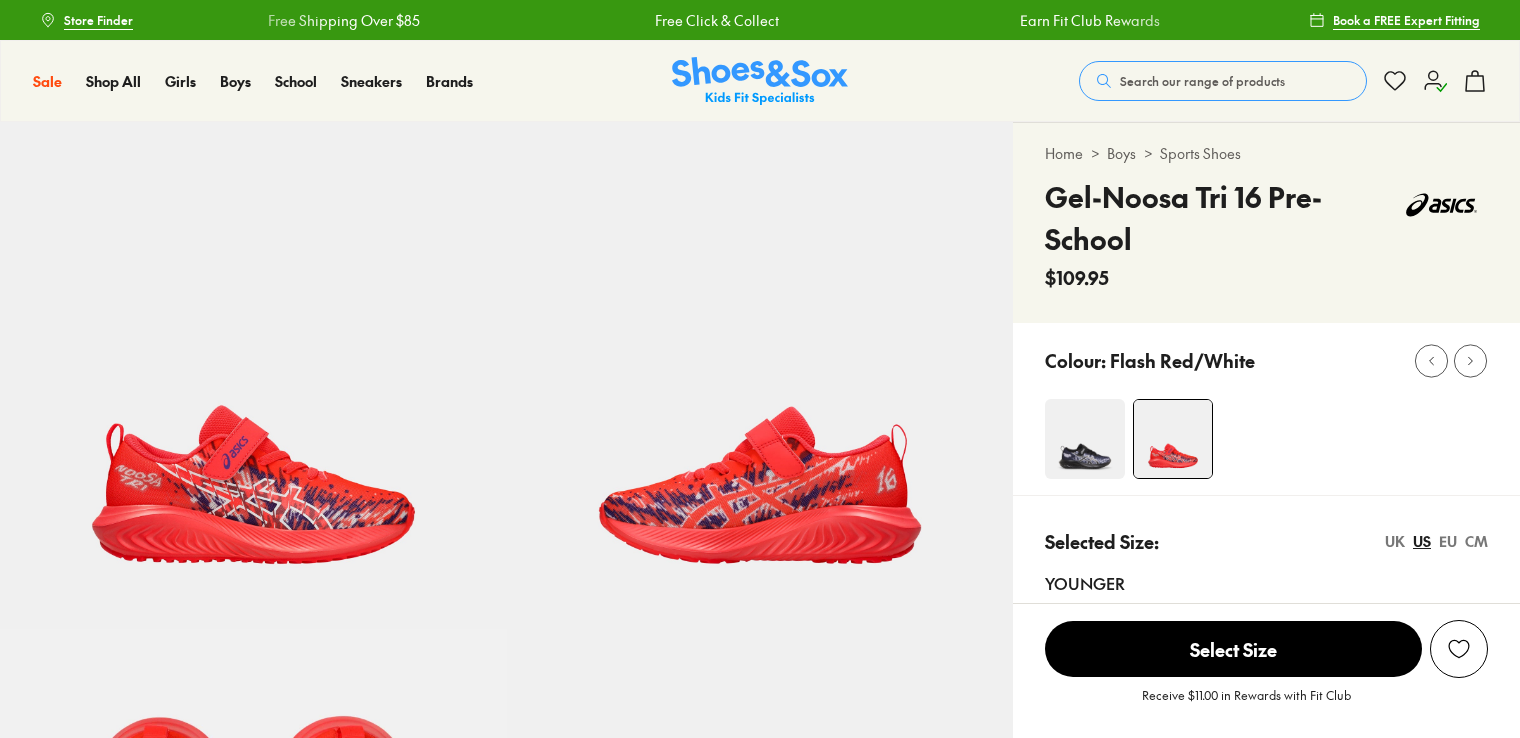 select on "*" 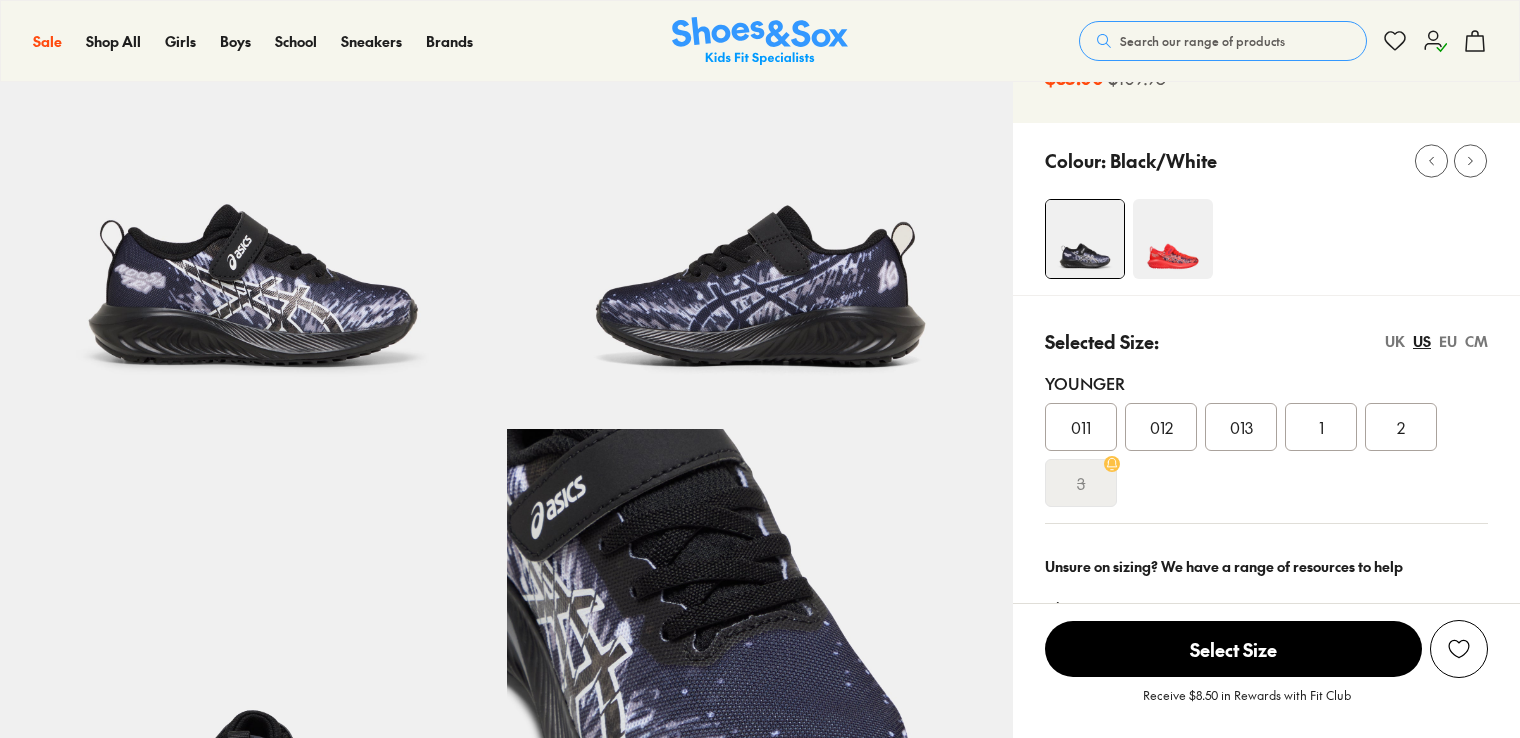 select on "*" 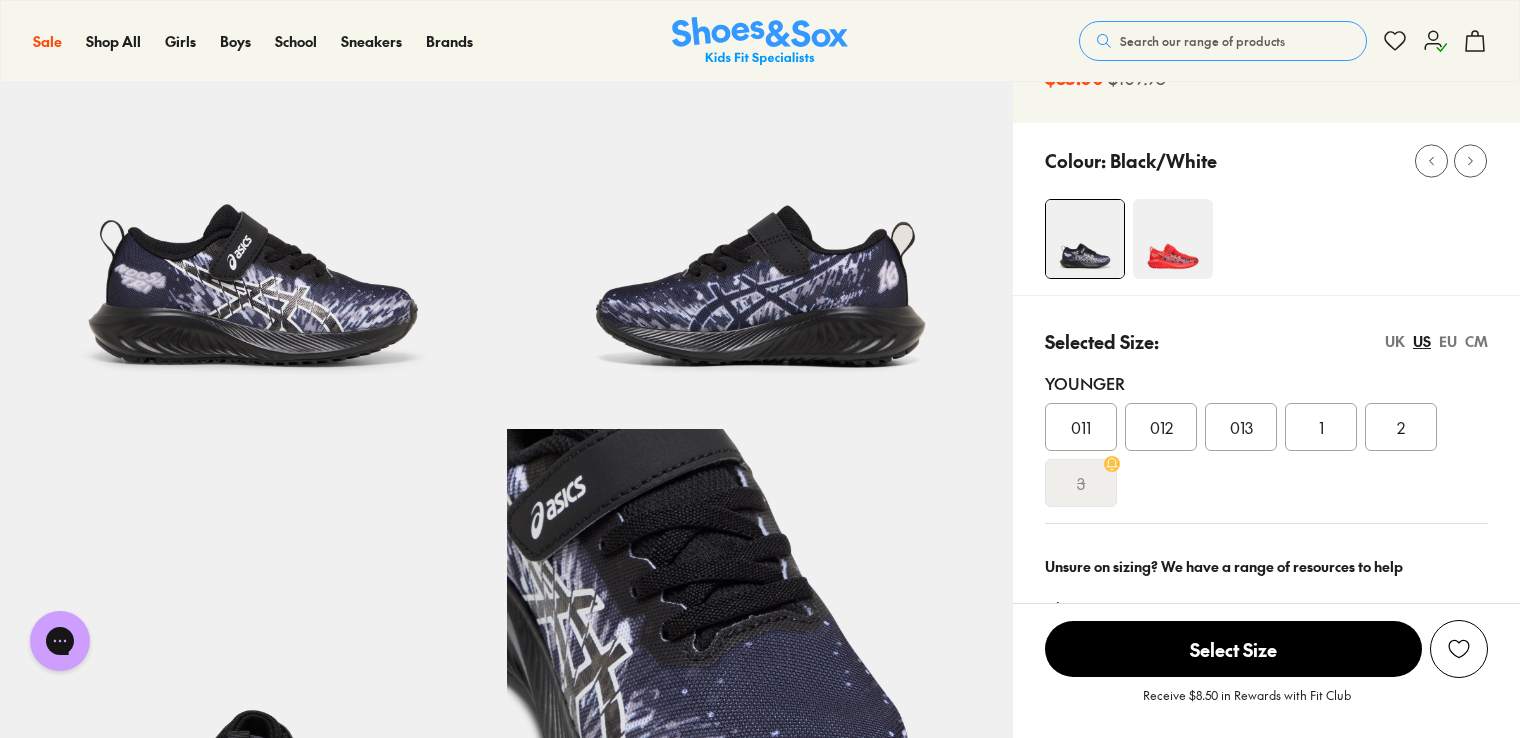 scroll, scrollTop: 0, scrollLeft: 0, axis: both 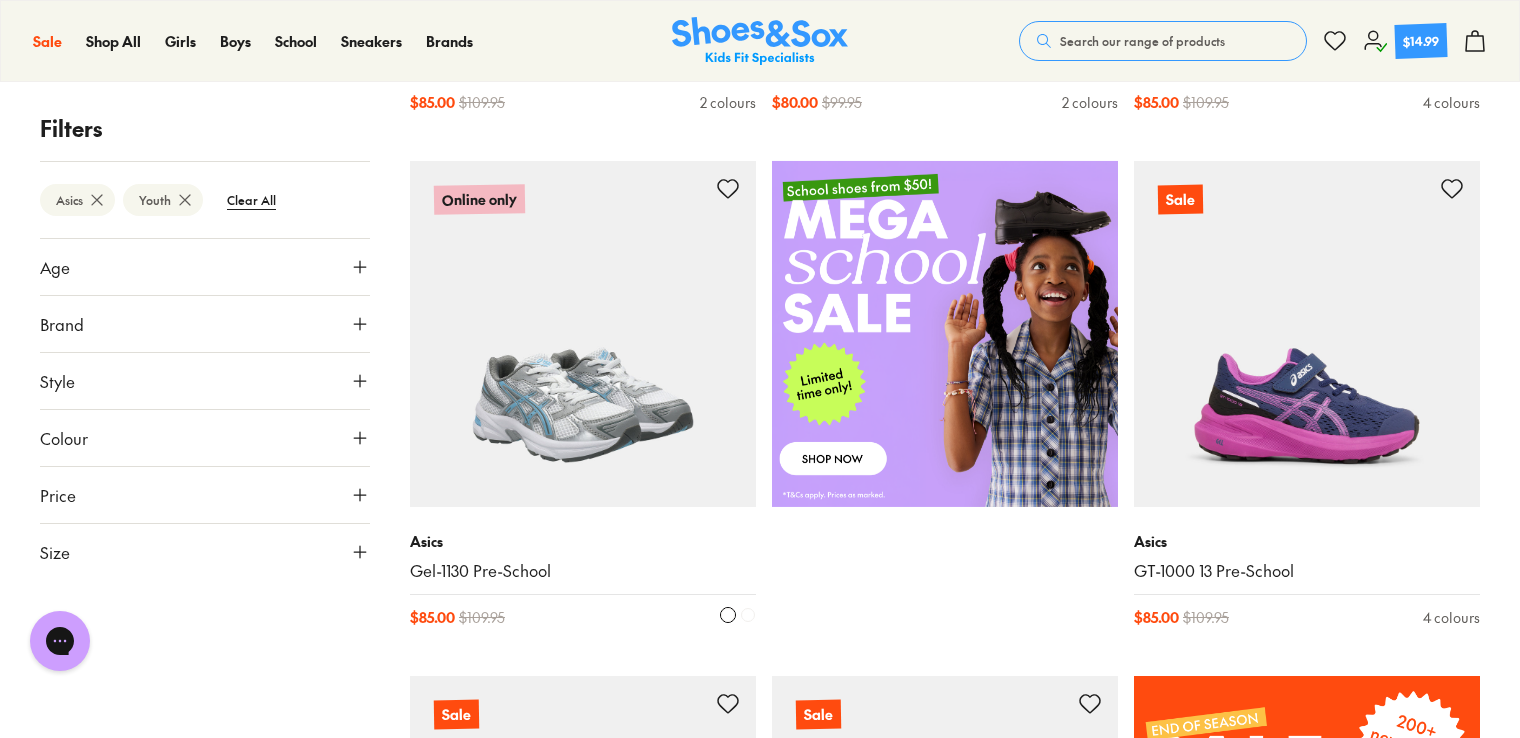 click at bounding box center (583, 334) 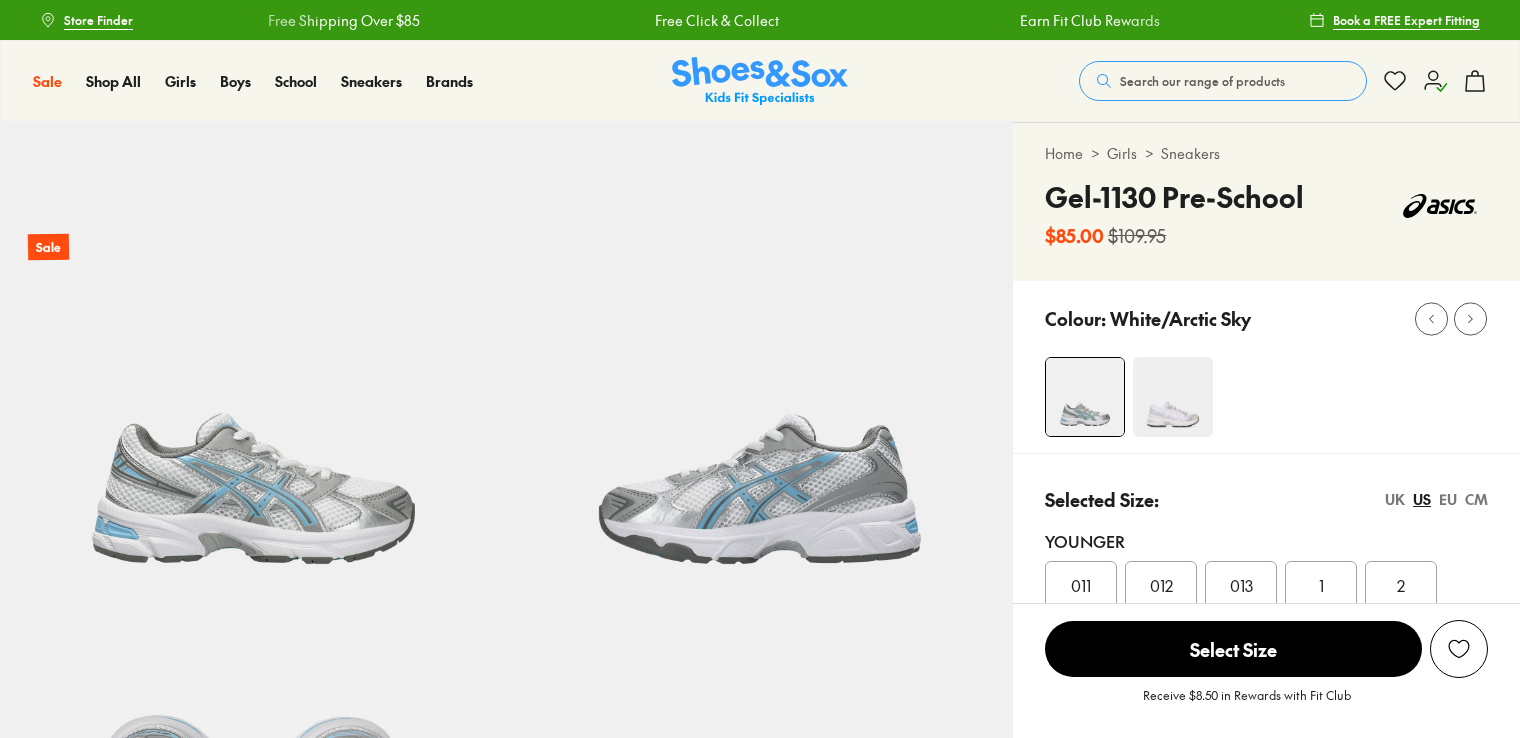 scroll, scrollTop: 0, scrollLeft: 0, axis: both 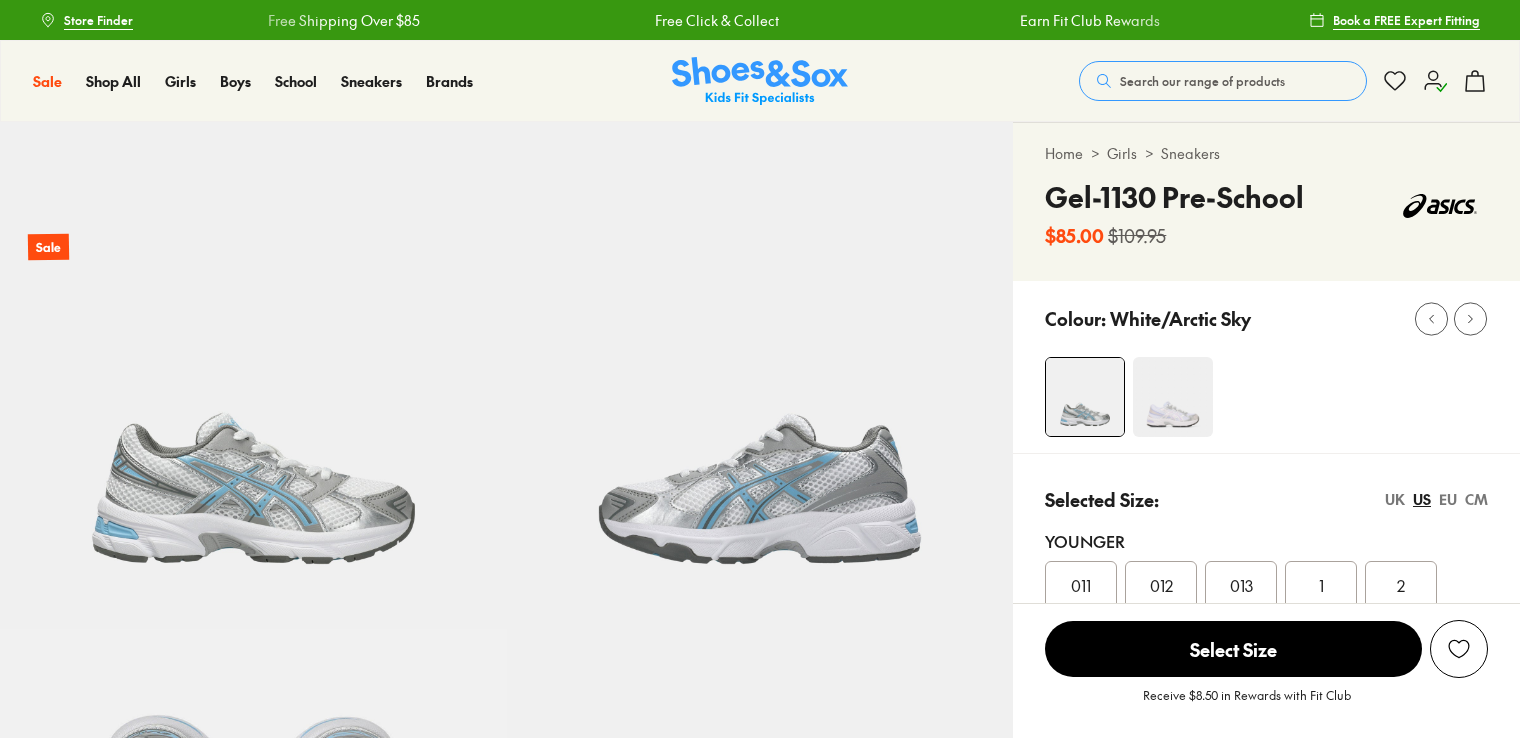 select on "*" 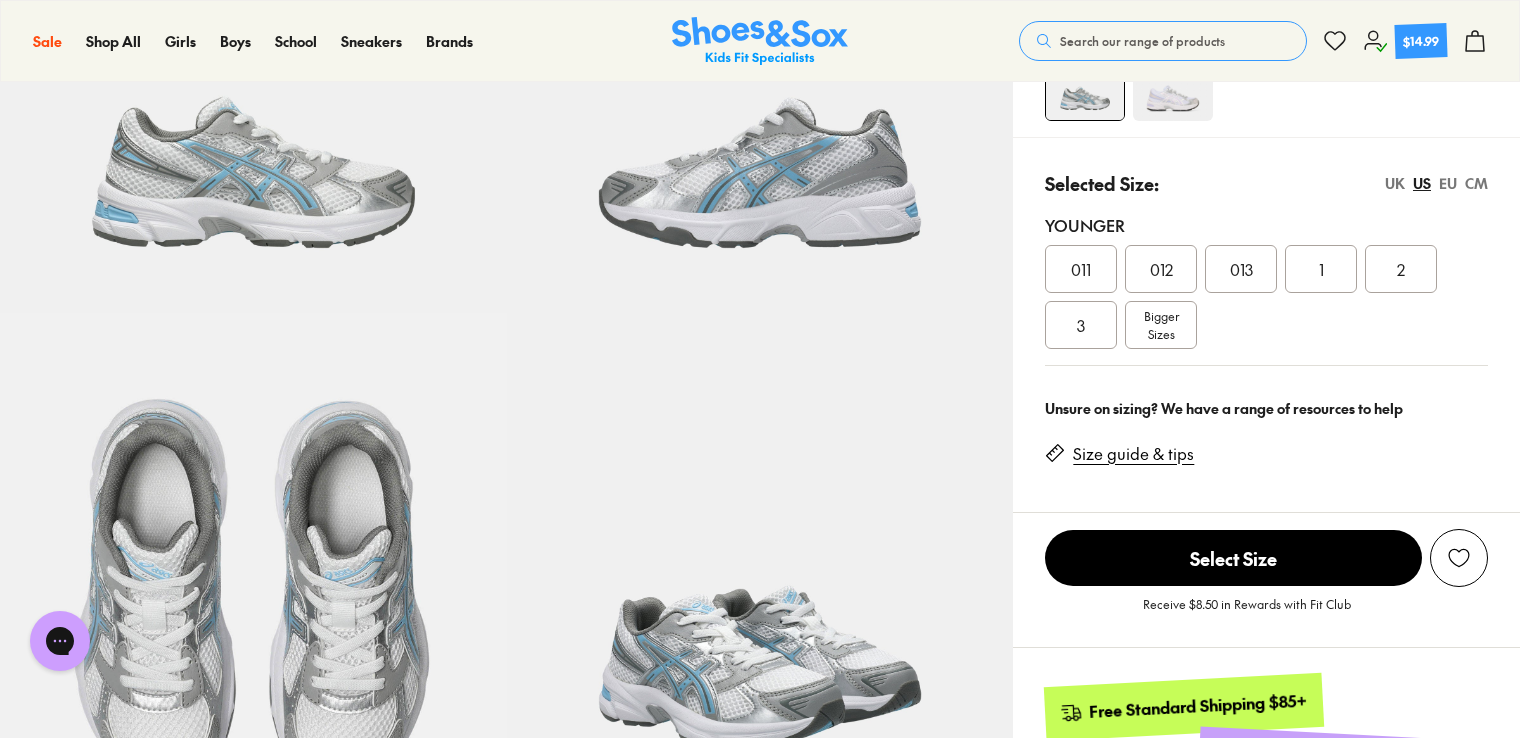 scroll, scrollTop: 300, scrollLeft: 0, axis: vertical 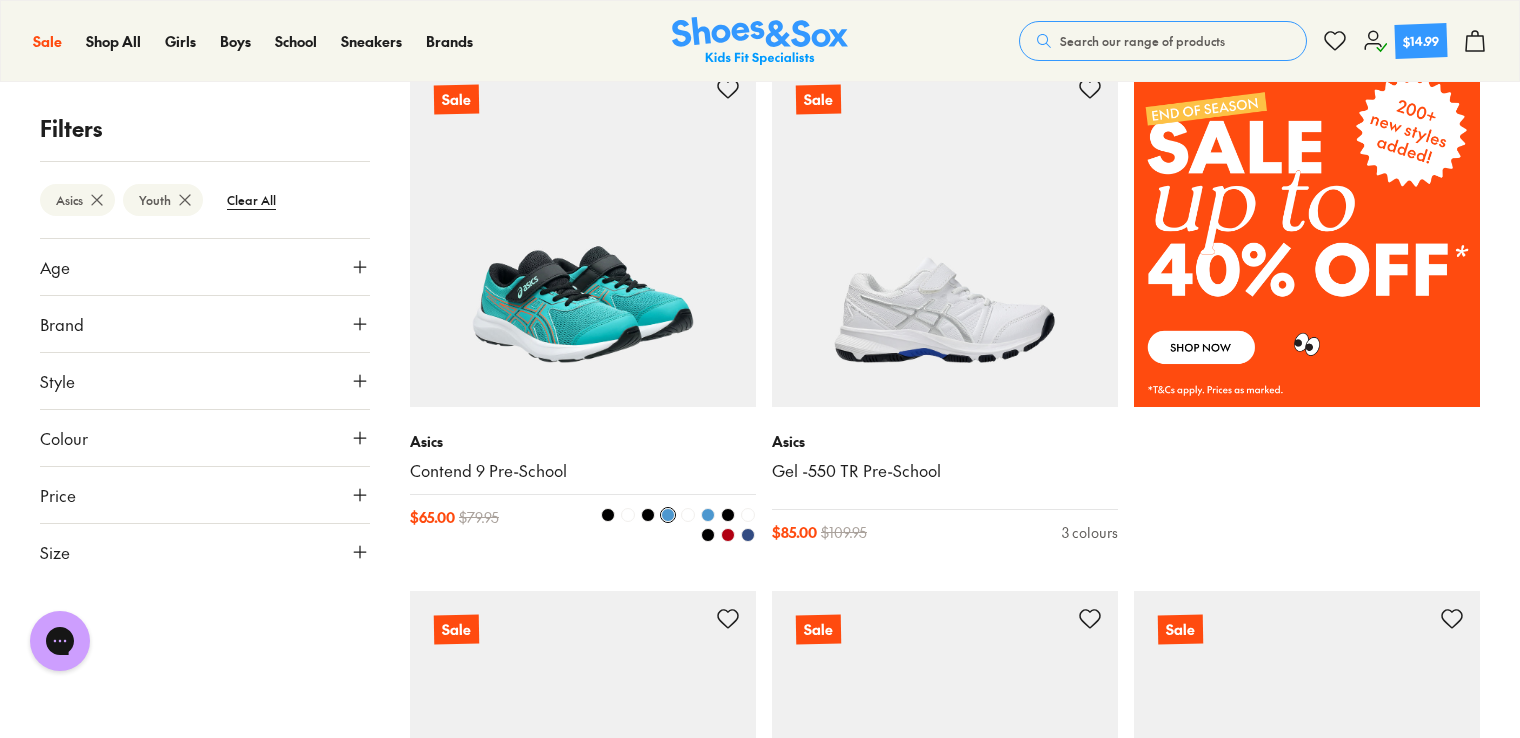 click at bounding box center (583, 234) 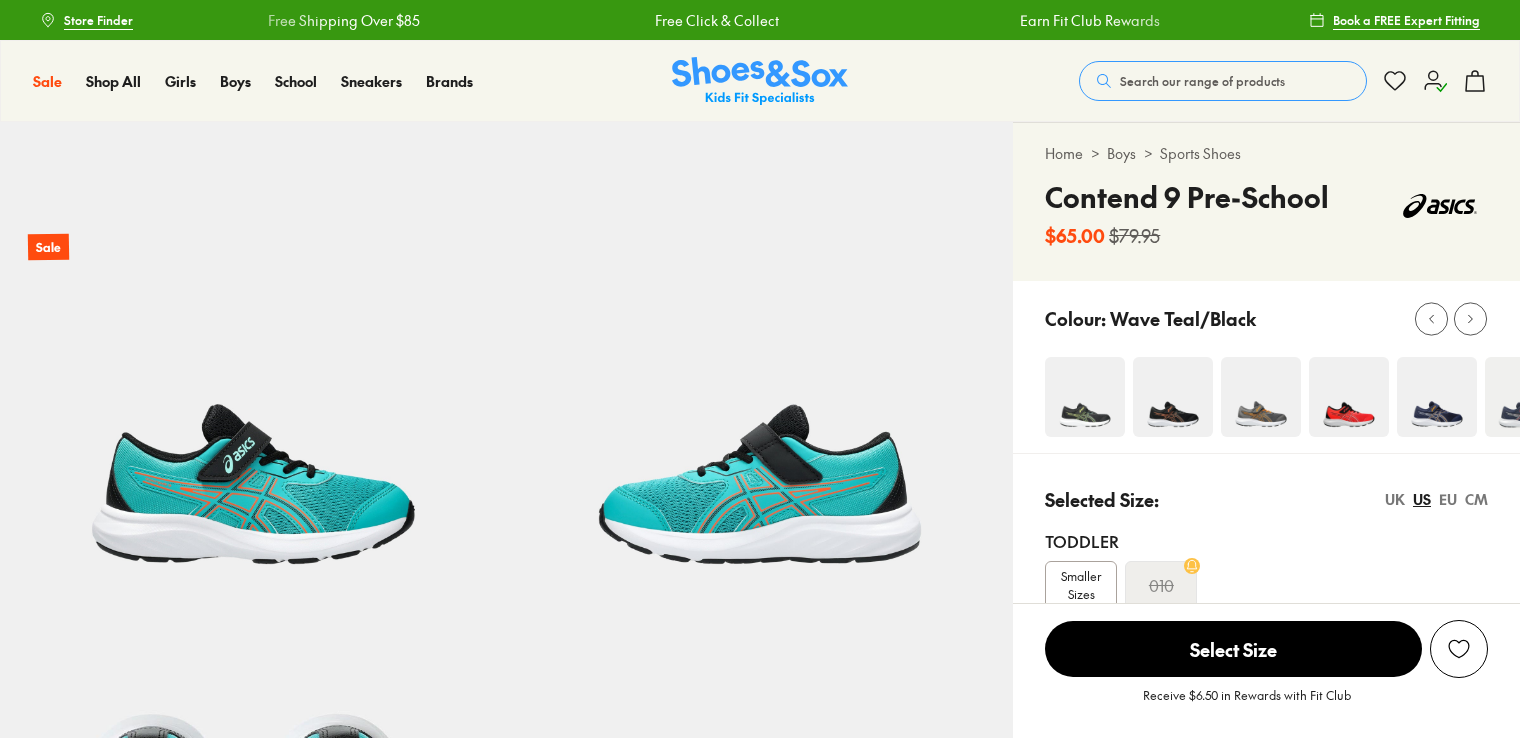 scroll, scrollTop: 0, scrollLeft: 0, axis: both 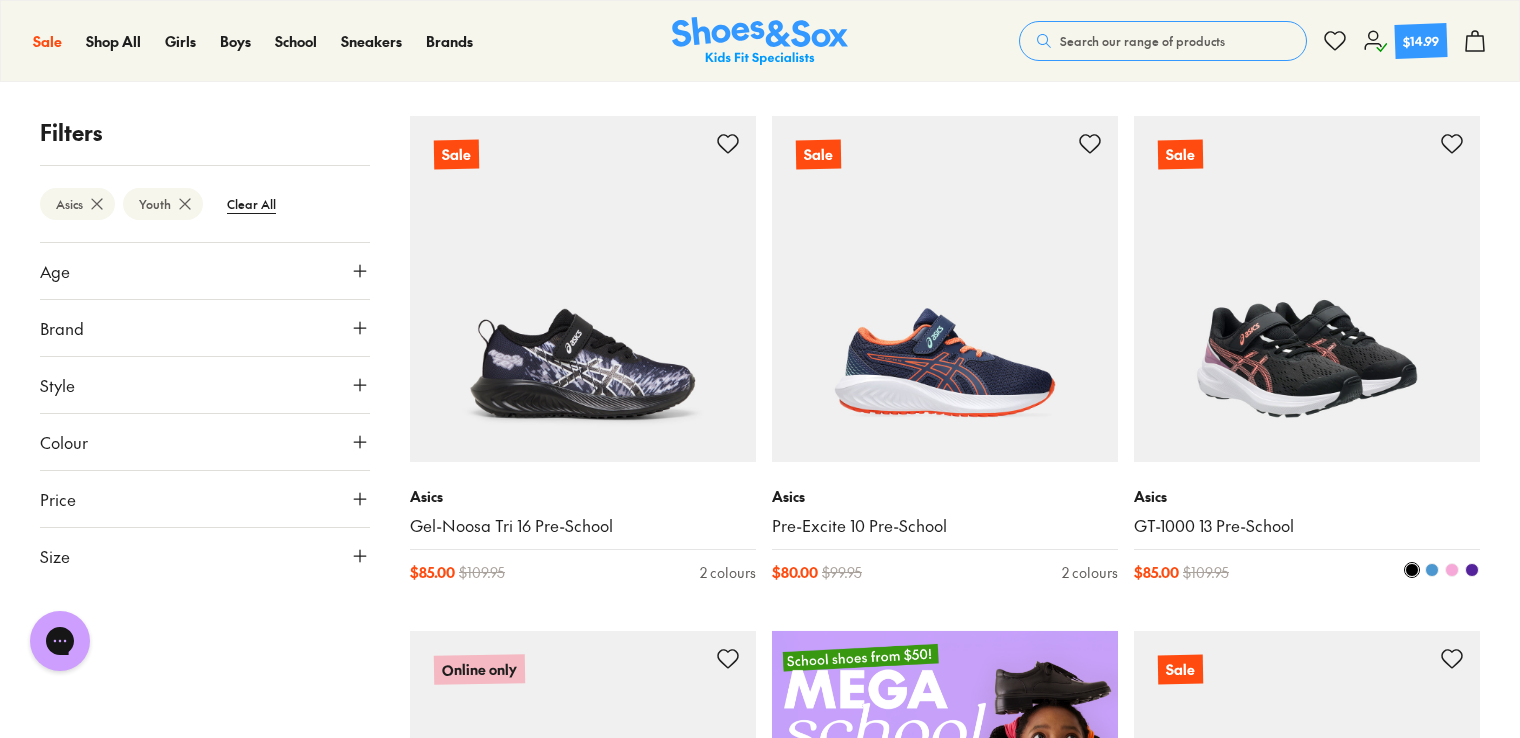 click on "Asics GT-1000 13 Pre-School $ 85.00 $ 109.95 4 colours" at bounding box center (1307, 534) 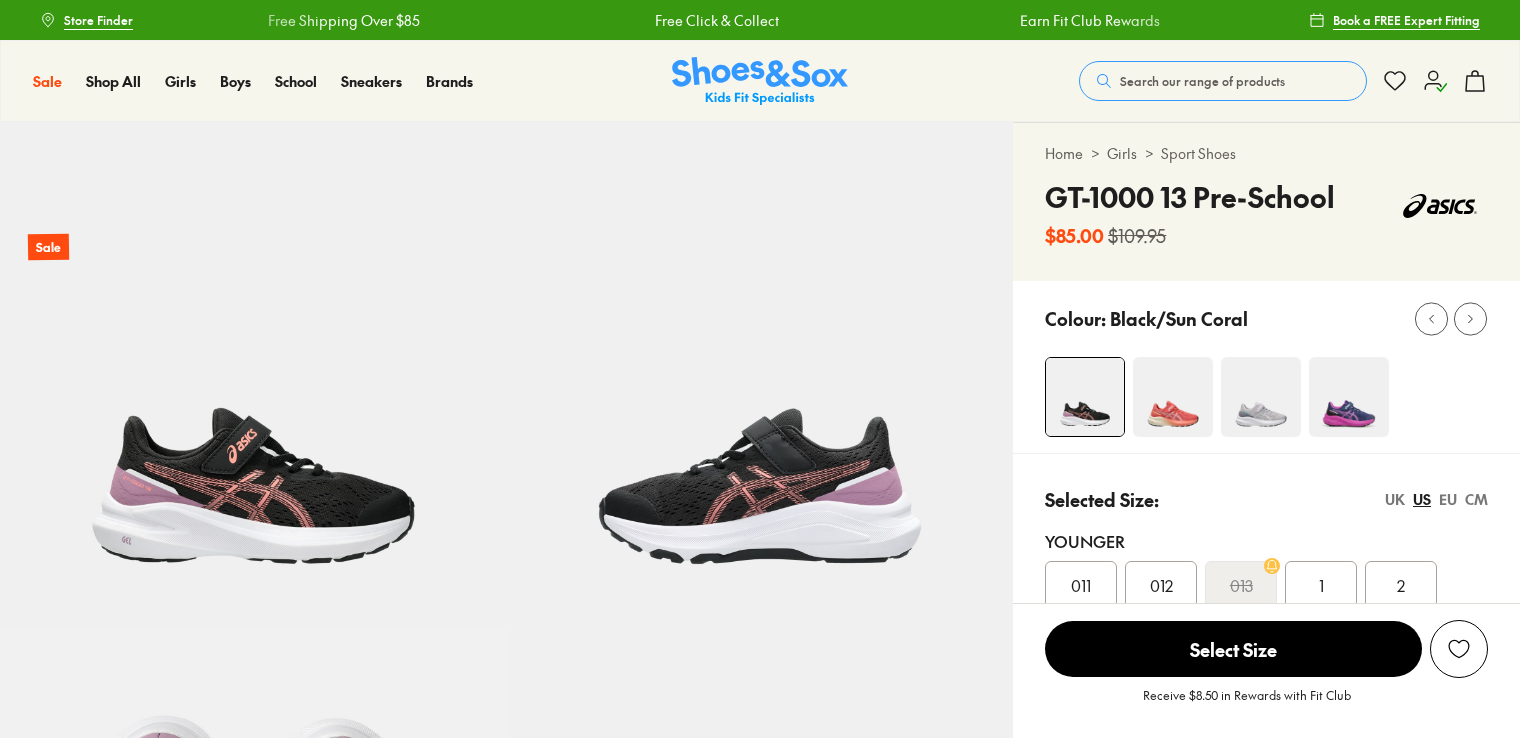 scroll, scrollTop: 0, scrollLeft: 0, axis: both 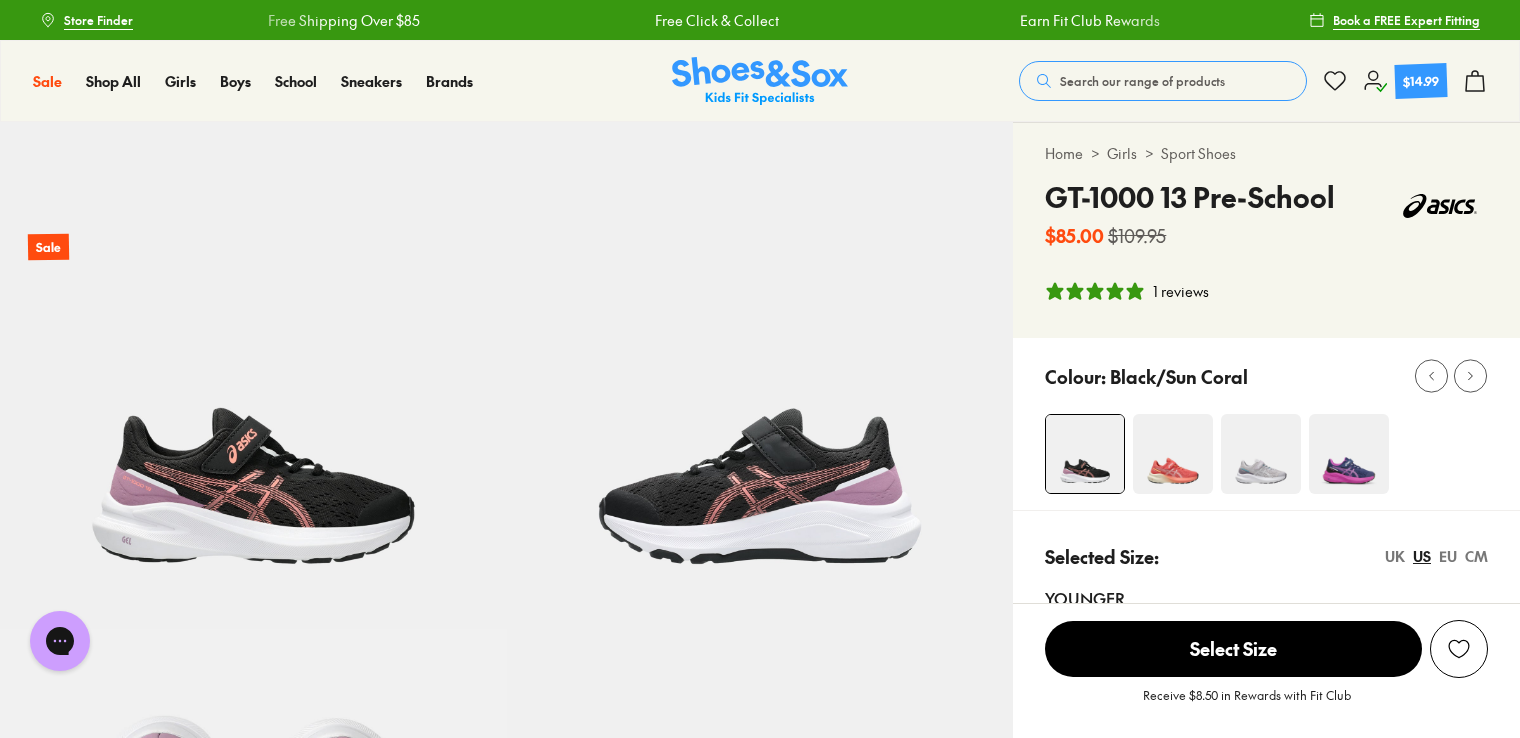 click at bounding box center [1173, 454] 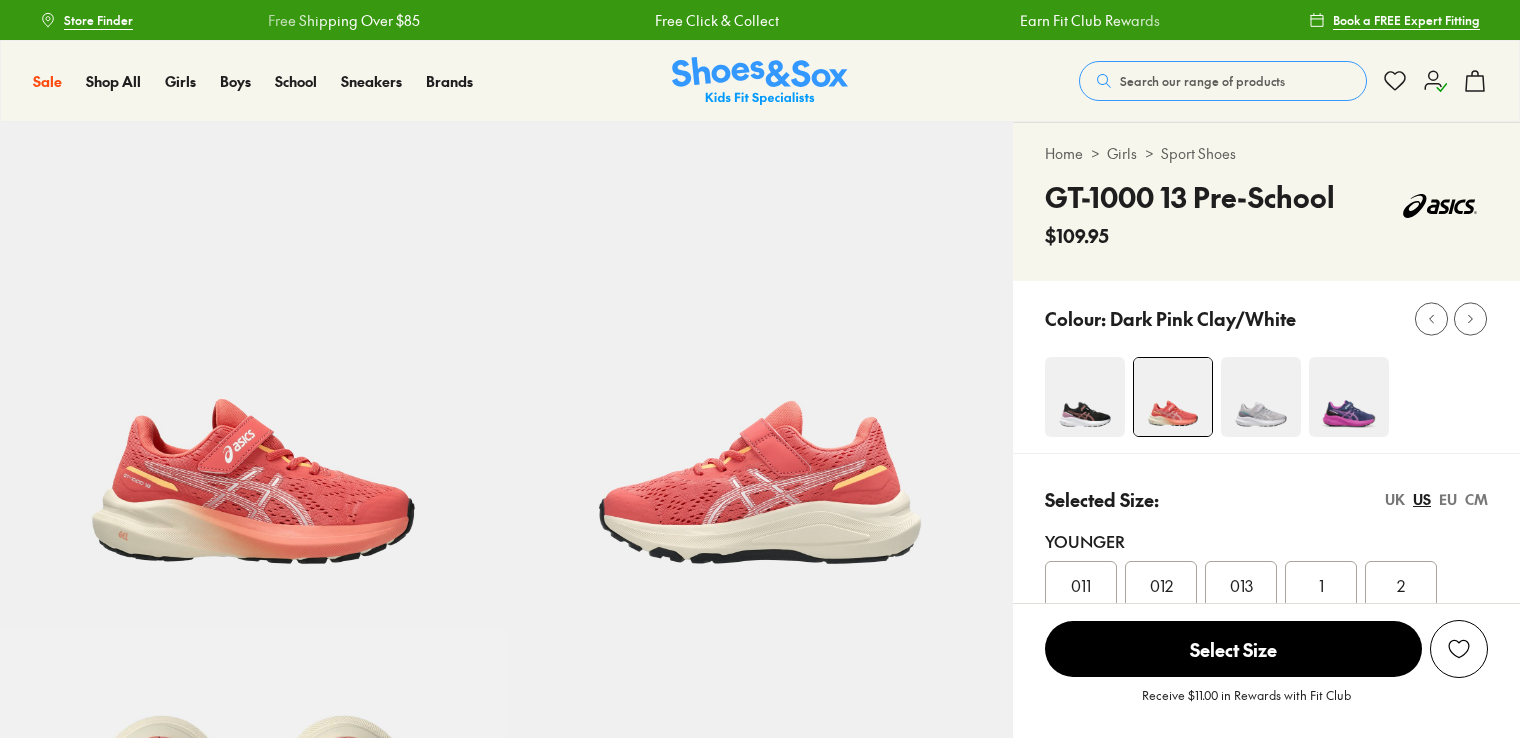scroll, scrollTop: 0, scrollLeft: 0, axis: both 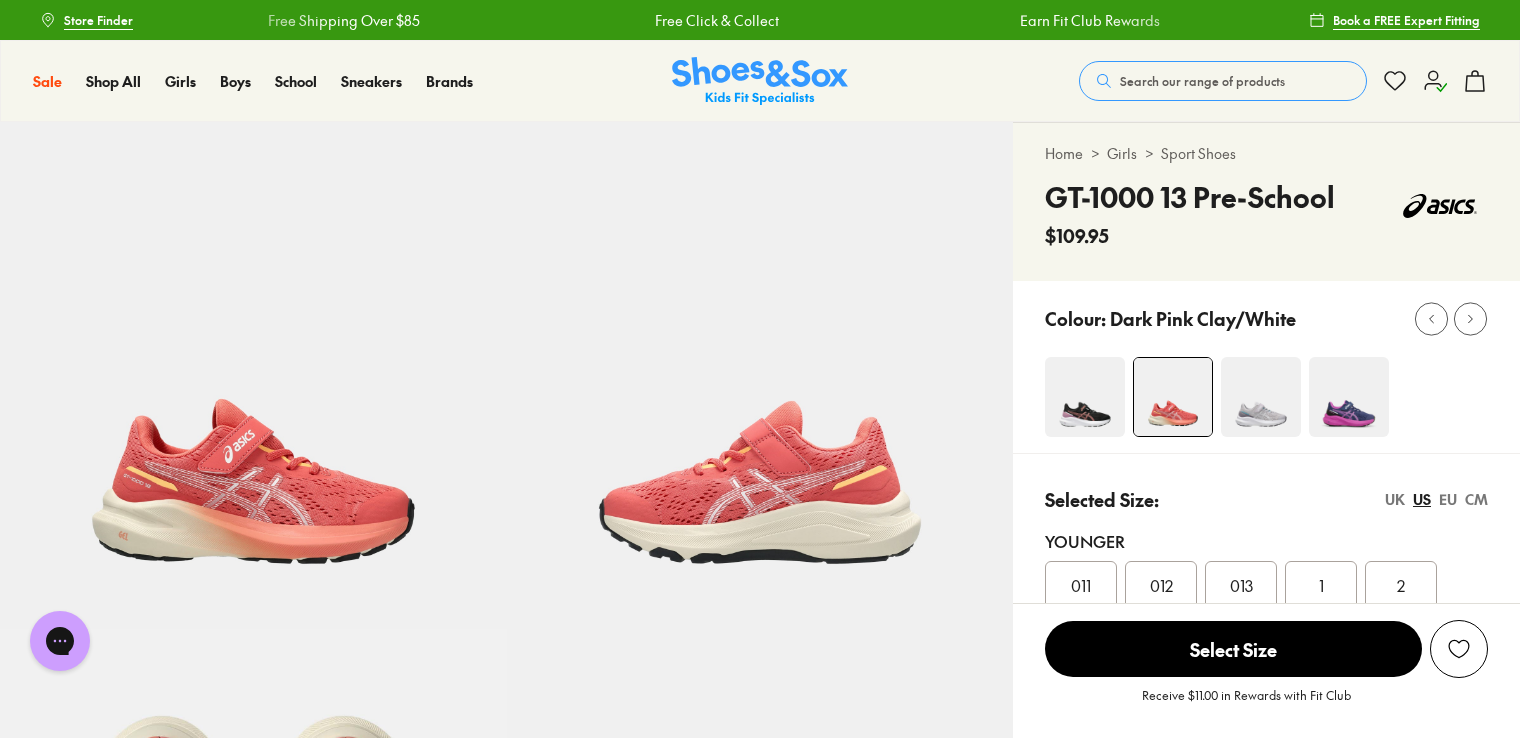 click at bounding box center [1261, 397] 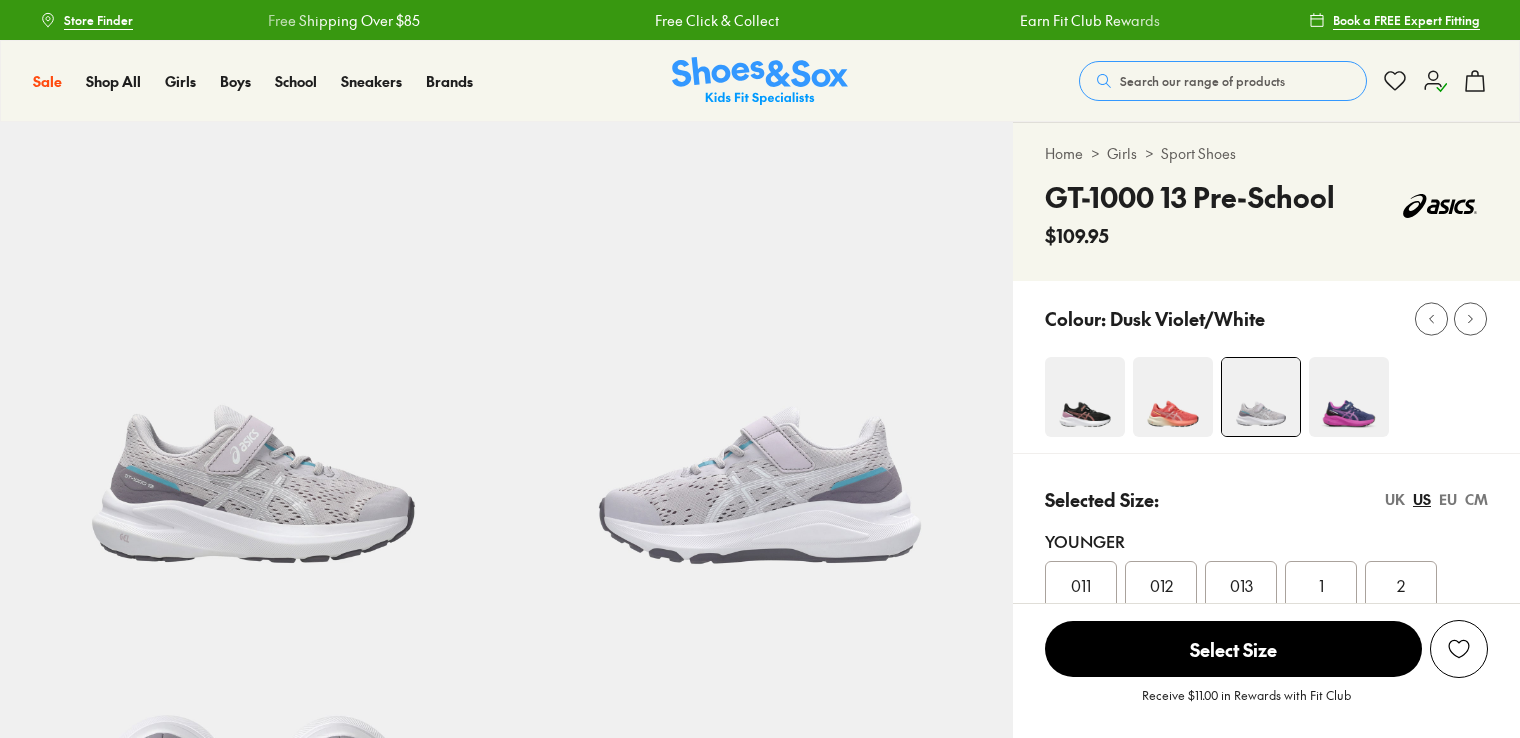 select on "*" 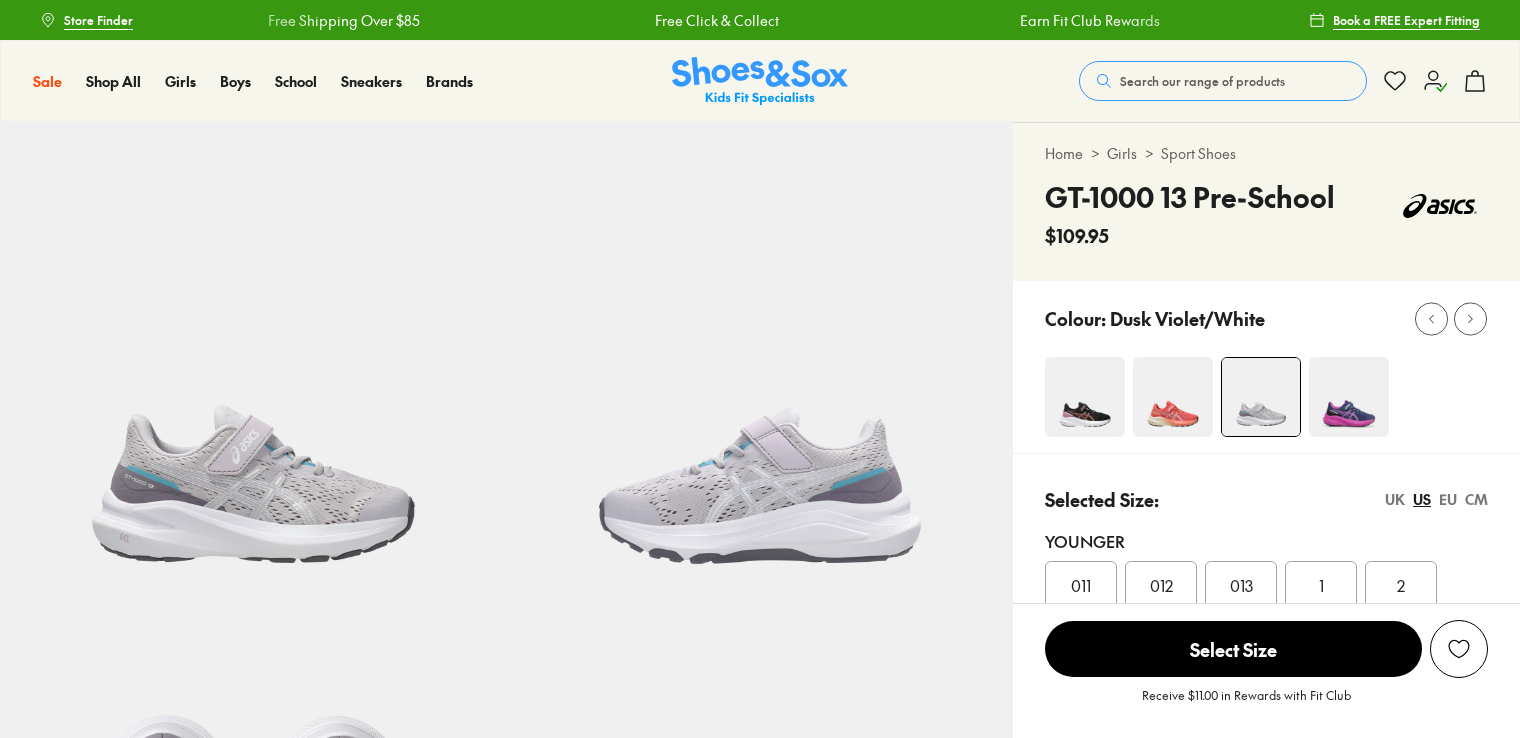 scroll, scrollTop: 0, scrollLeft: 0, axis: both 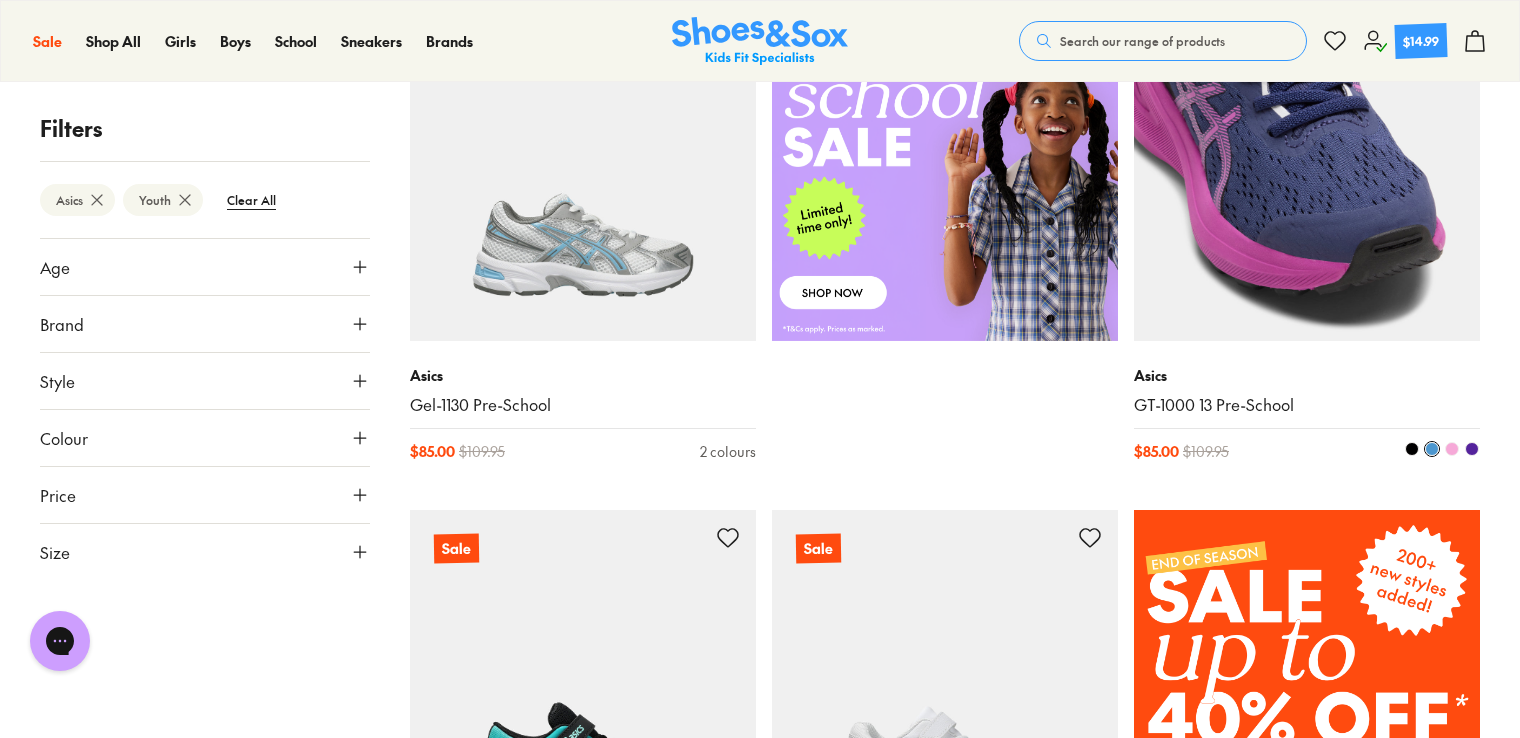 click at bounding box center (1307, 168) 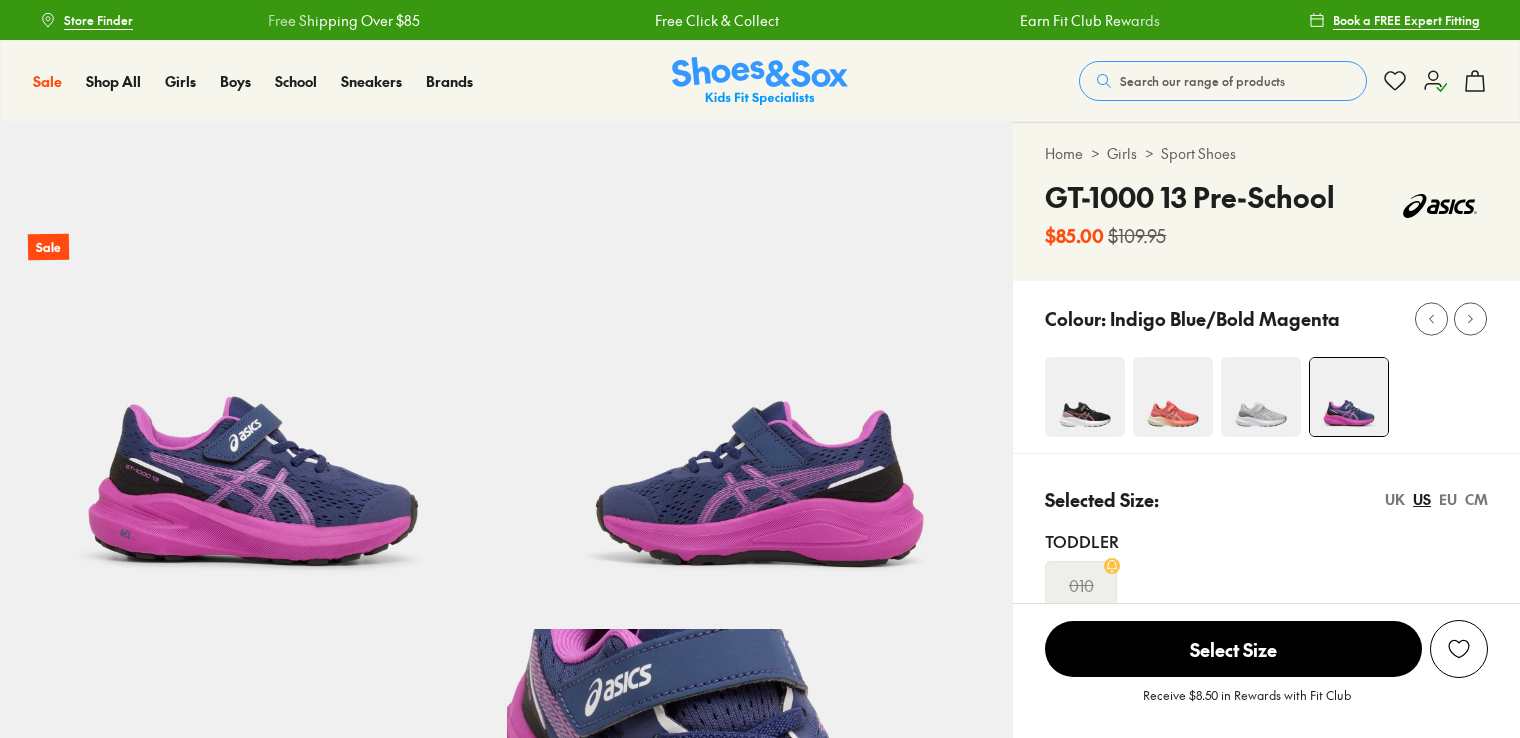 scroll, scrollTop: 0, scrollLeft: 0, axis: both 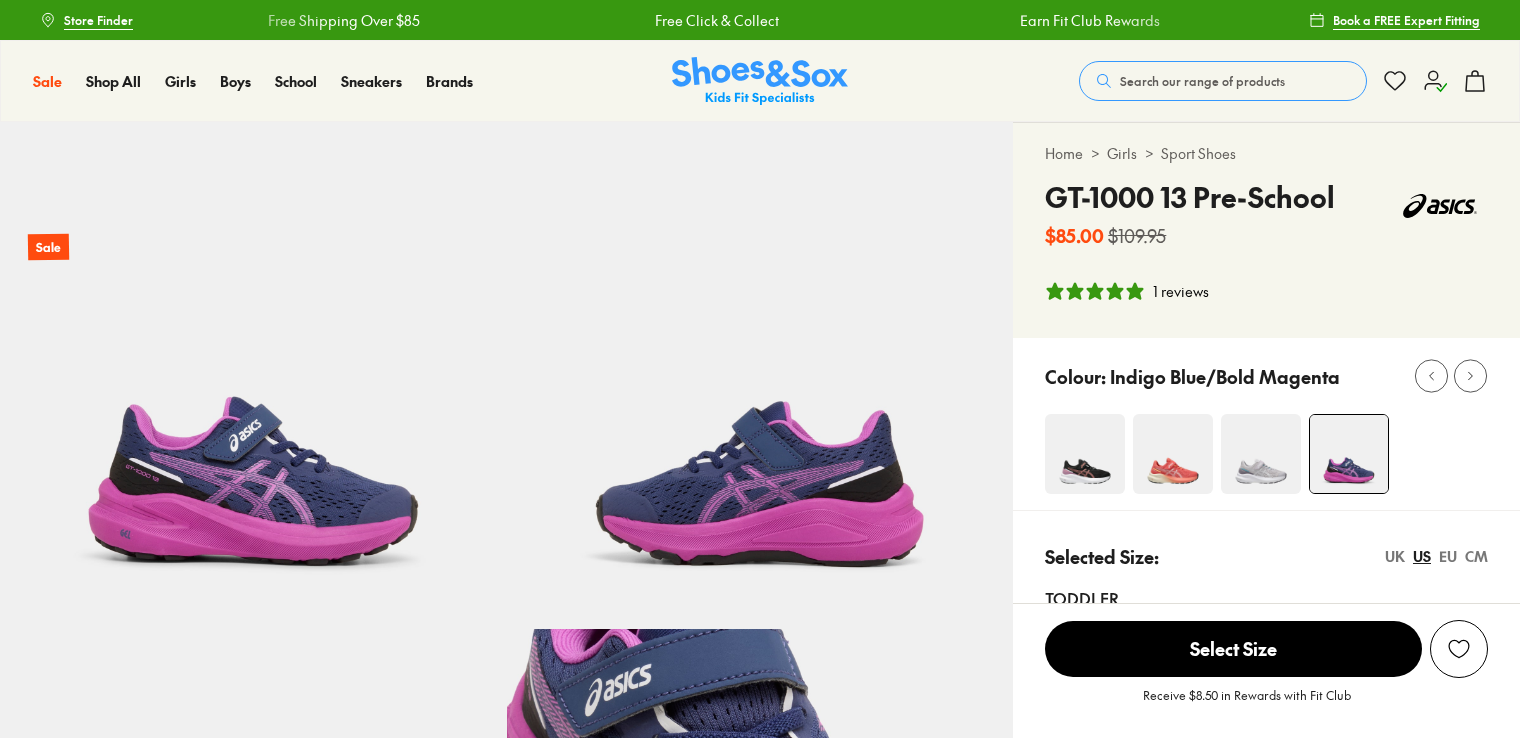 click on "Colour:
Indigo Blue/Bold Magenta" at bounding box center (1266, 424) 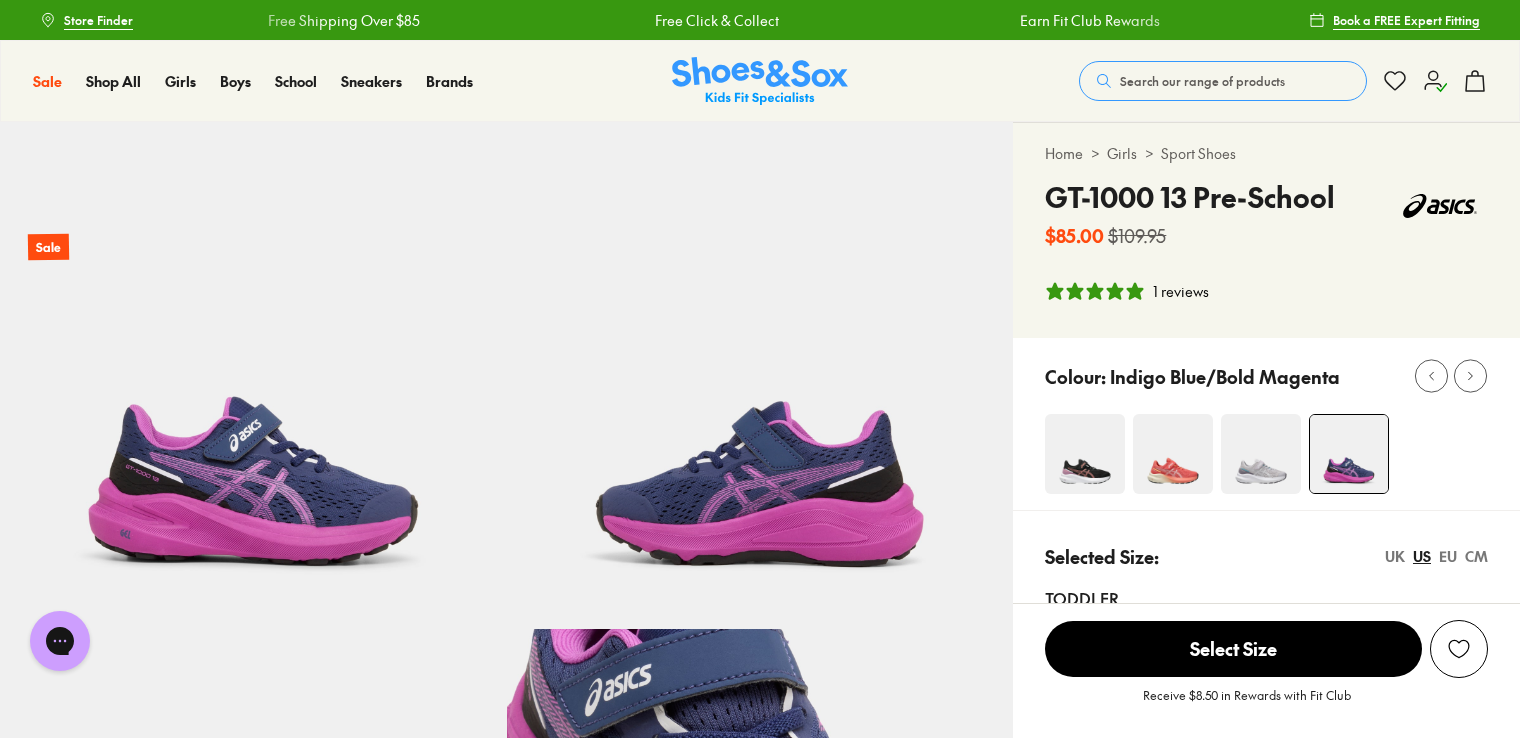 scroll, scrollTop: 0, scrollLeft: 0, axis: both 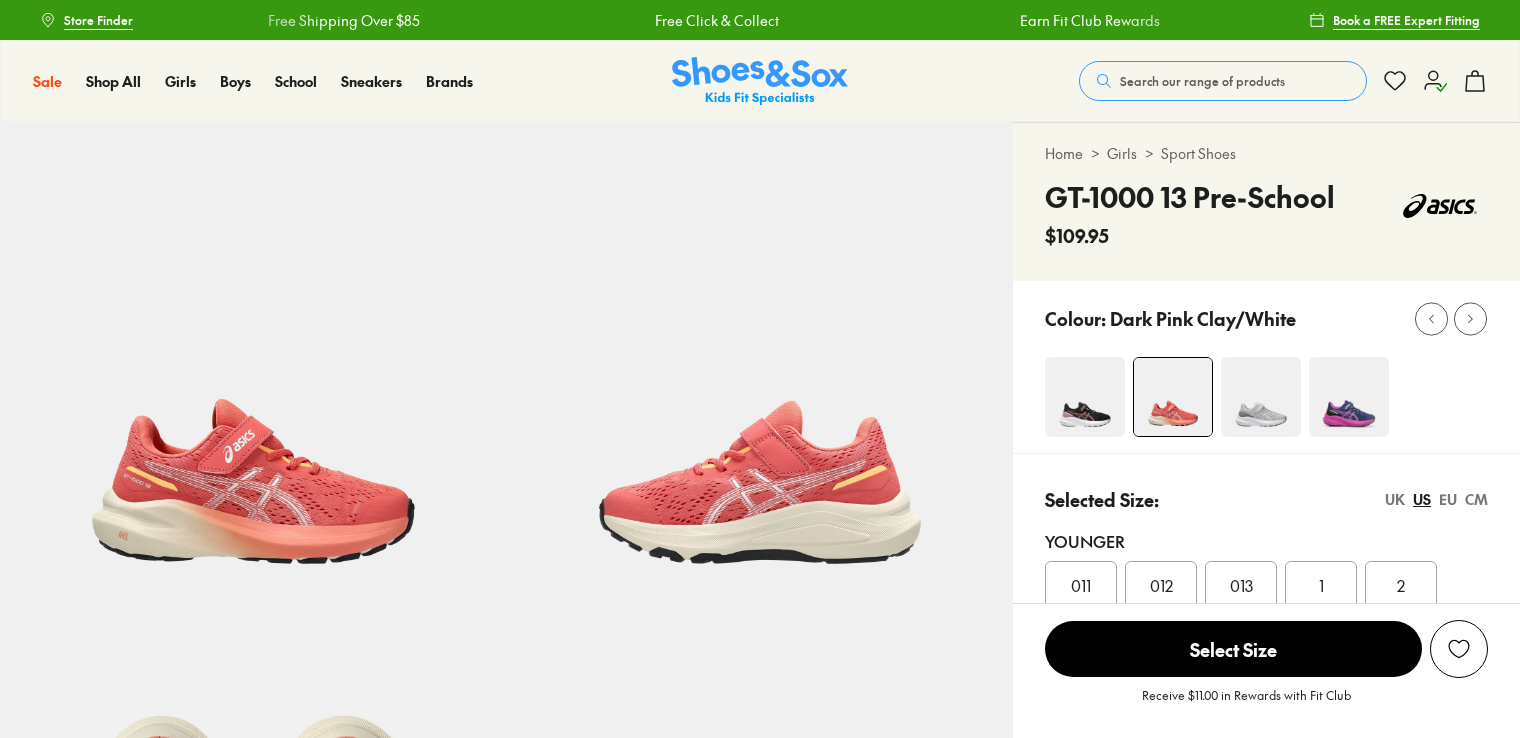 select on "*" 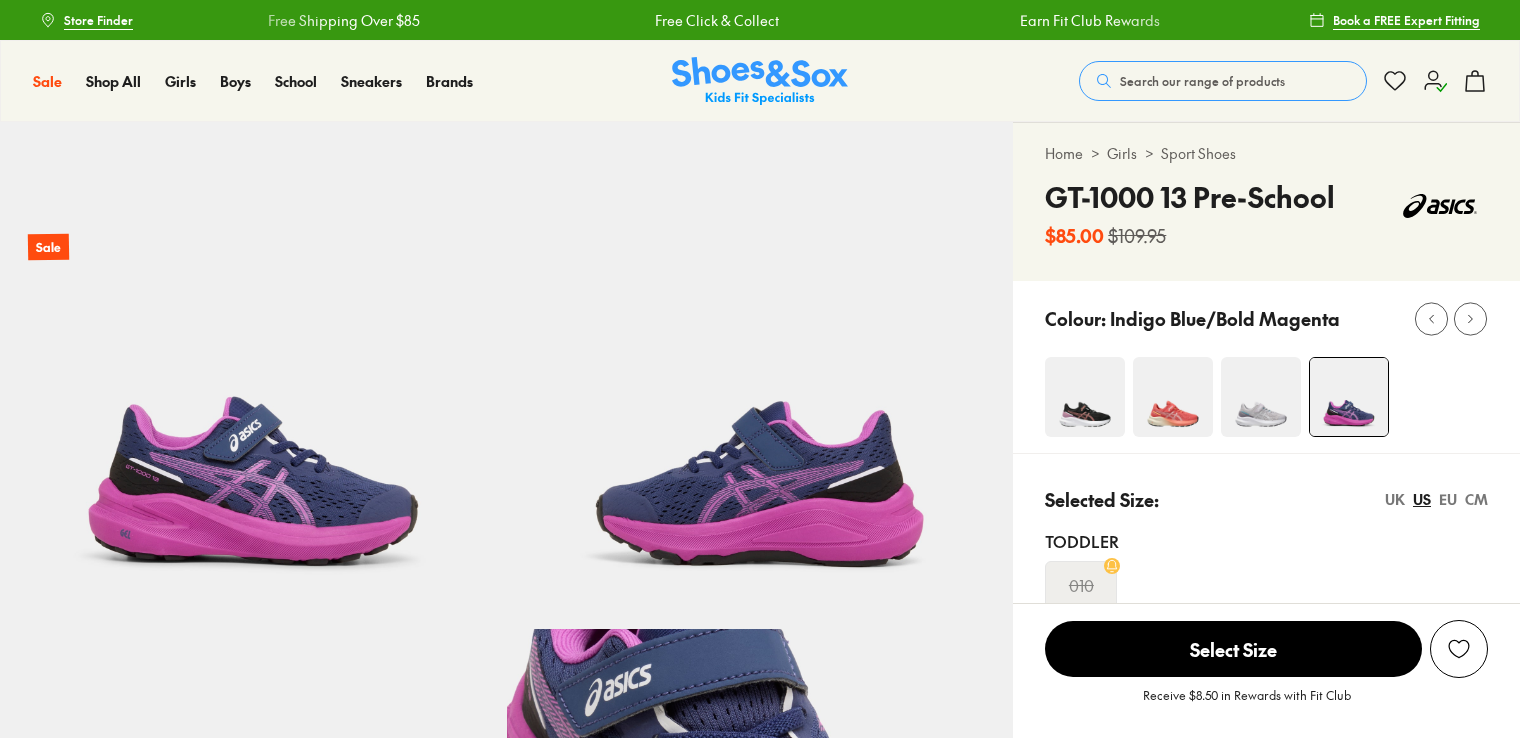 select on "*" 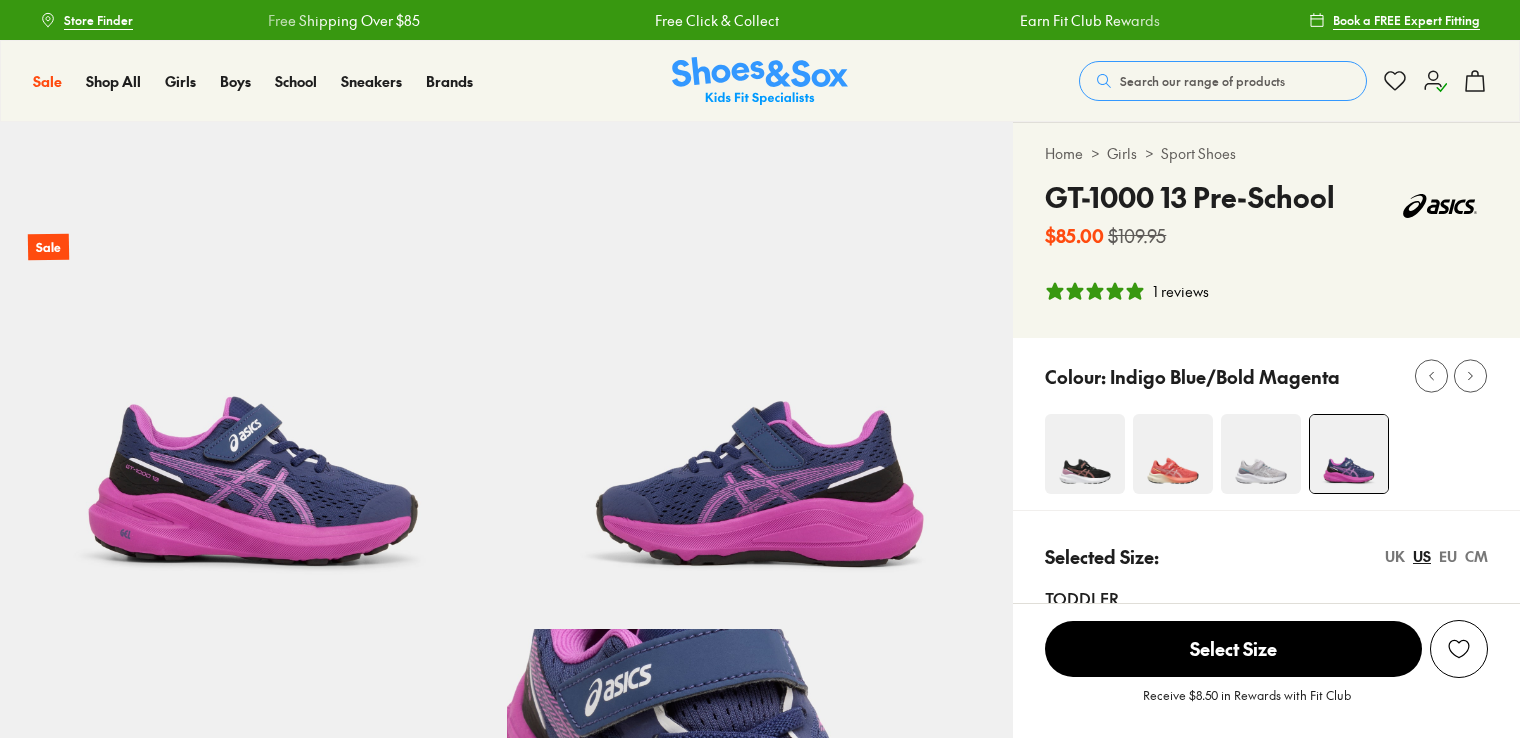 scroll, scrollTop: 0, scrollLeft: 0, axis: both 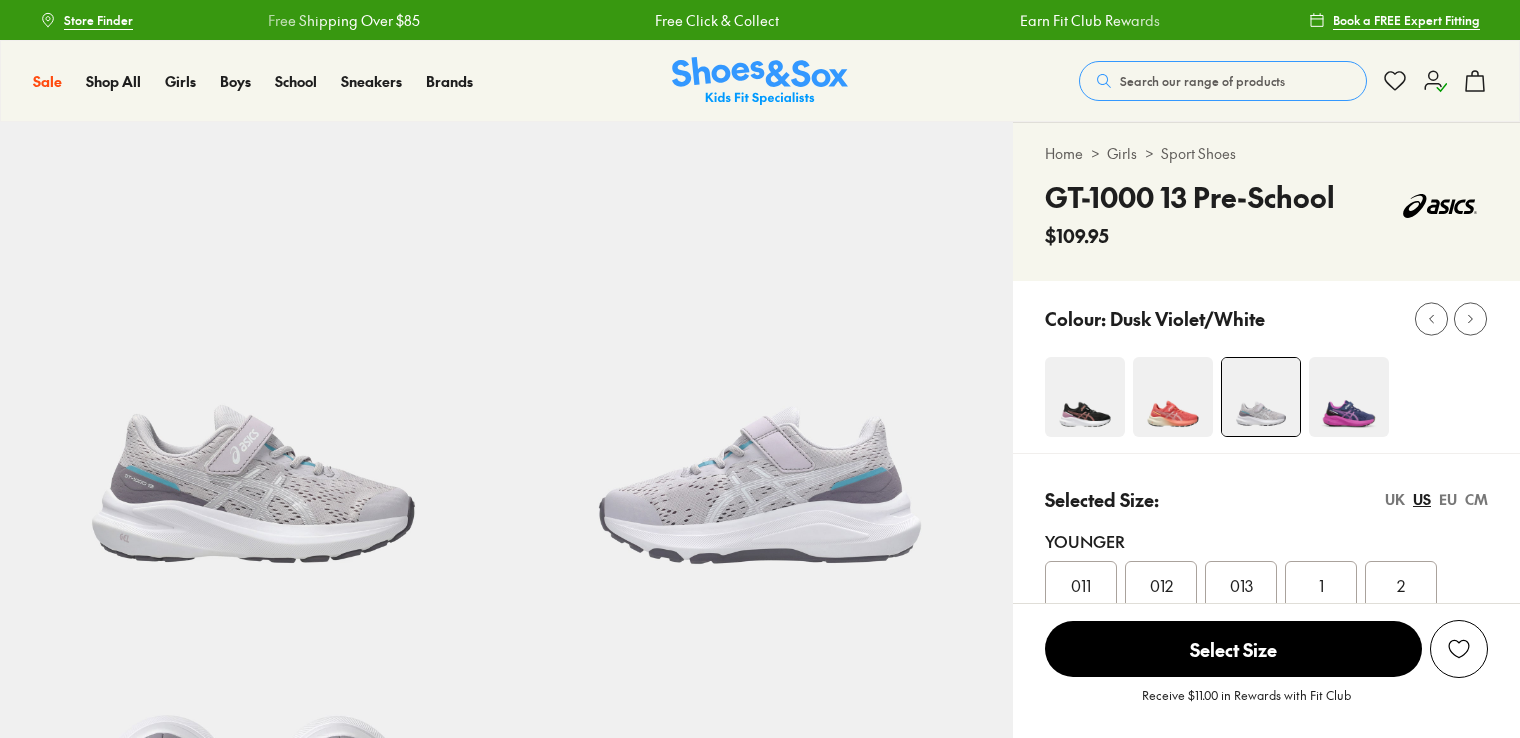 select on "*" 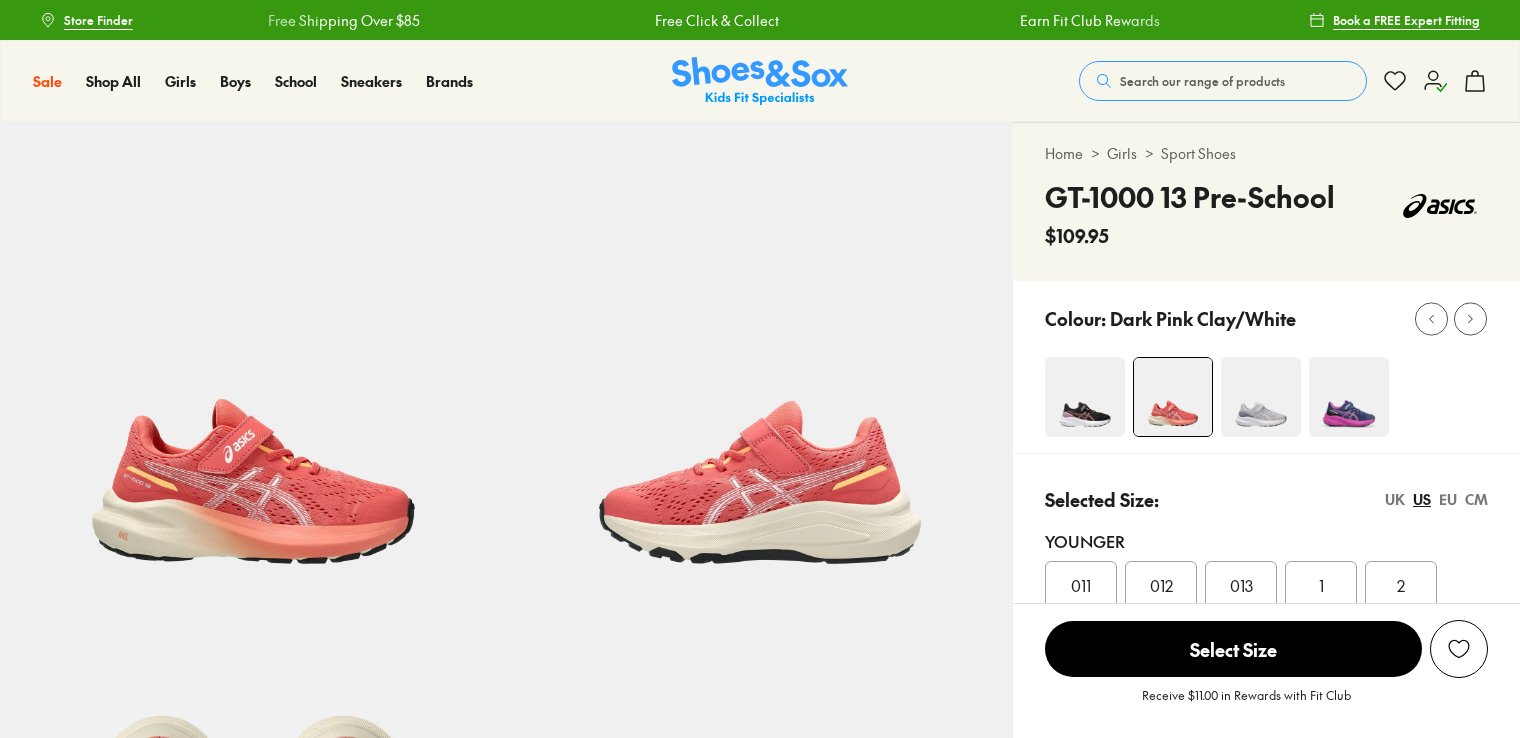 scroll, scrollTop: 0, scrollLeft: 0, axis: both 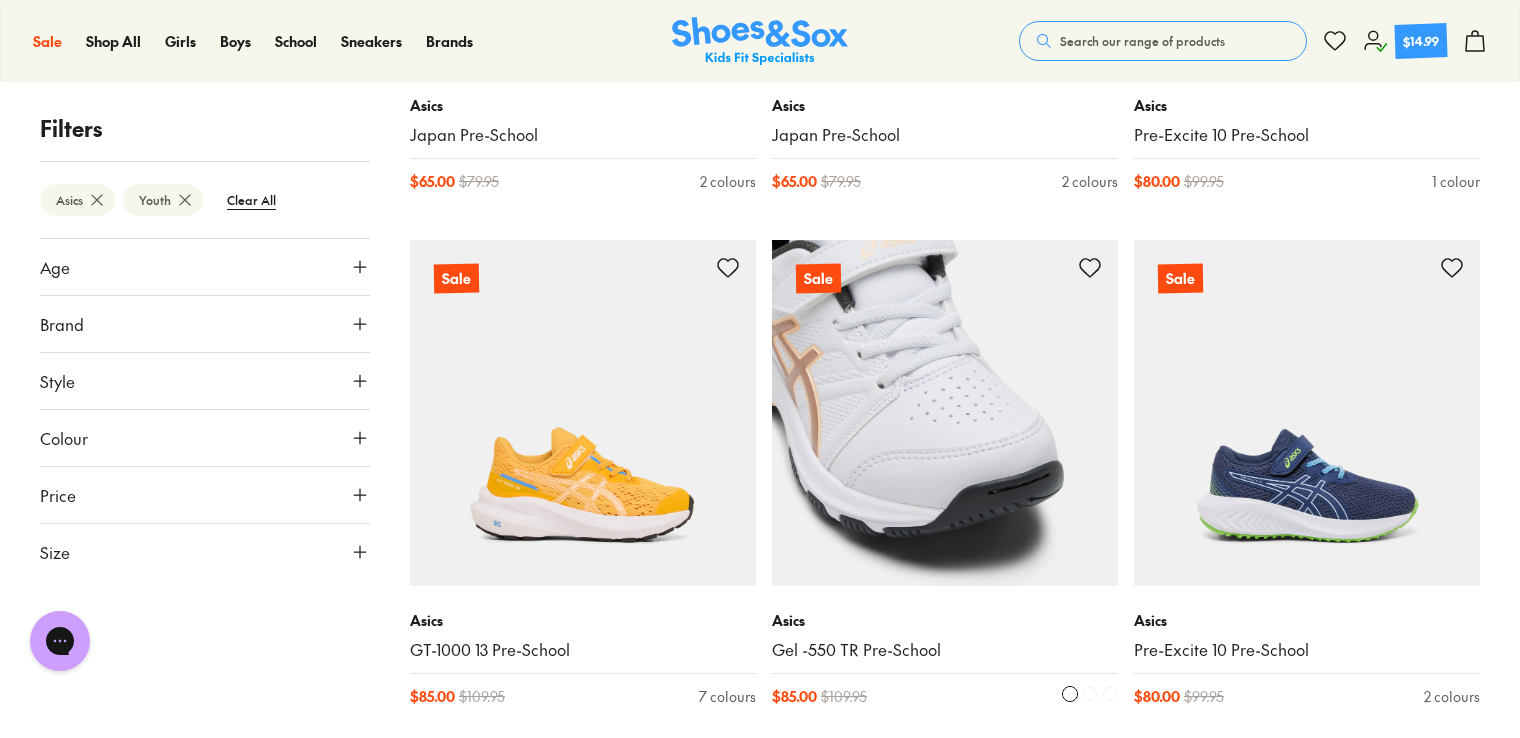 click at bounding box center (945, 413) 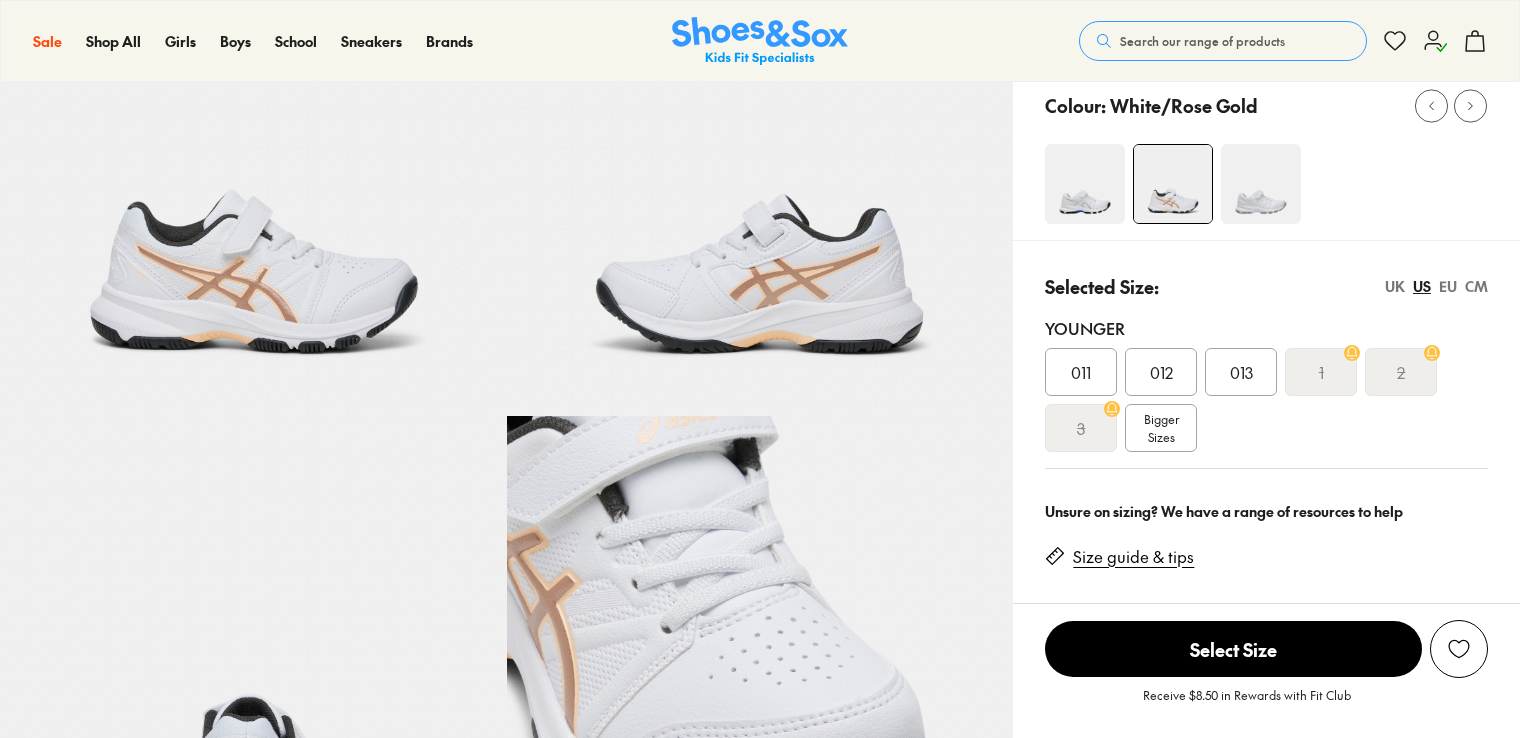 scroll, scrollTop: 300, scrollLeft: 0, axis: vertical 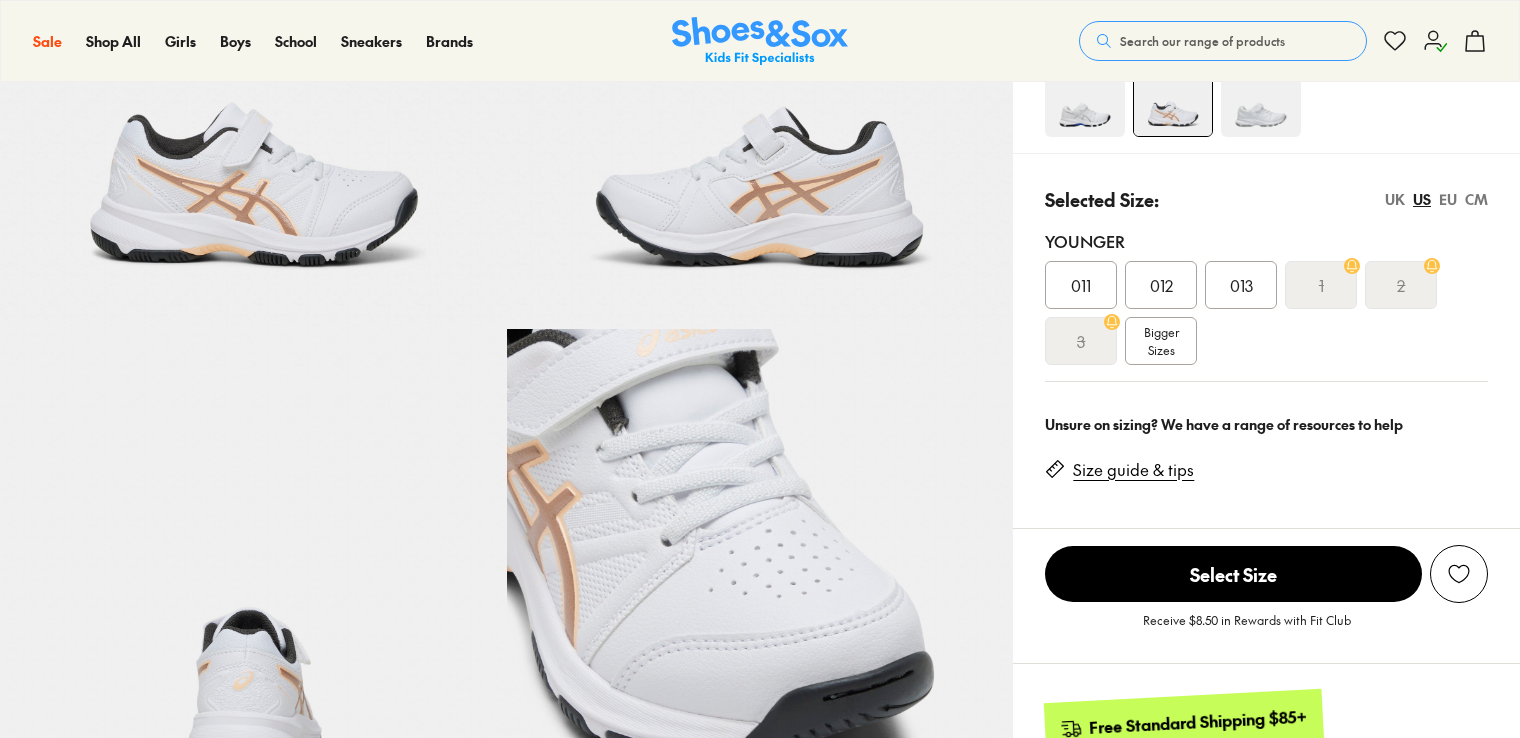 select on "*" 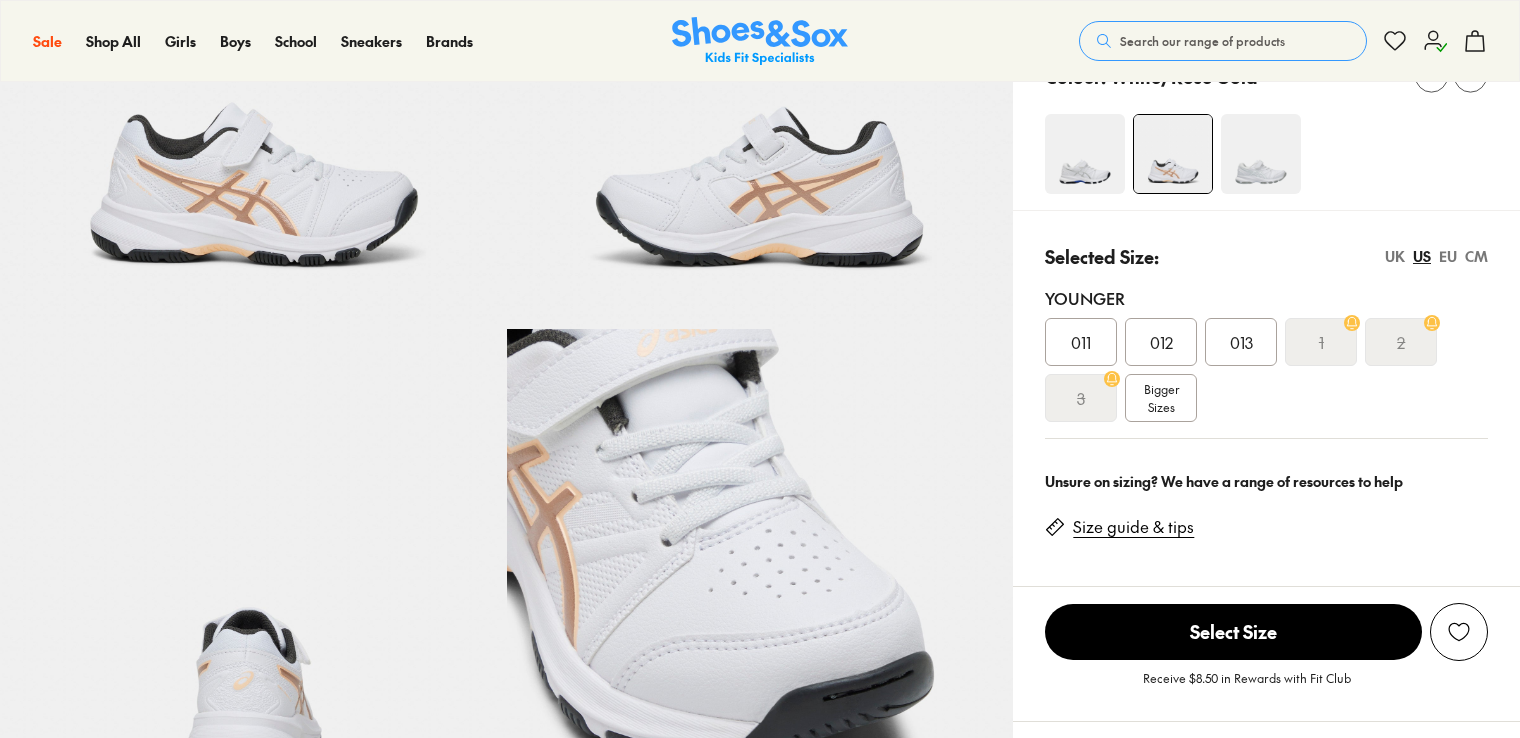 scroll, scrollTop: 0, scrollLeft: 0, axis: both 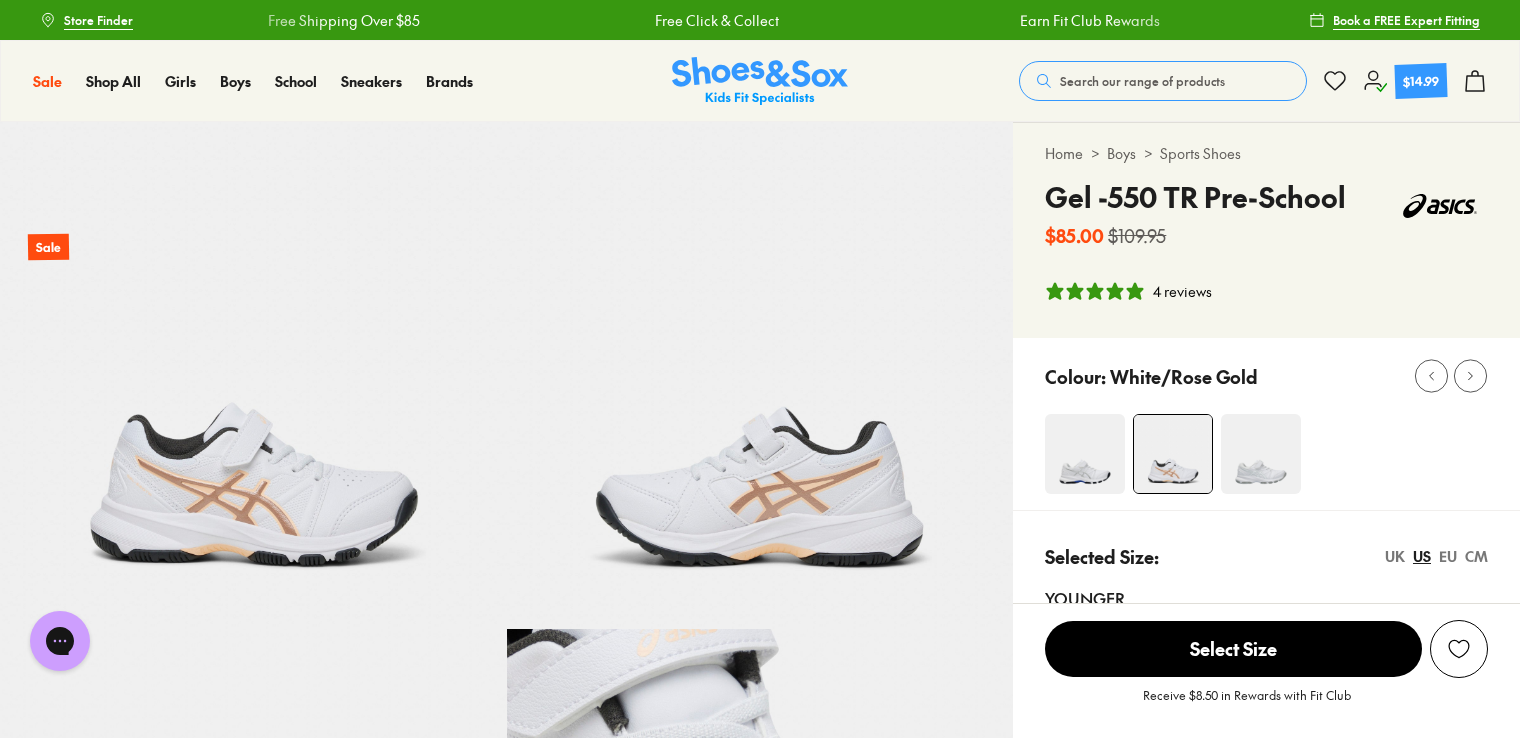 click at bounding box center [1085, 454] 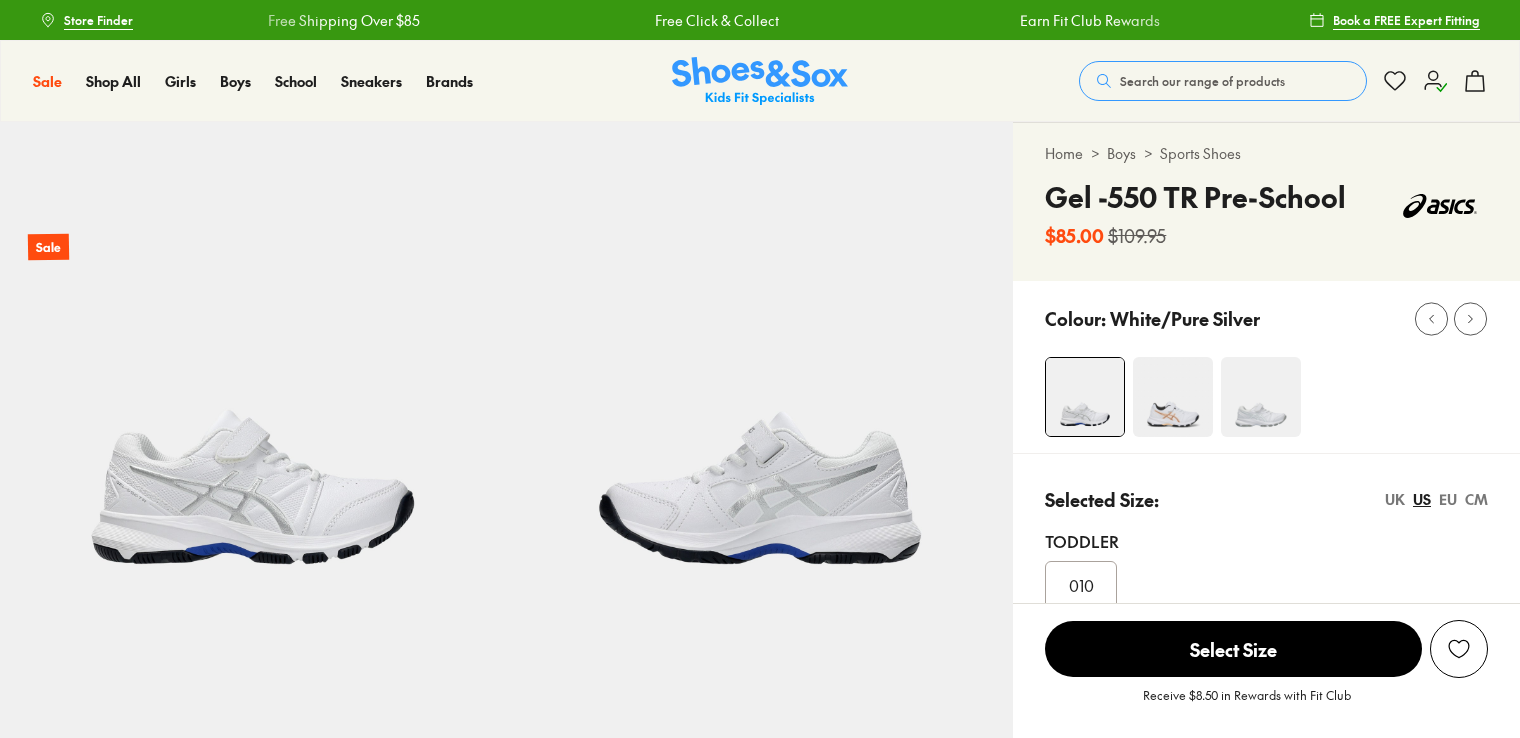 scroll, scrollTop: 0, scrollLeft: 0, axis: both 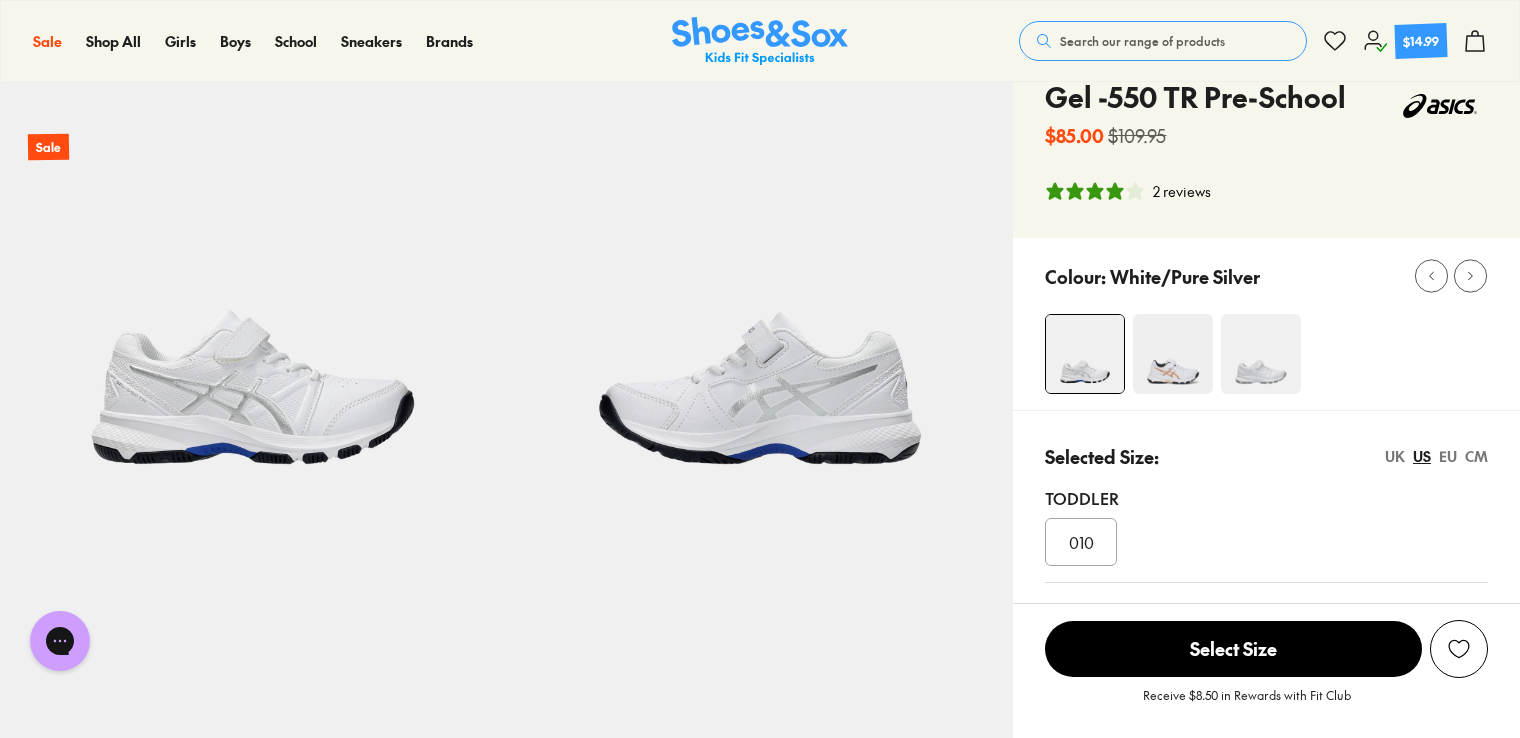 click at bounding box center (1261, 354) 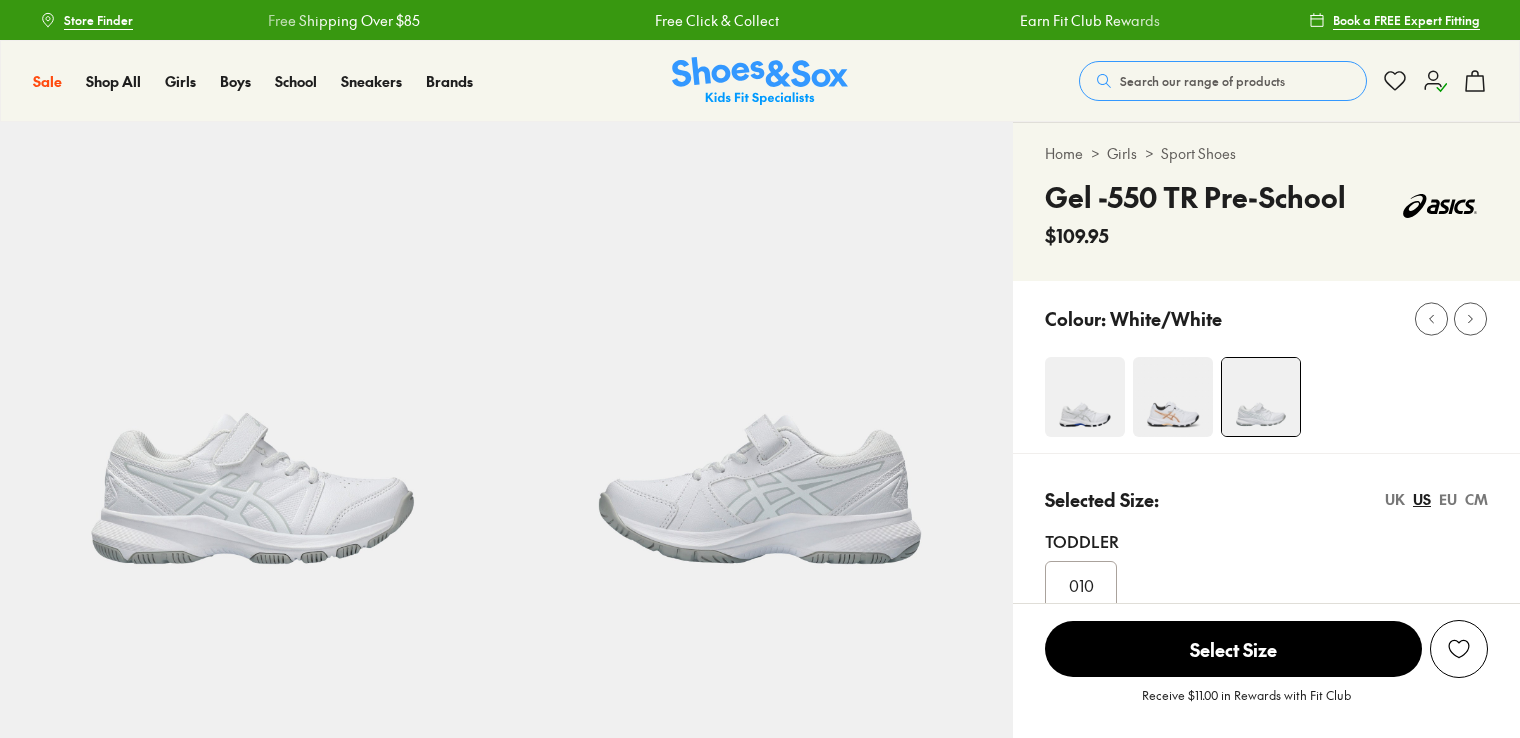 scroll, scrollTop: 0, scrollLeft: 0, axis: both 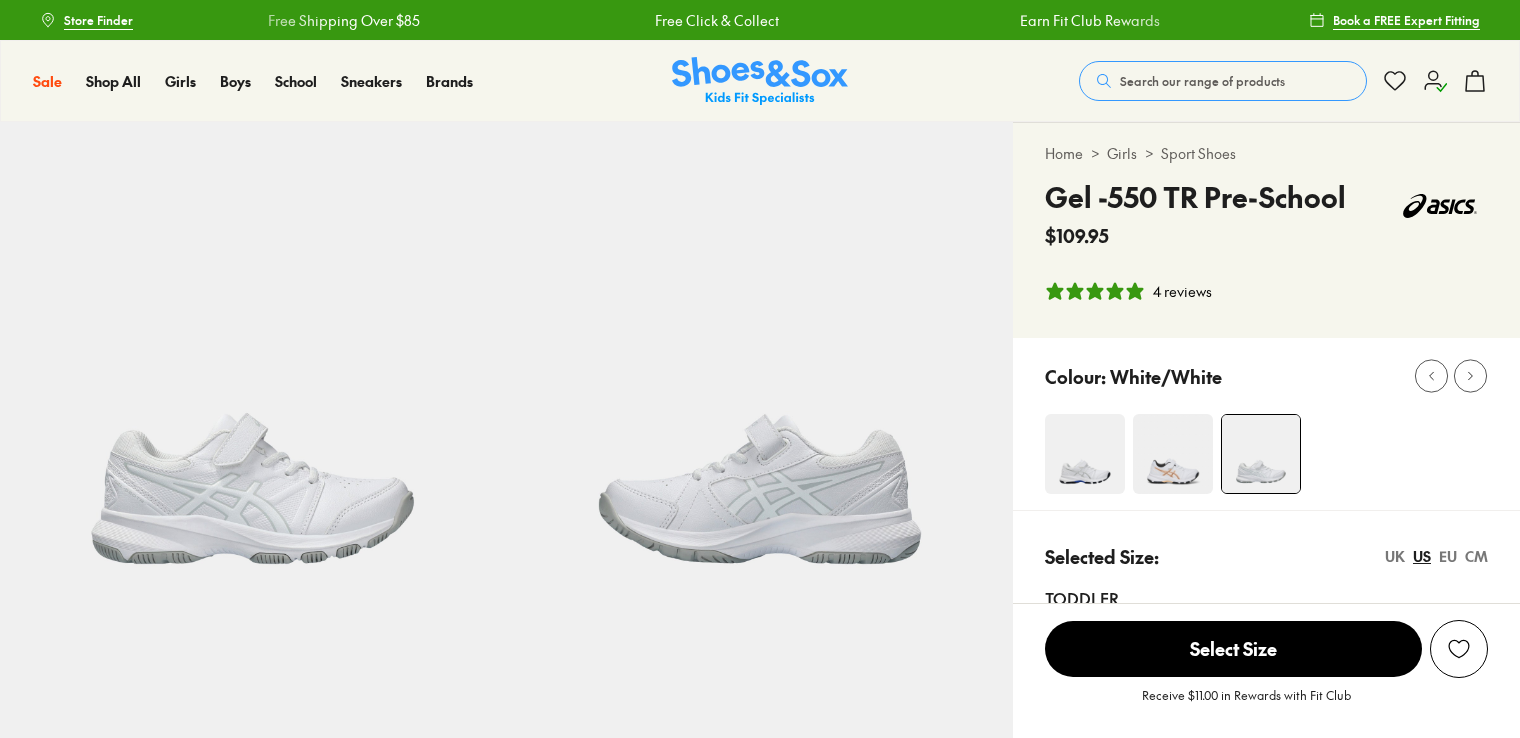 select on "*" 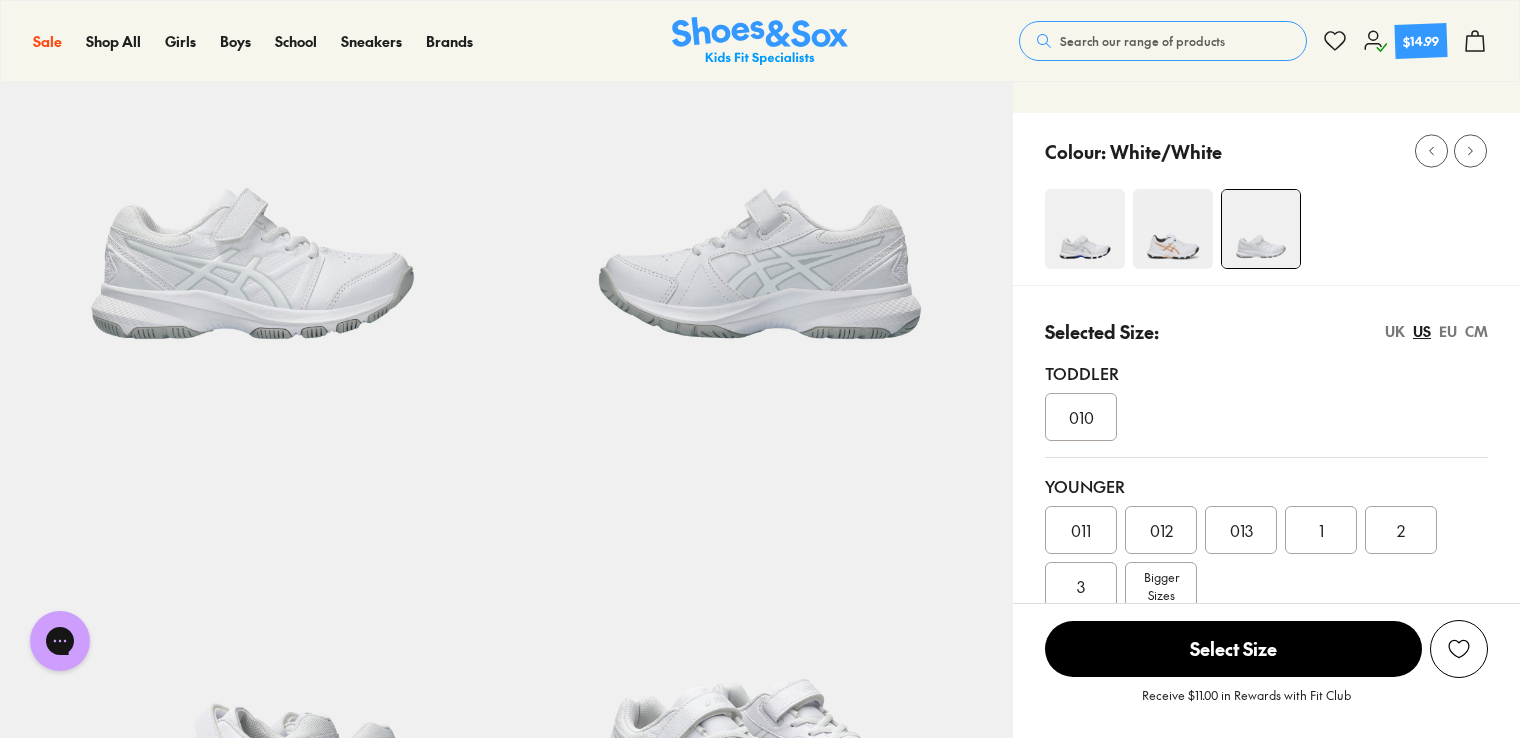 scroll, scrollTop: 200, scrollLeft: 0, axis: vertical 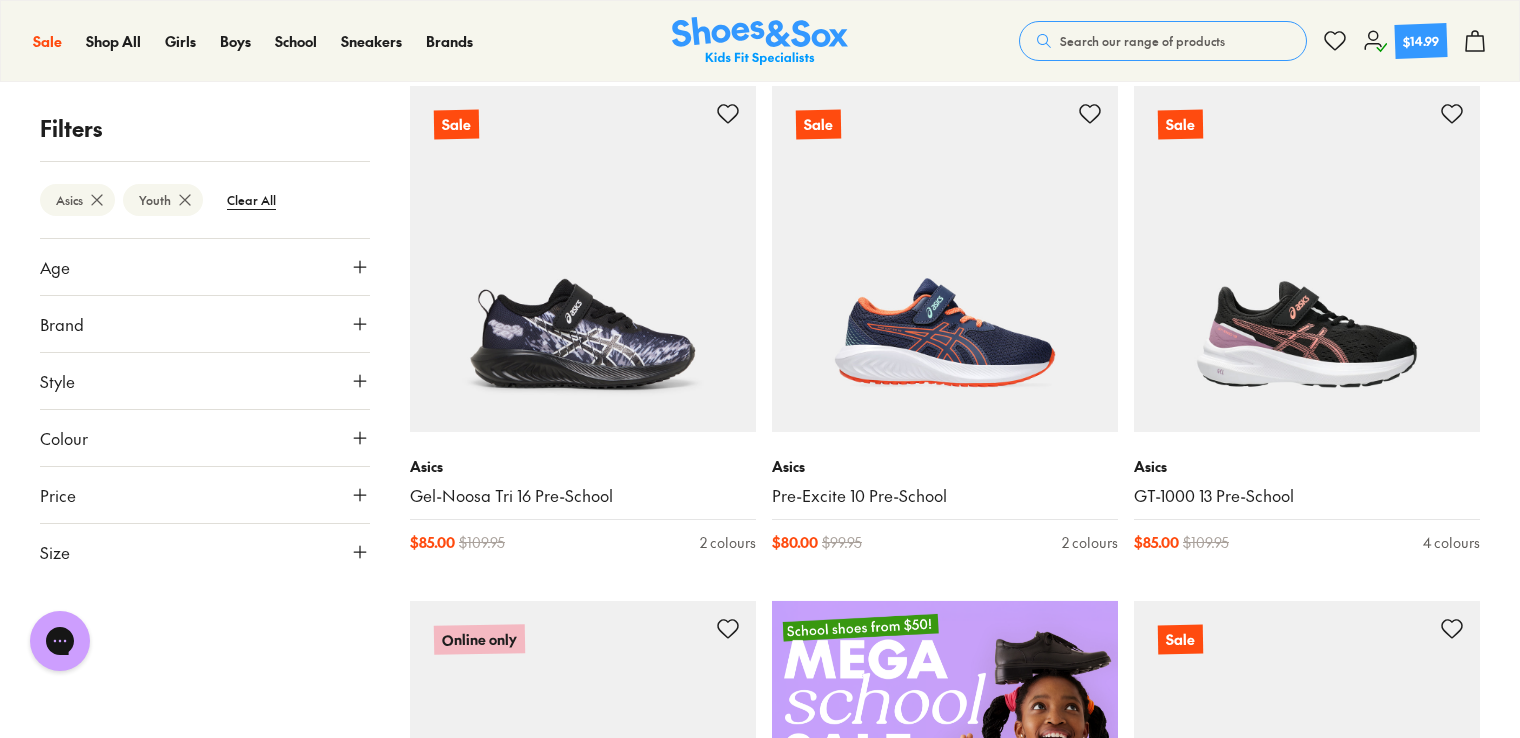 click on "Size" at bounding box center (205, 552) 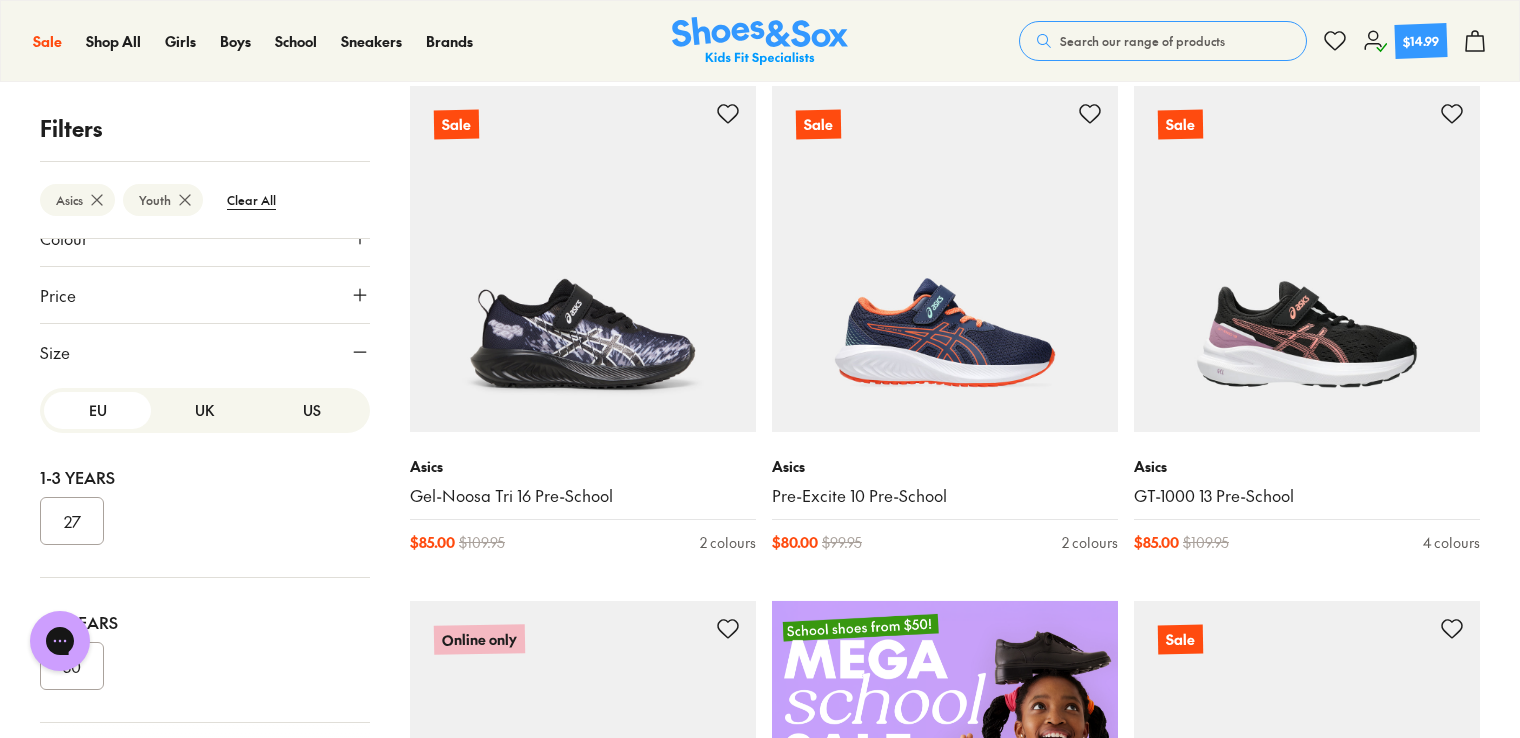 scroll, scrollTop: 224, scrollLeft: 0, axis: vertical 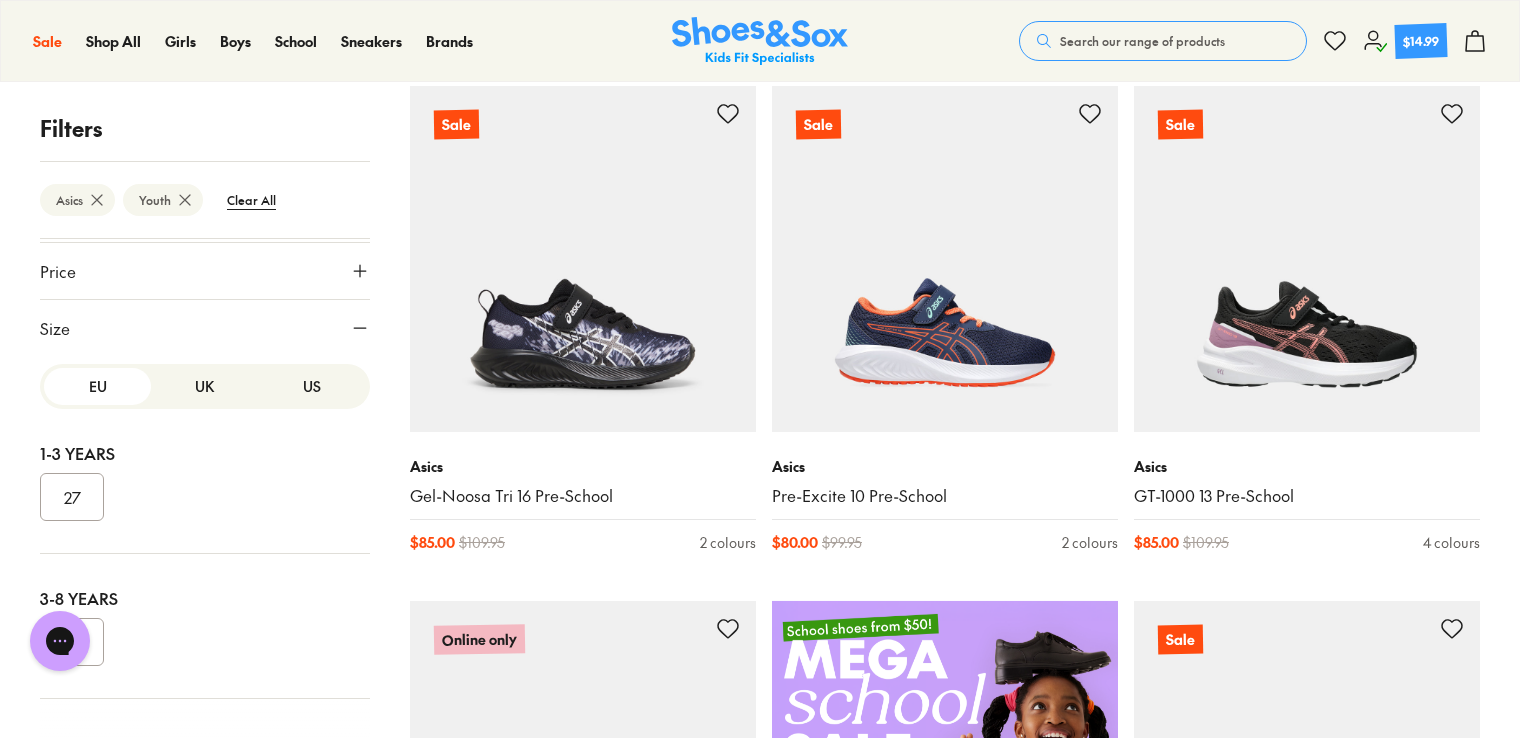 click on "UK" at bounding box center (204, 386) 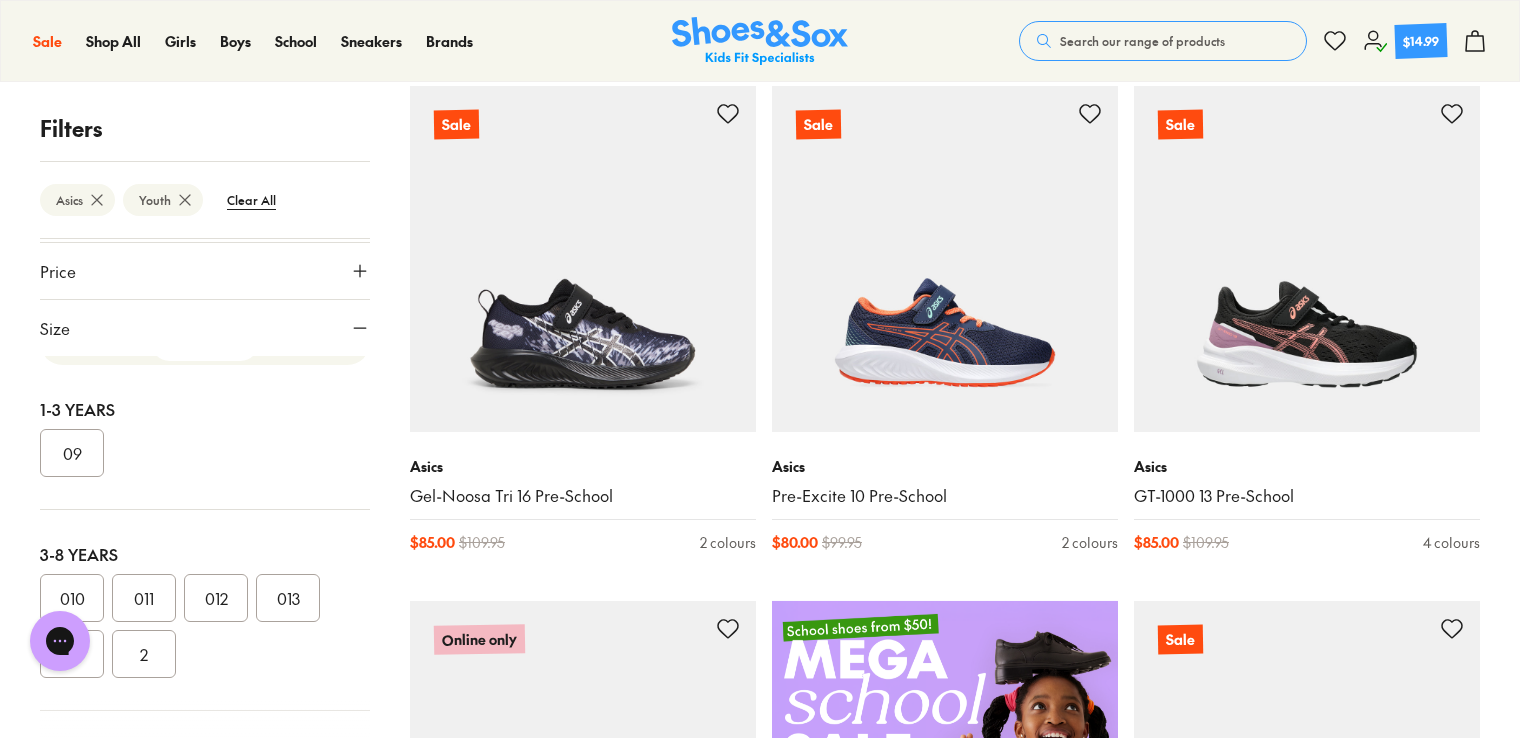 scroll, scrollTop: 62, scrollLeft: 0, axis: vertical 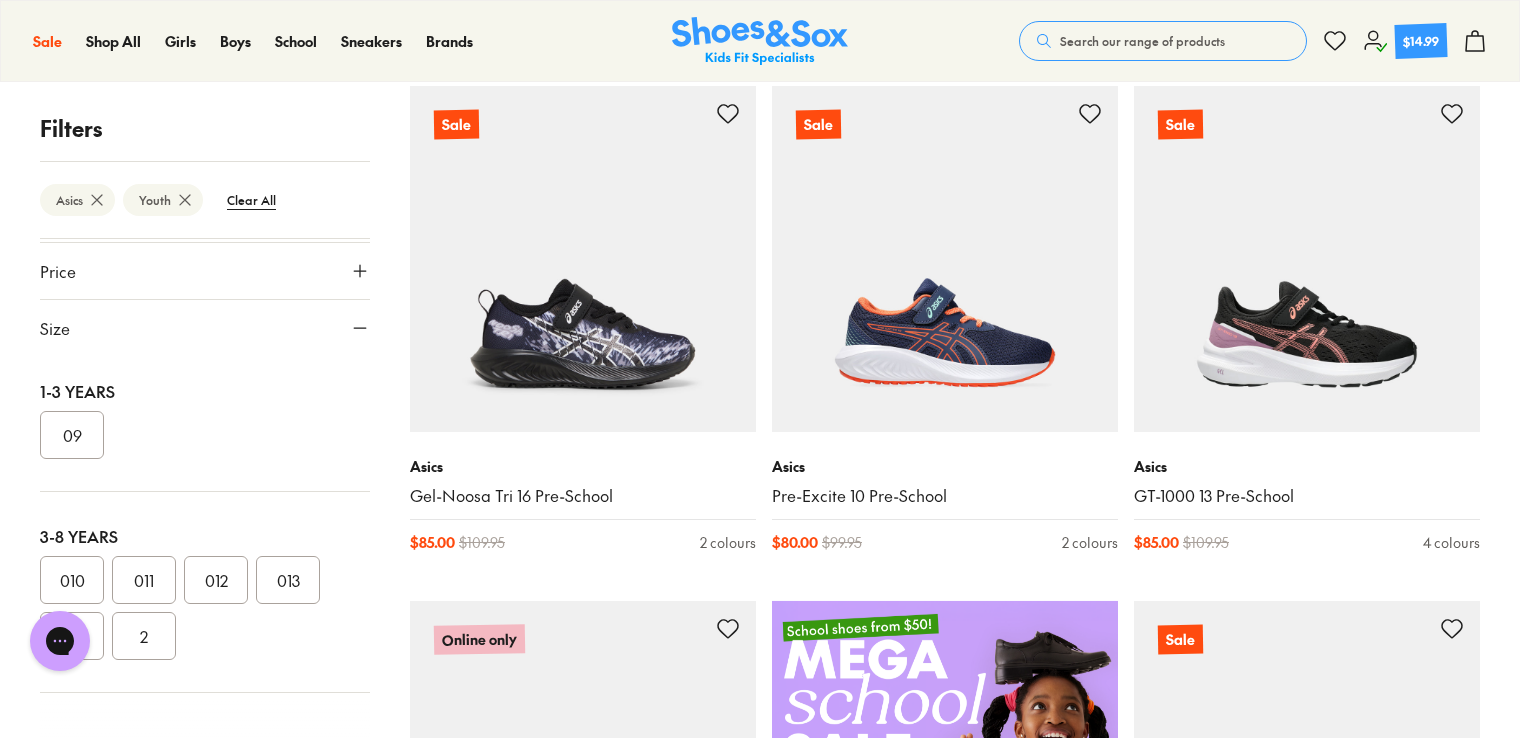 click on "1" at bounding box center [72, 636] 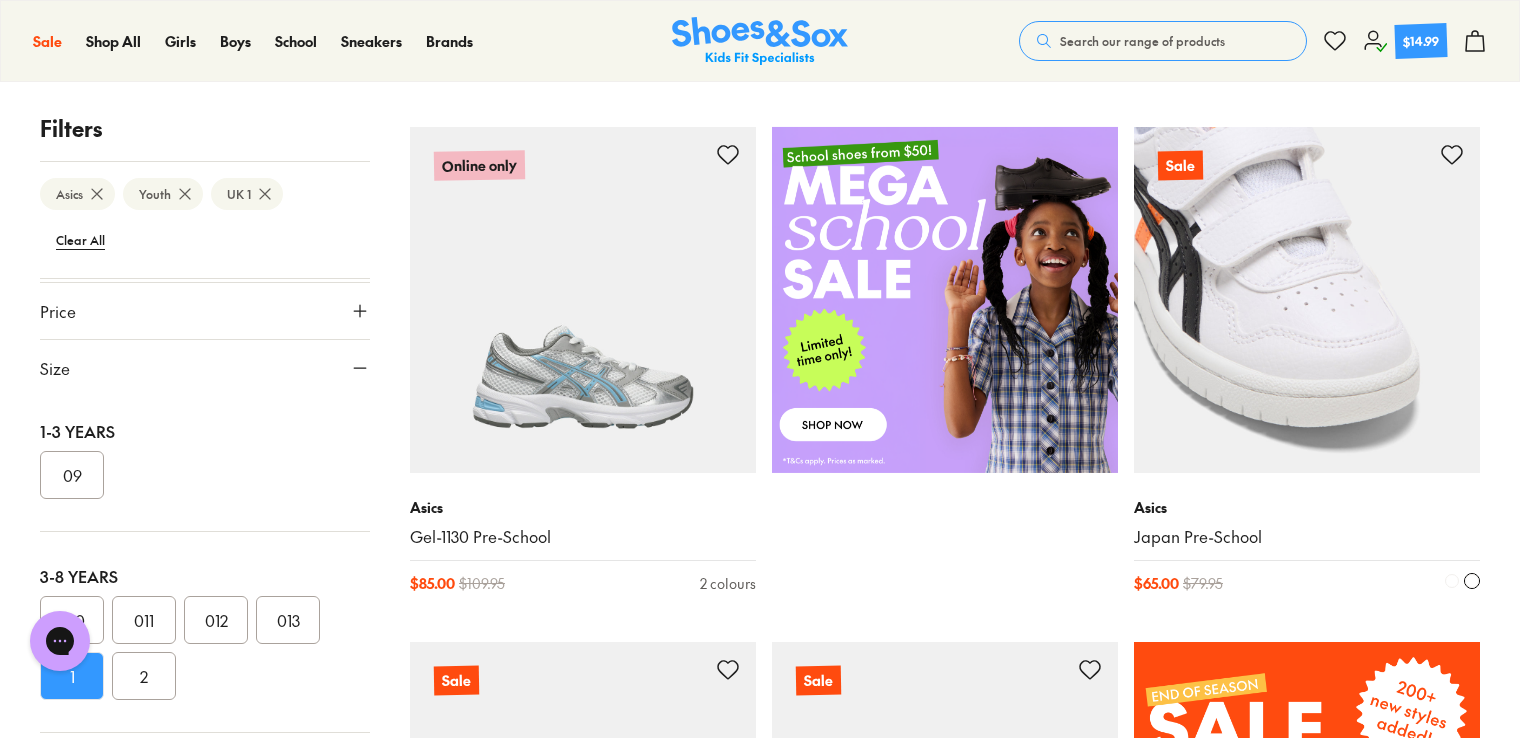 scroll, scrollTop: 818, scrollLeft: 0, axis: vertical 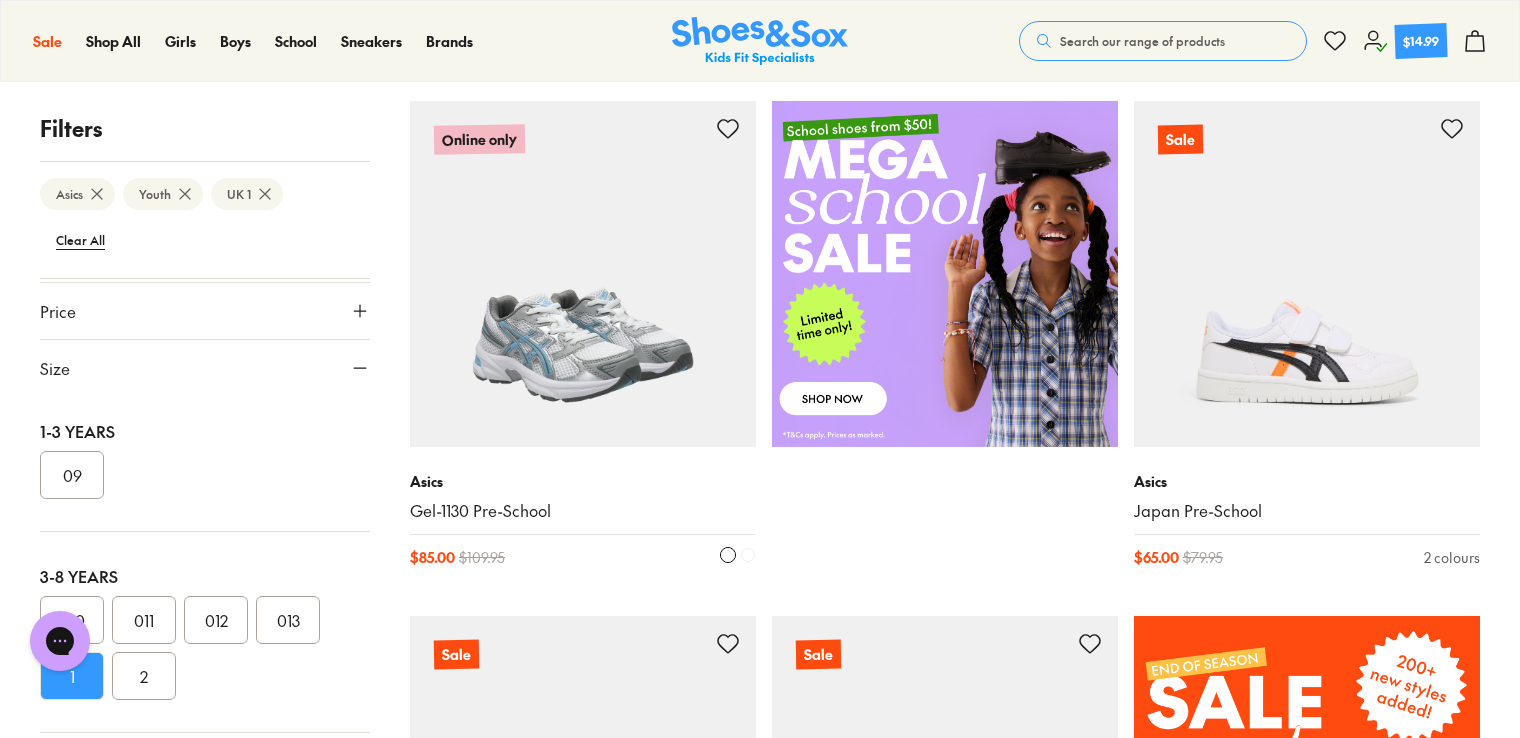 click at bounding box center (583, 274) 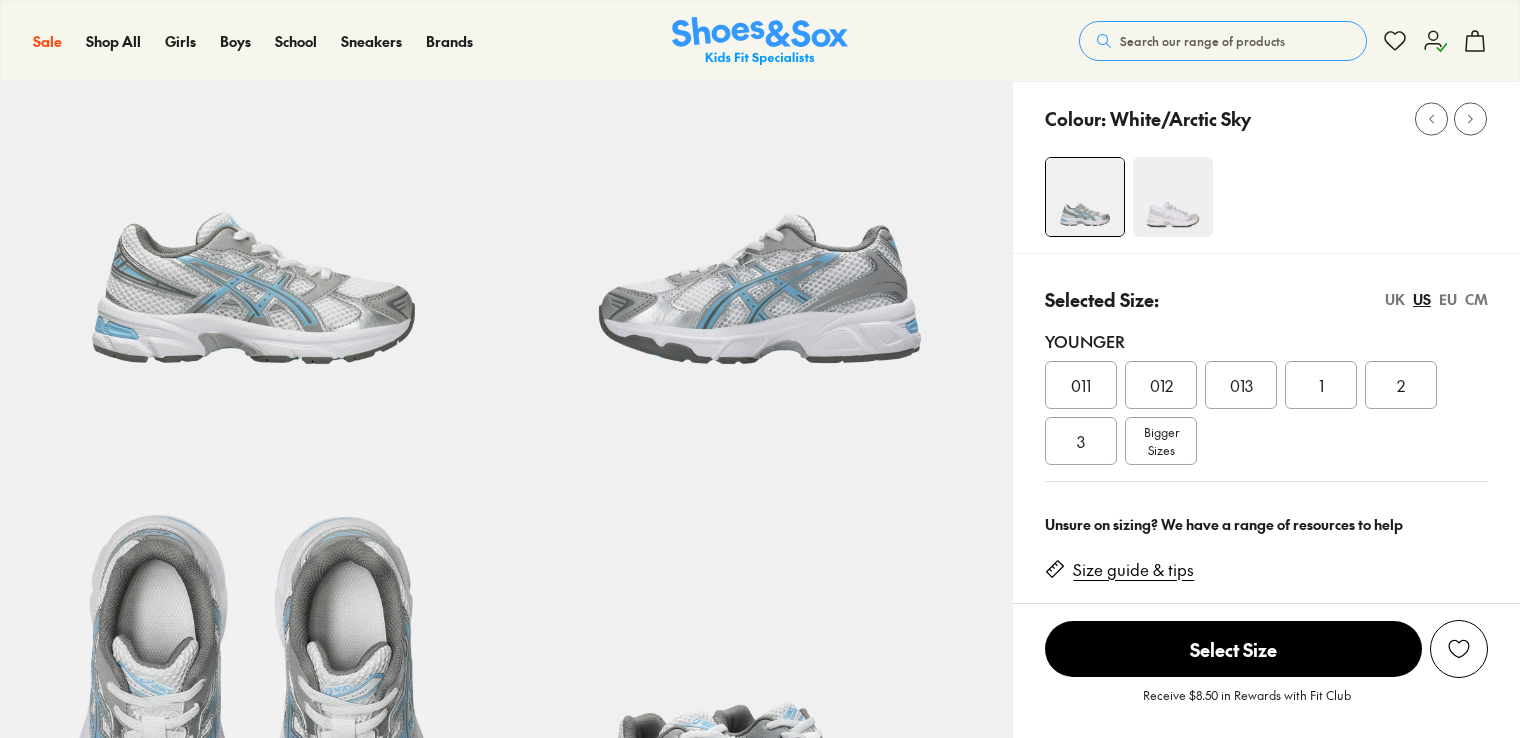 scroll, scrollTop: 200, scrollLeft: 0, axis: vertical 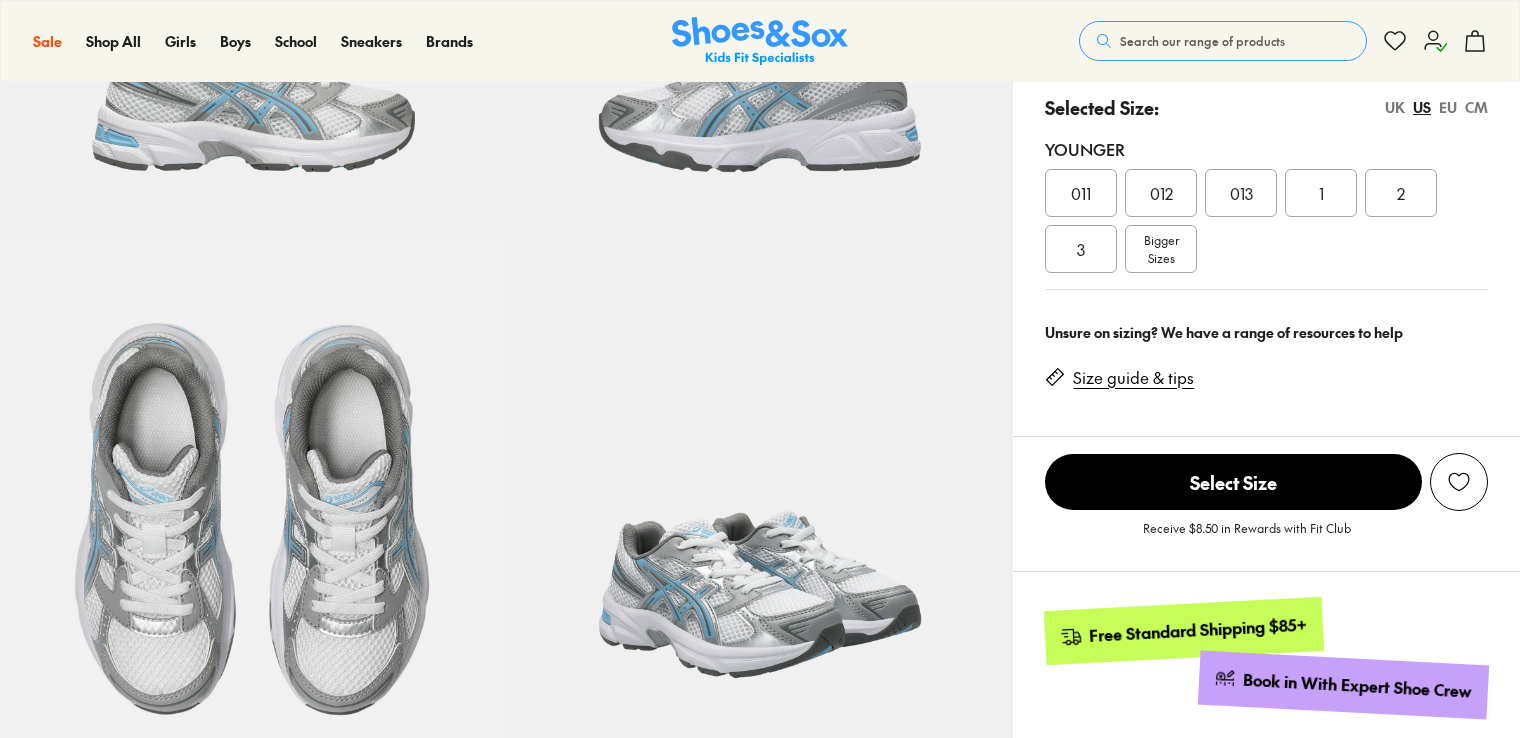 select on "*" 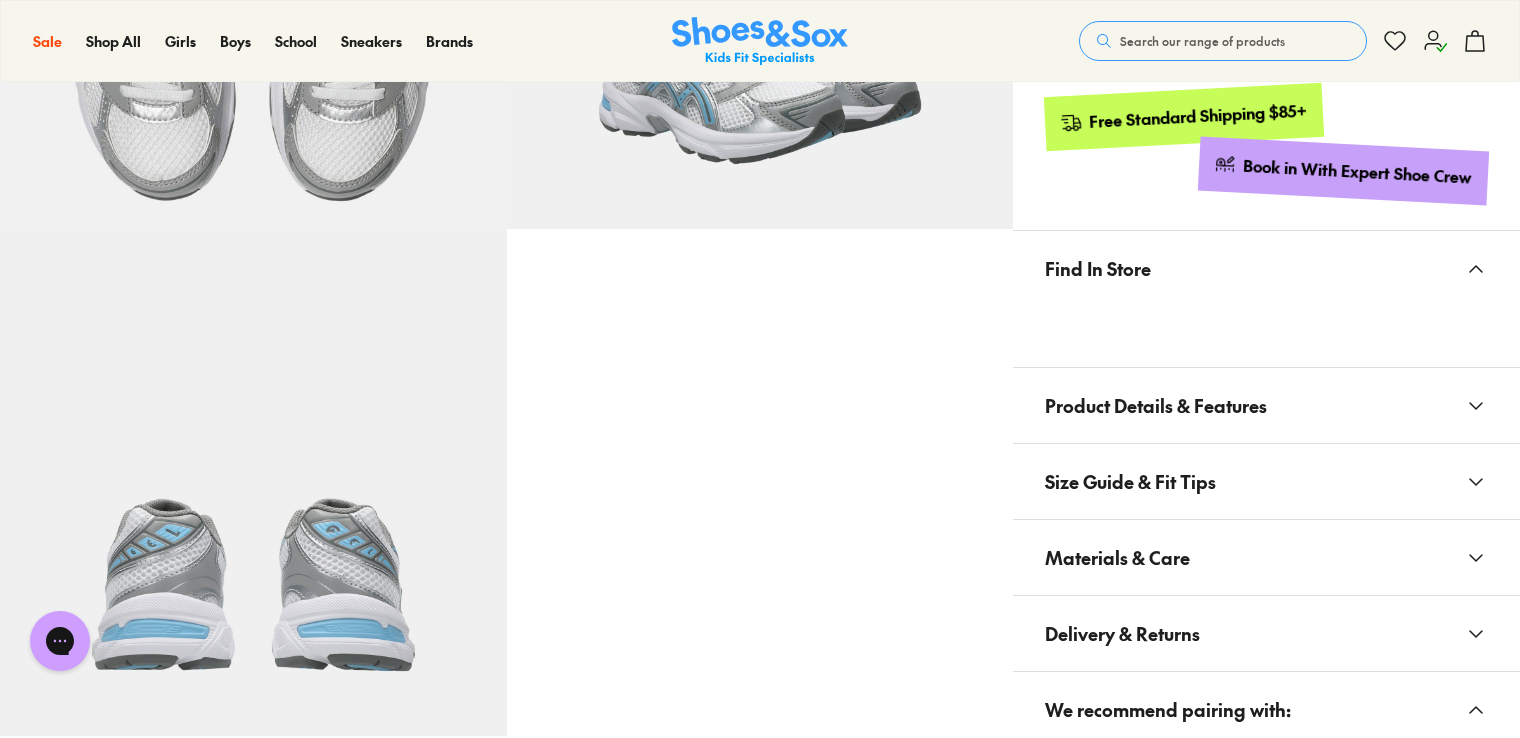 scroll, scrollTop: 1100, scrollLeft: 0, axis: vertical 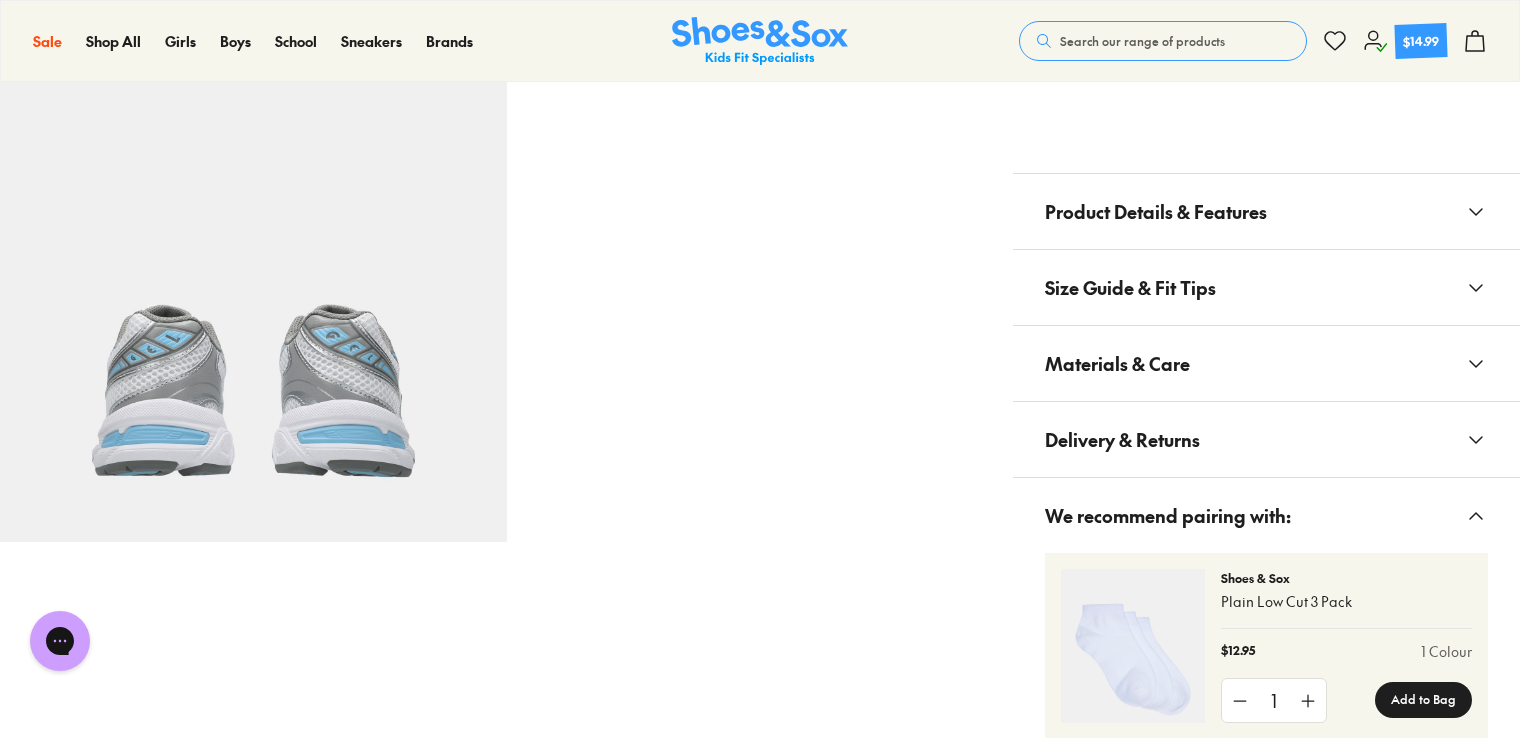 click on "Product Details & Features" at bounding box center (1156, 211) 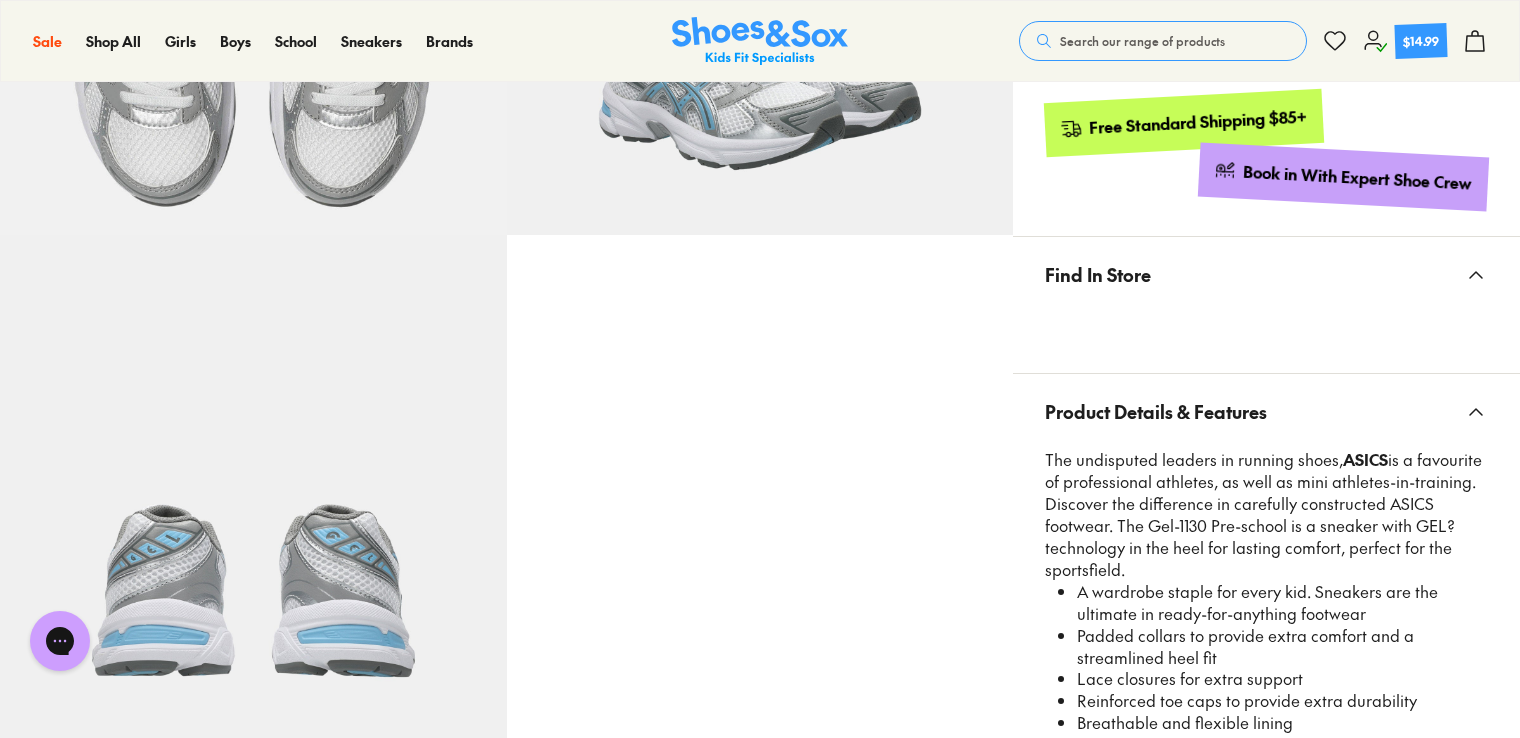 scroll, scrollTop: 500, scrollLeft: 0, axis: vertical 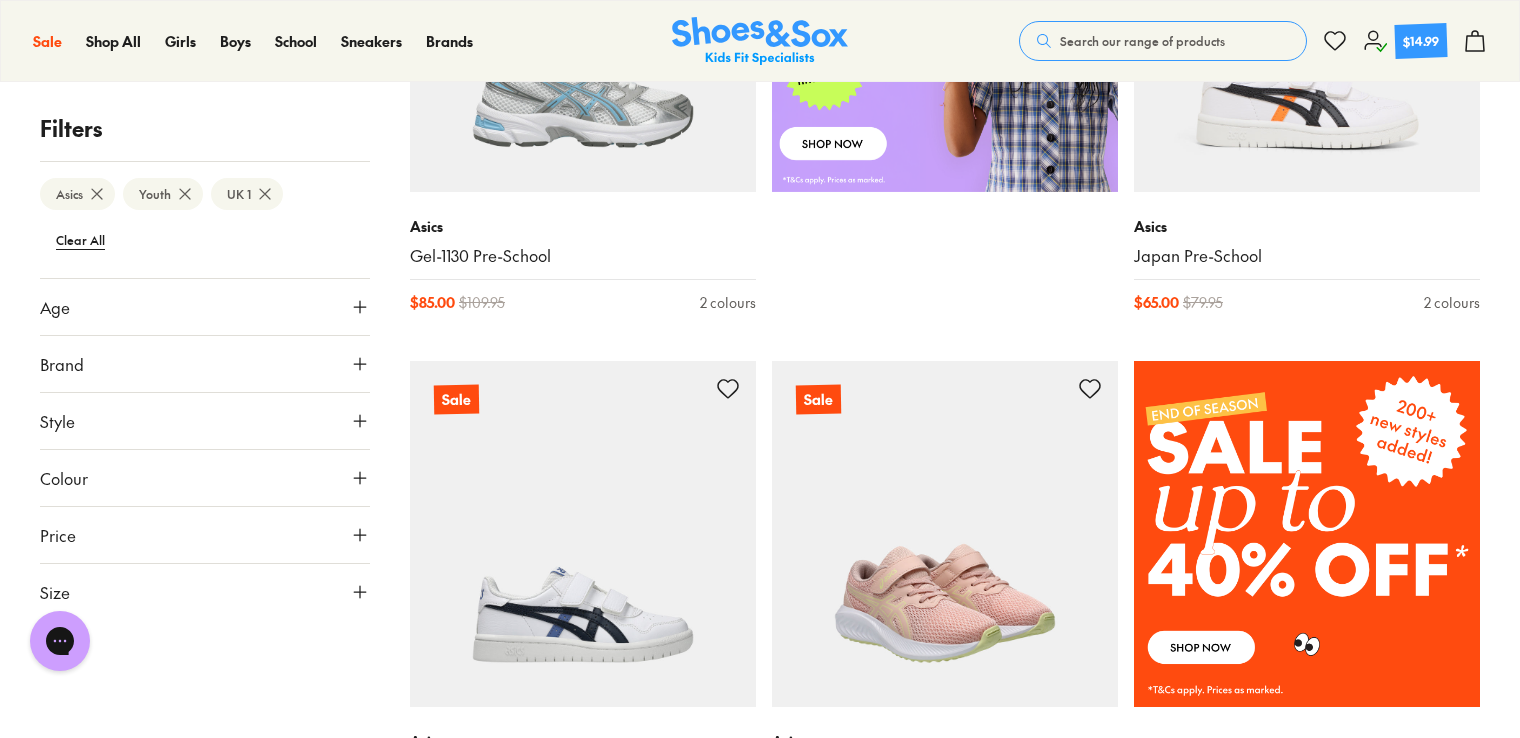 click at bounding box center (945, 534) 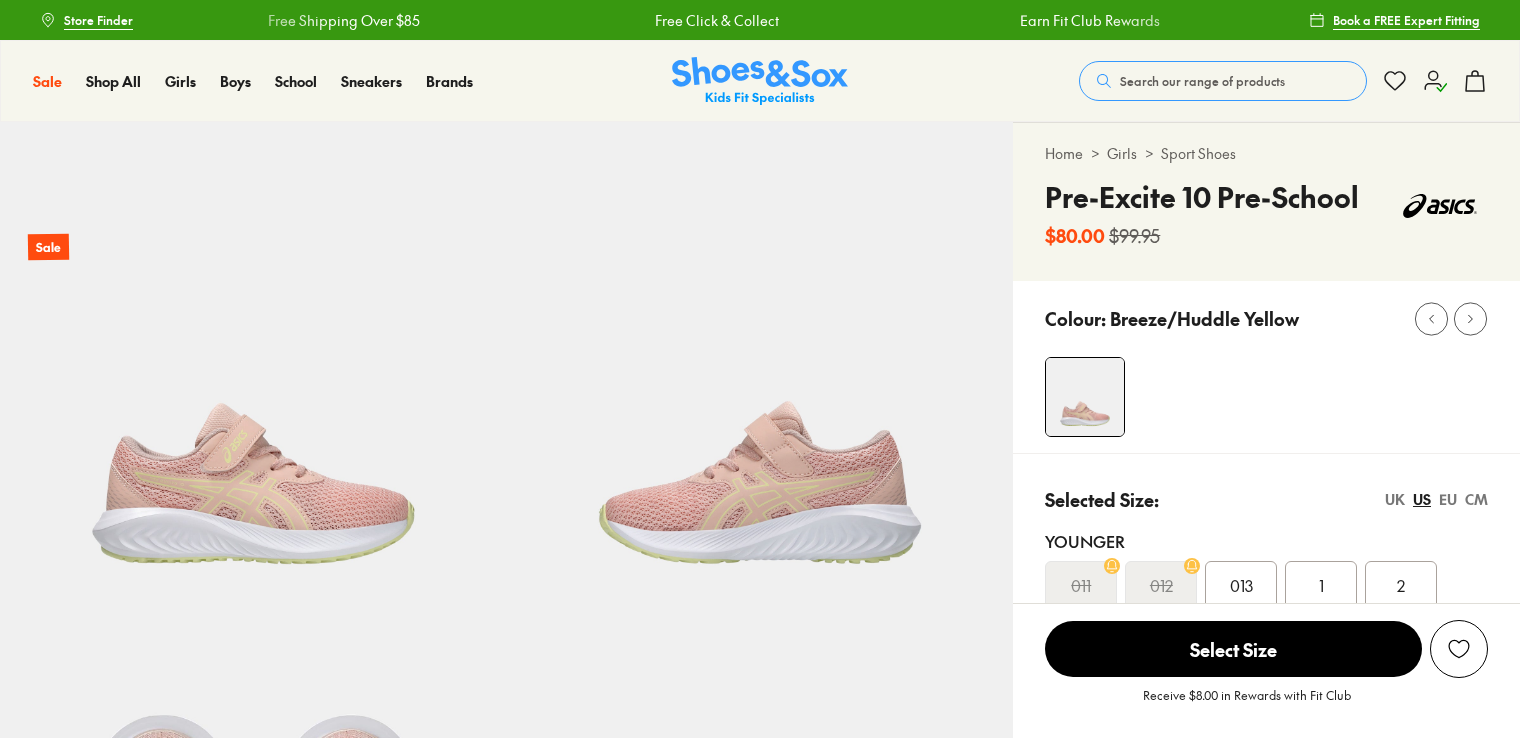 scroll, scrollTop: 0, scrollLeft: 0, axis: both 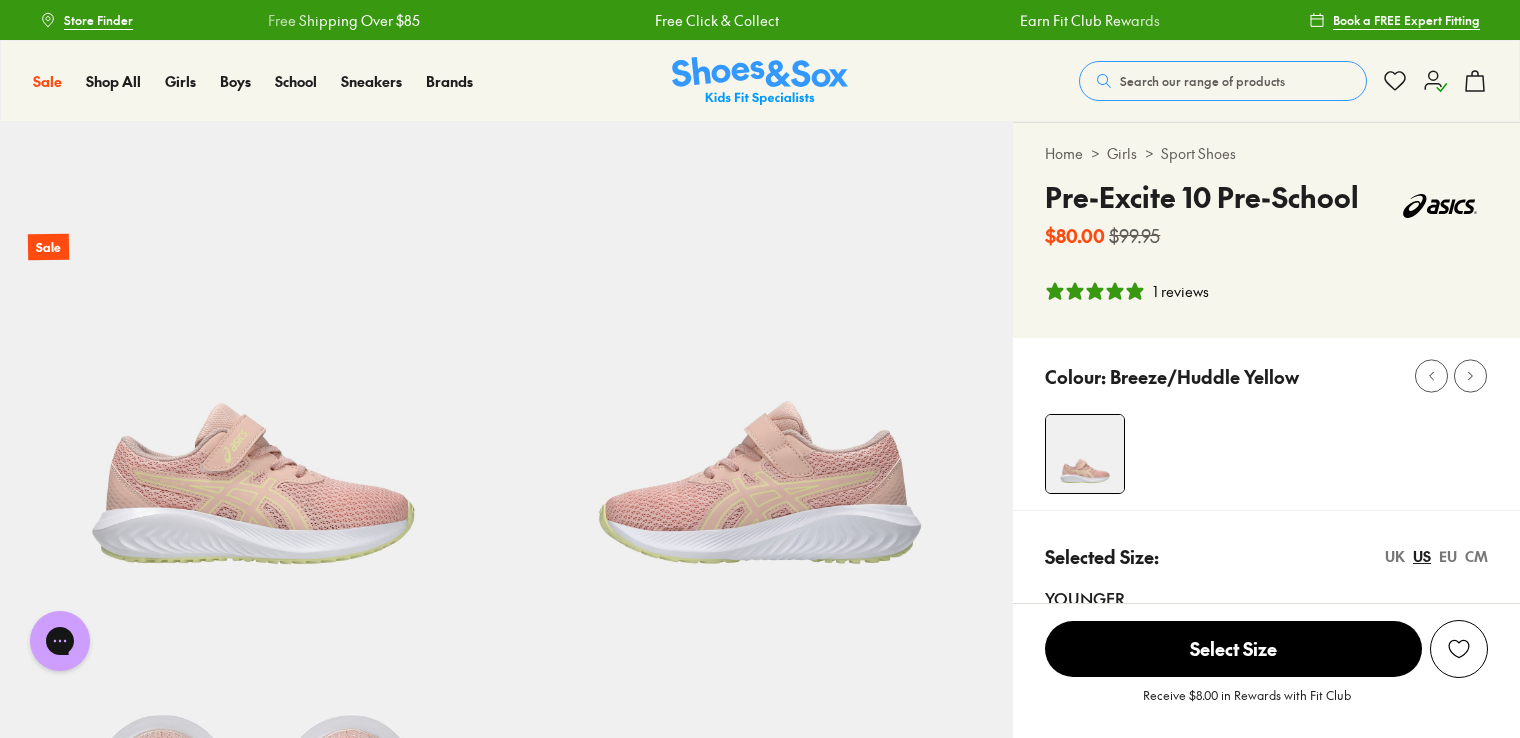 select on "*" 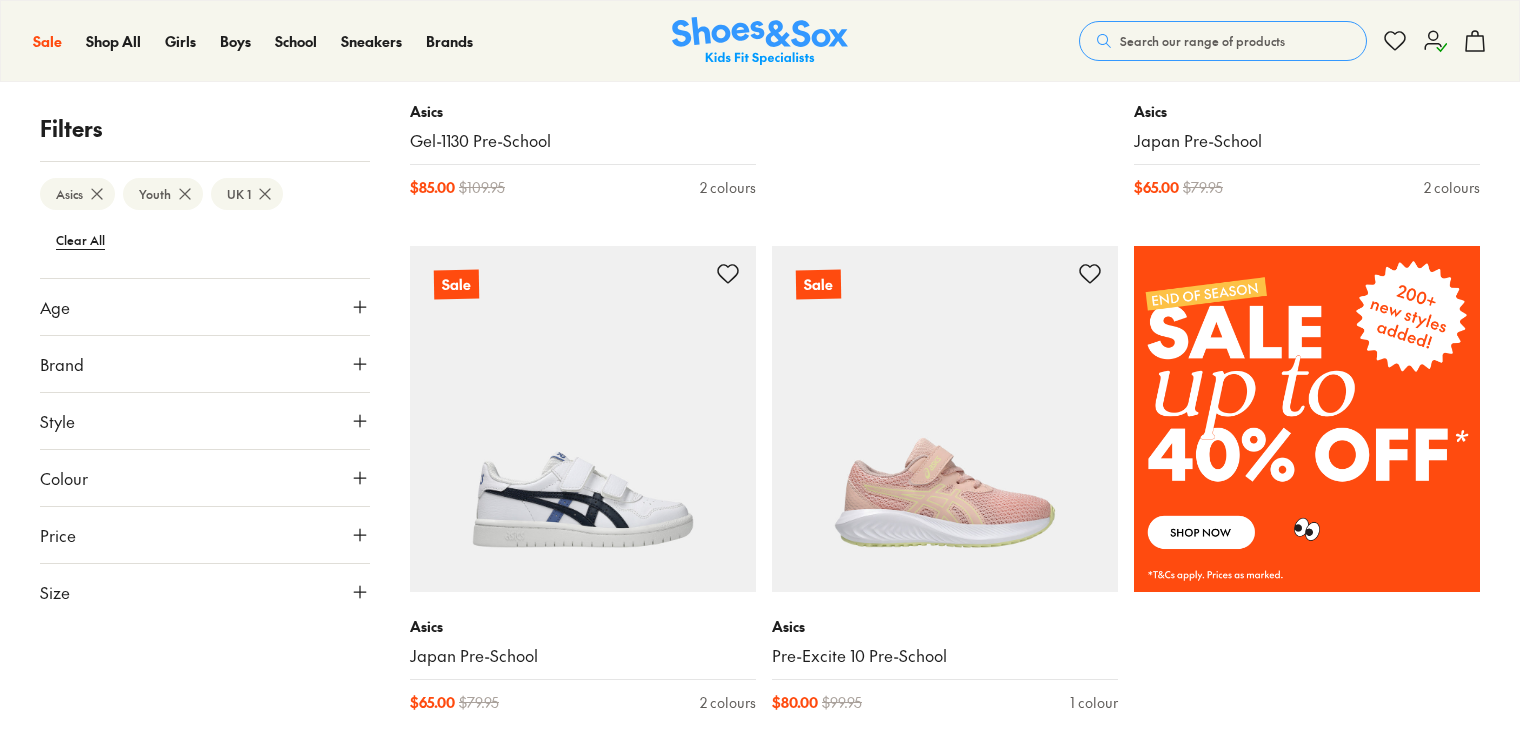 scroll, scrollTop: 1188, scrollLeft: 0, axis: vertical 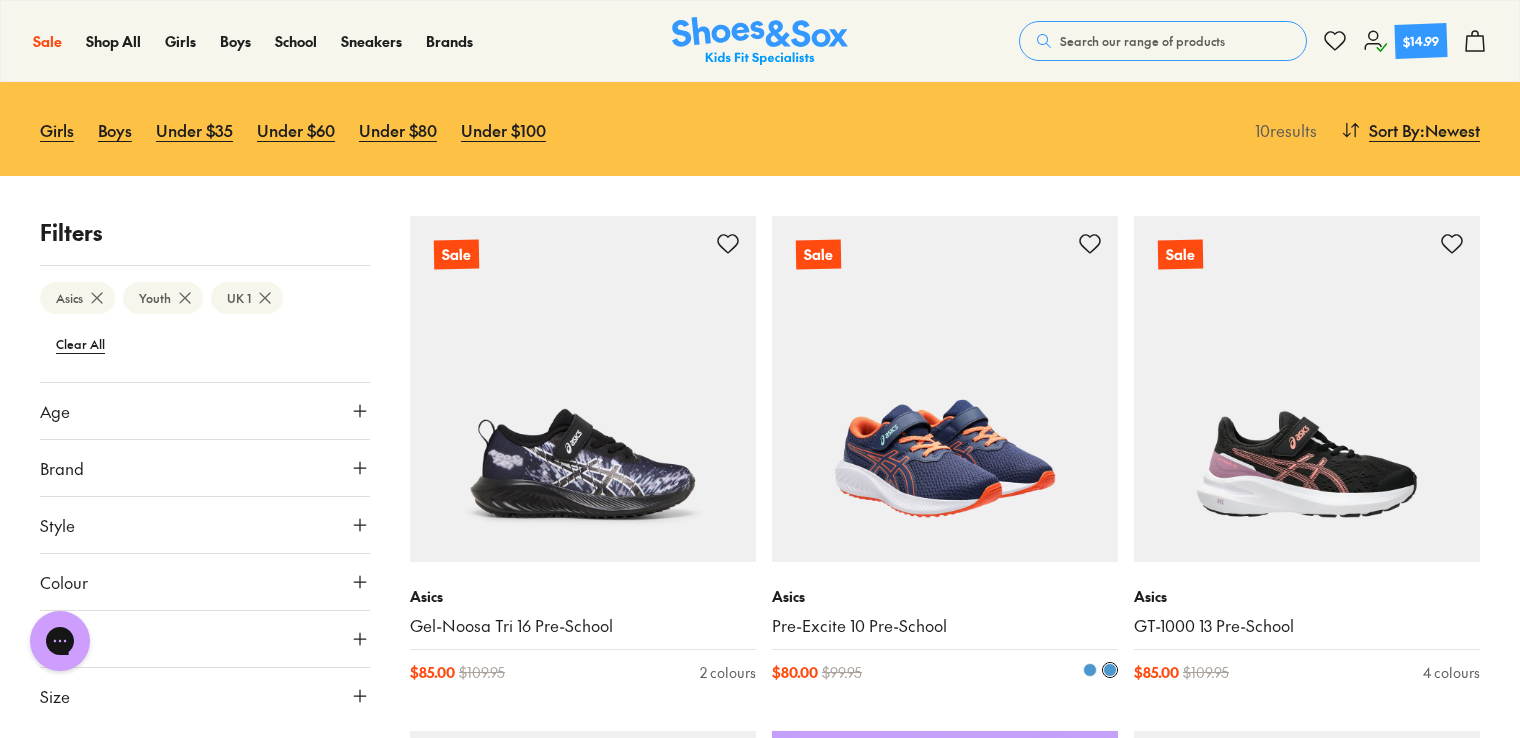 click at bounding box center [945, 389] 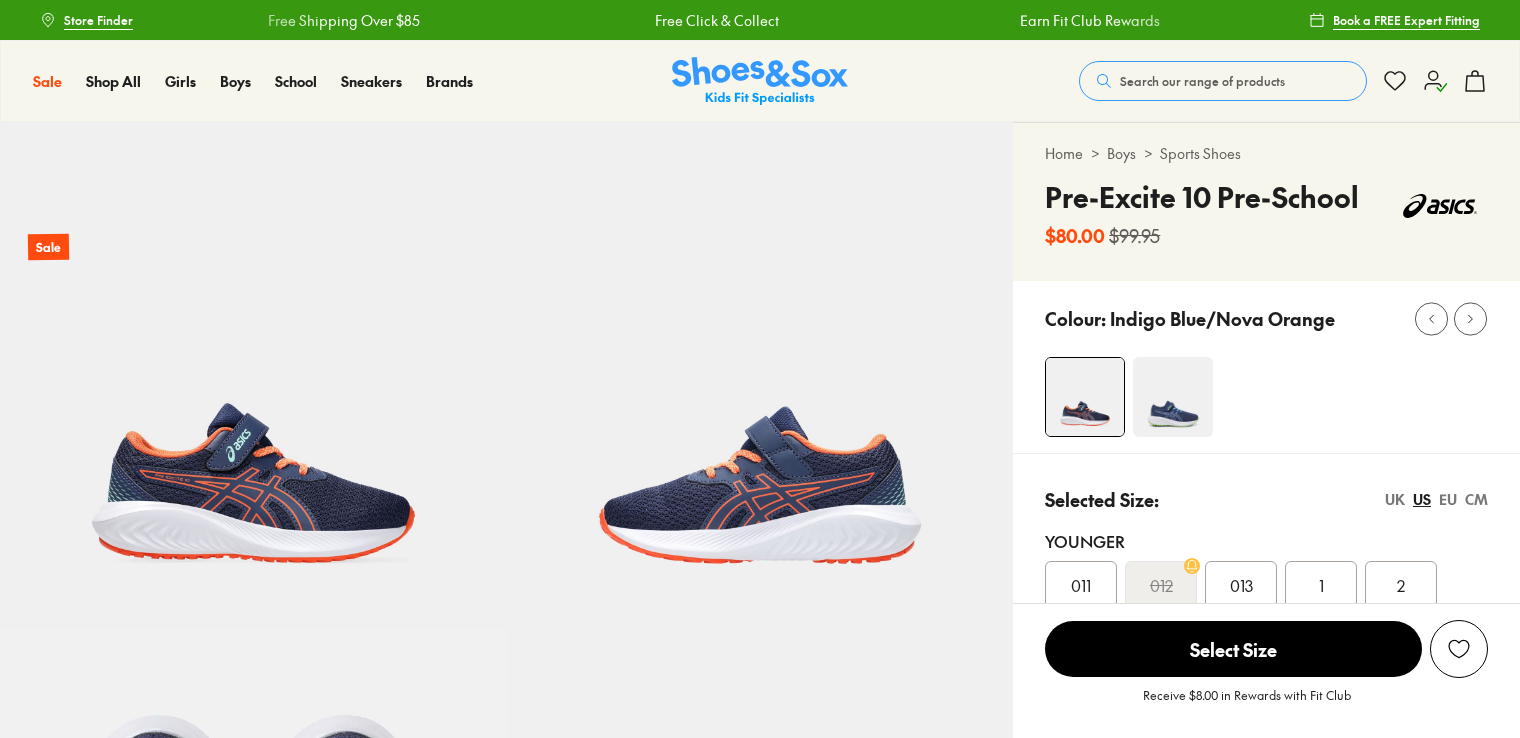 scroll, scrollTop: 0, scrollLeft: 0, axis: both 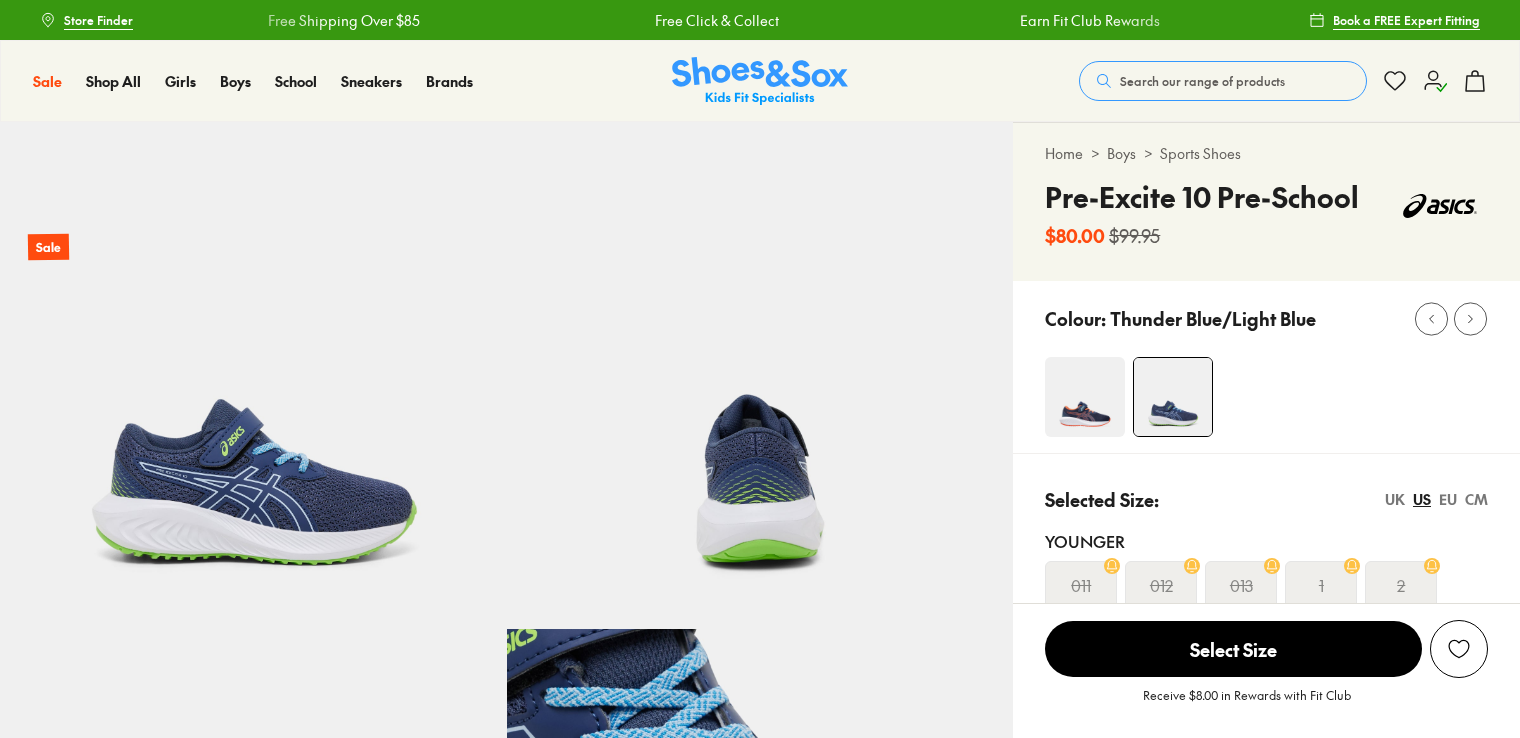 select on "*" 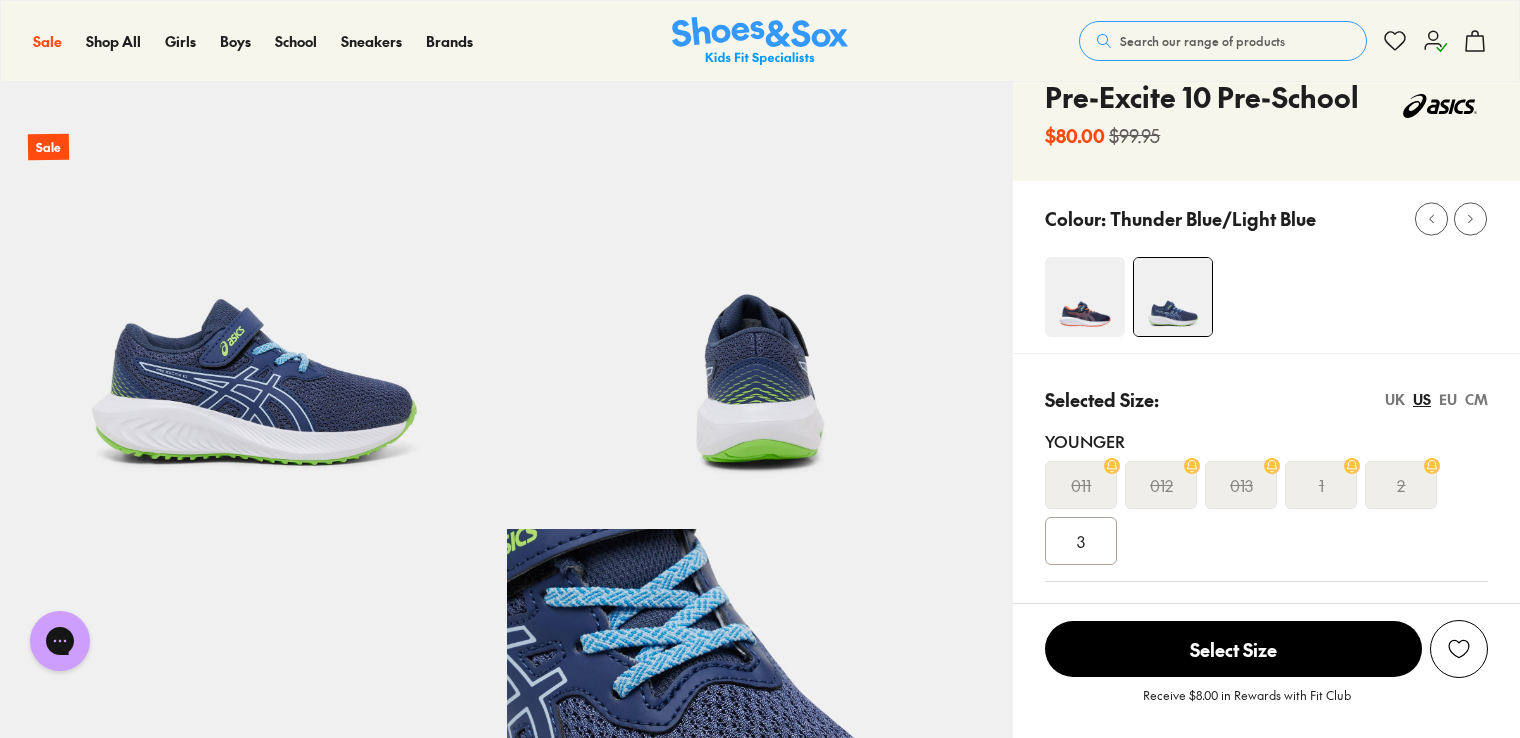 scroll, scrollTop: 0, scrollLeft: 0, axis: both 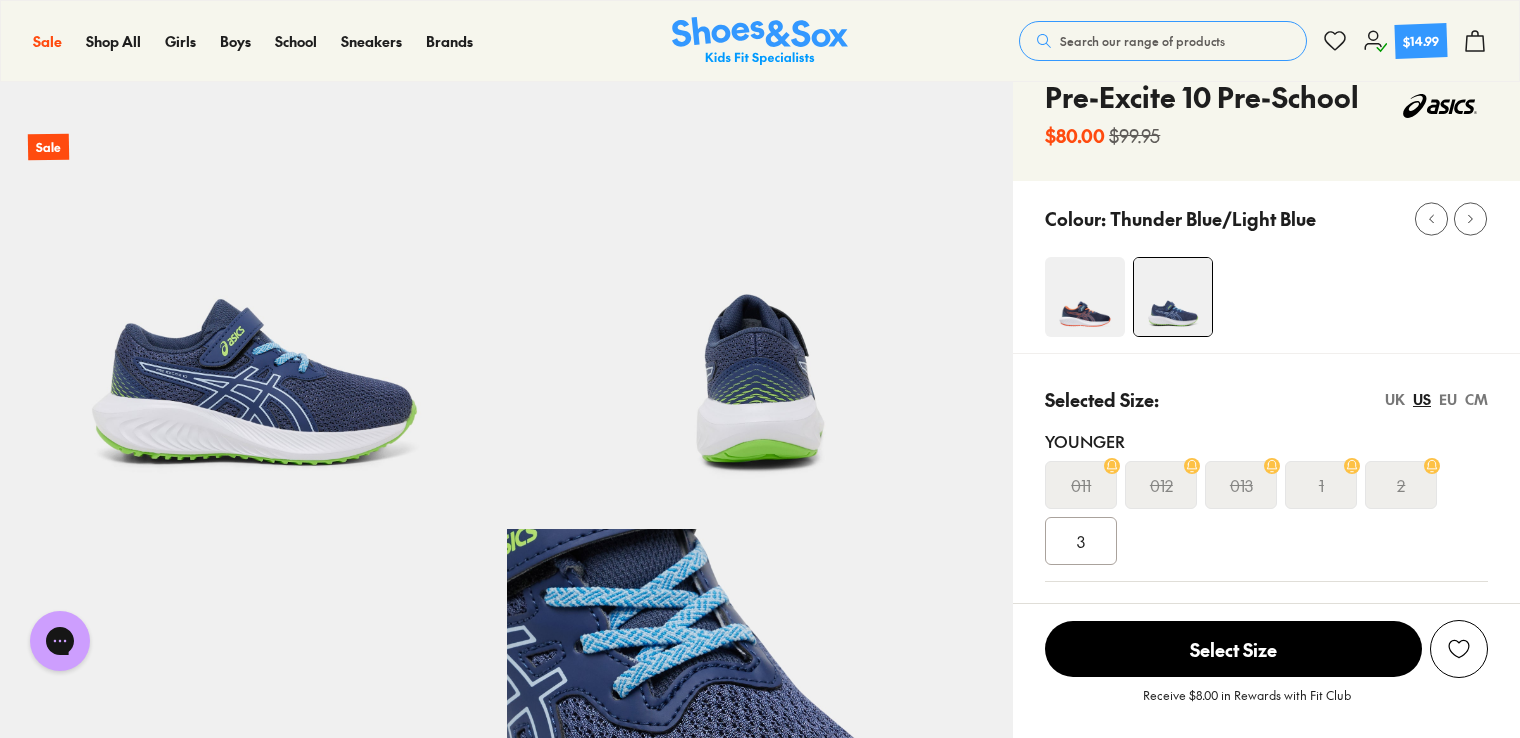 click at bounding box center [1085, 297] 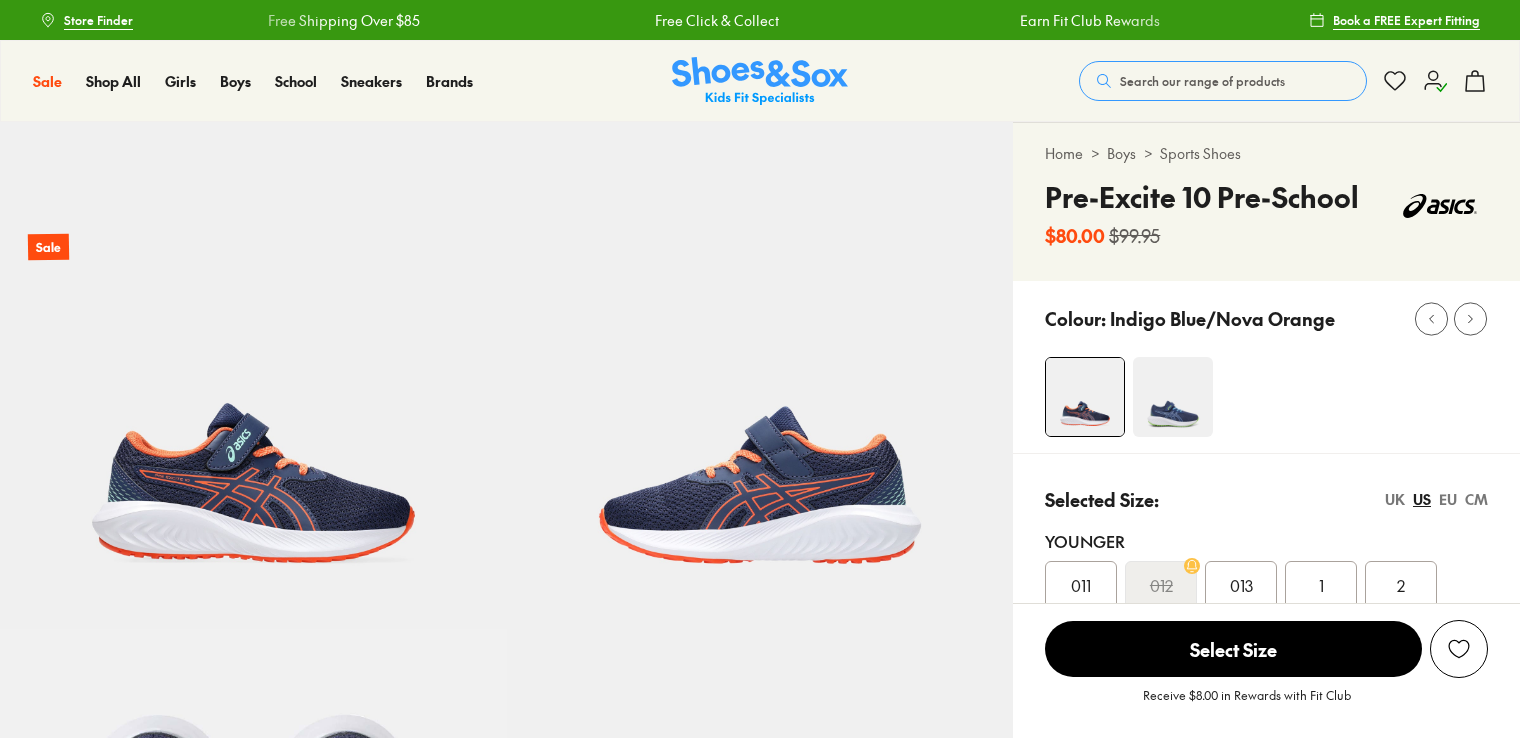 scroll, scrollTop: 0, scrollLeft: 0, axis: both 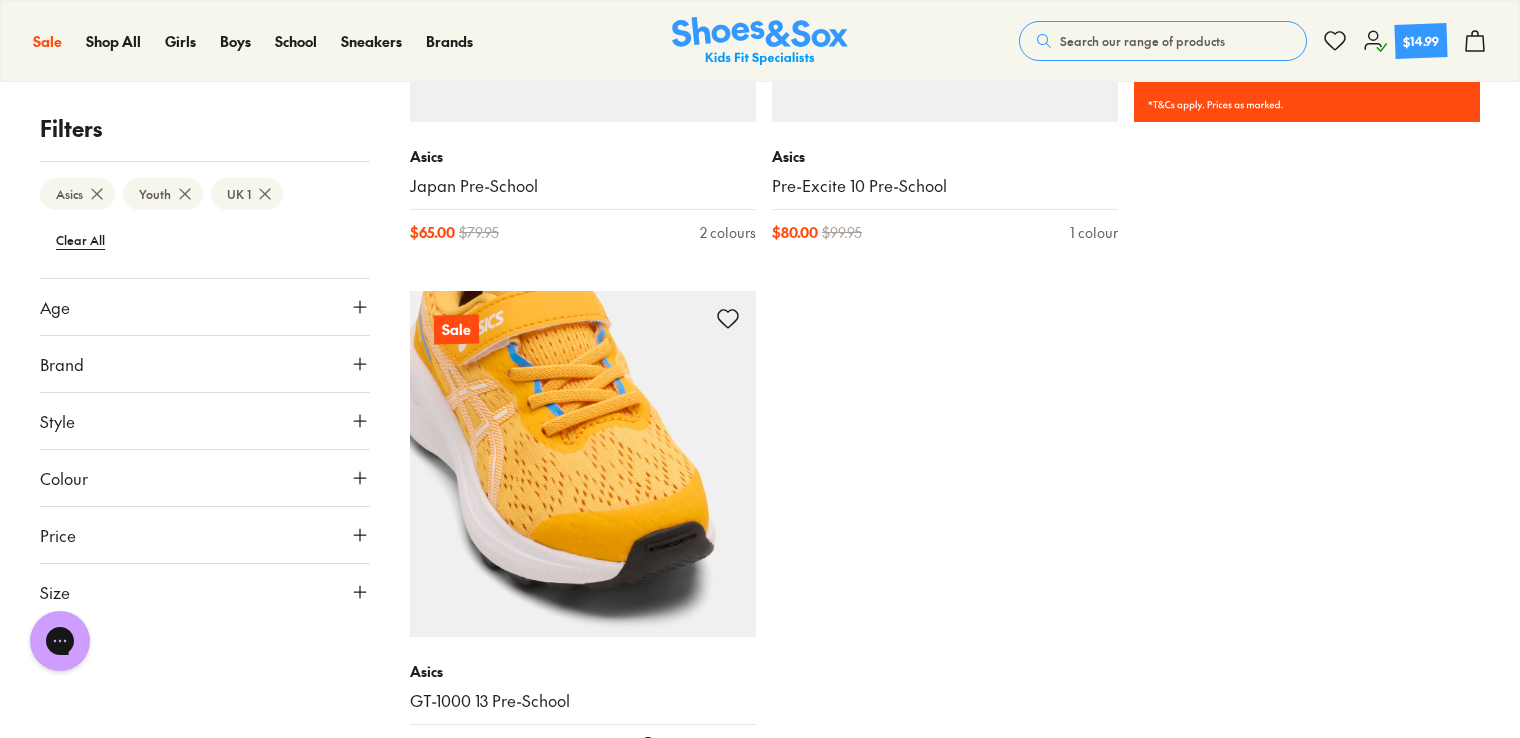 click at bounding box center [583, 464] 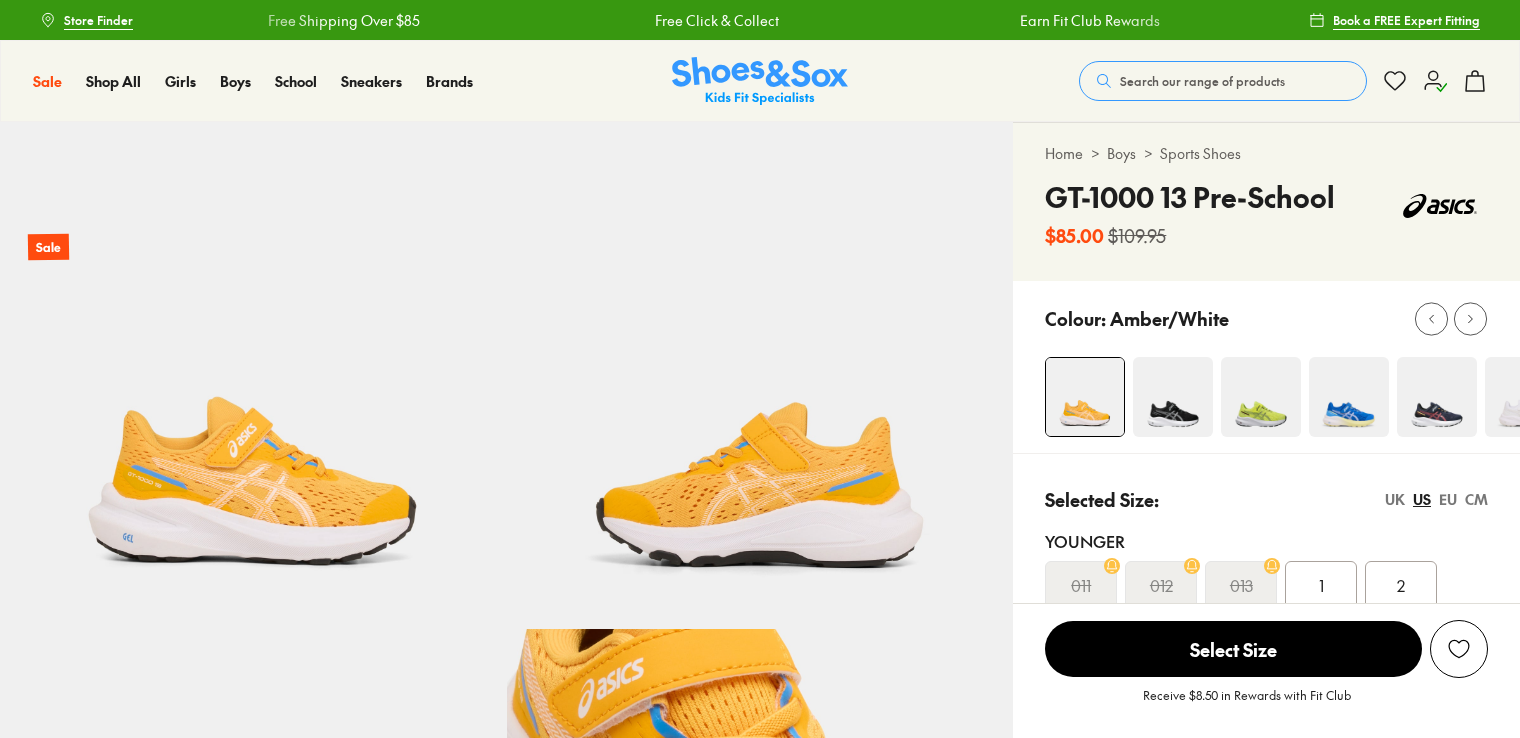 scroll, scrollTop: 0, scrollLeft: 0, axis: both 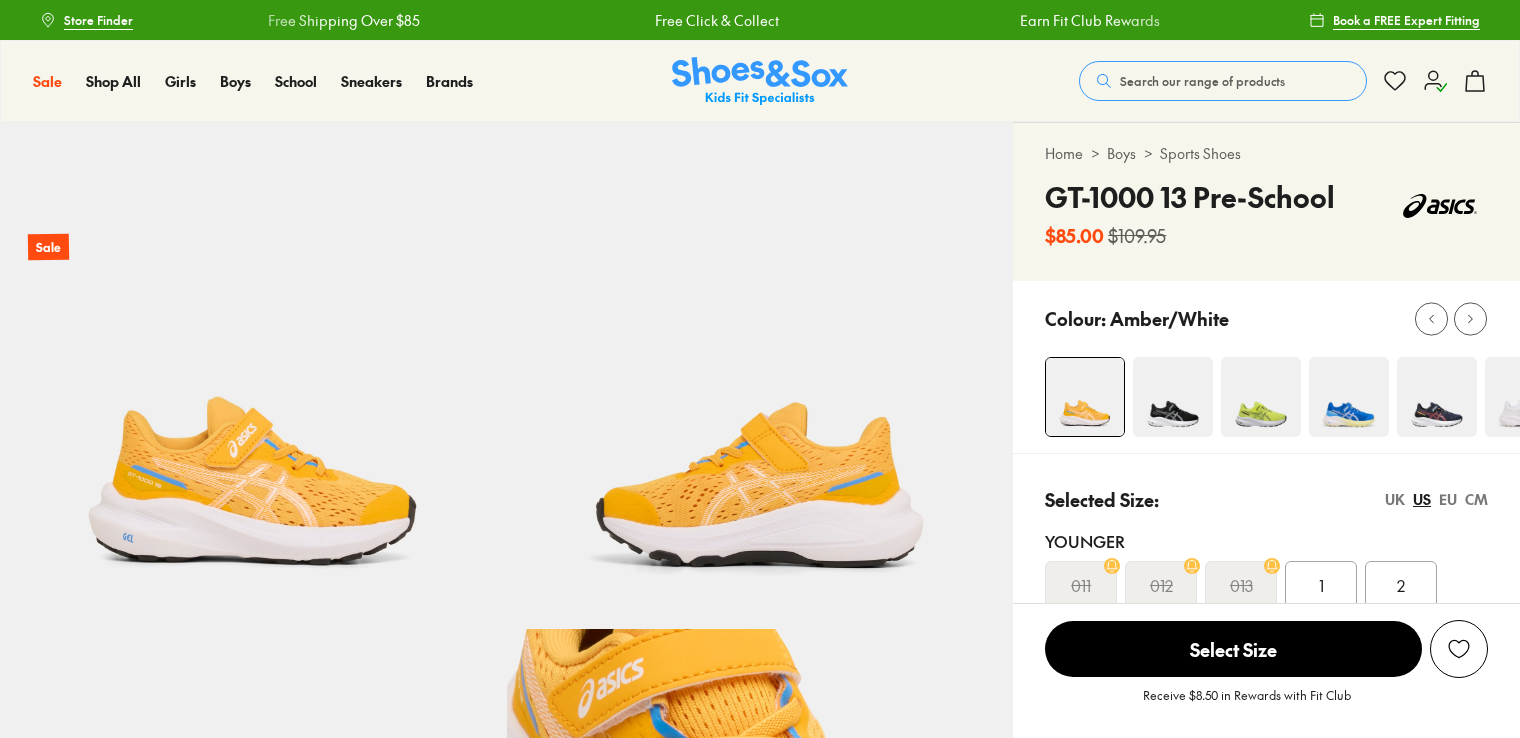 select on "*" 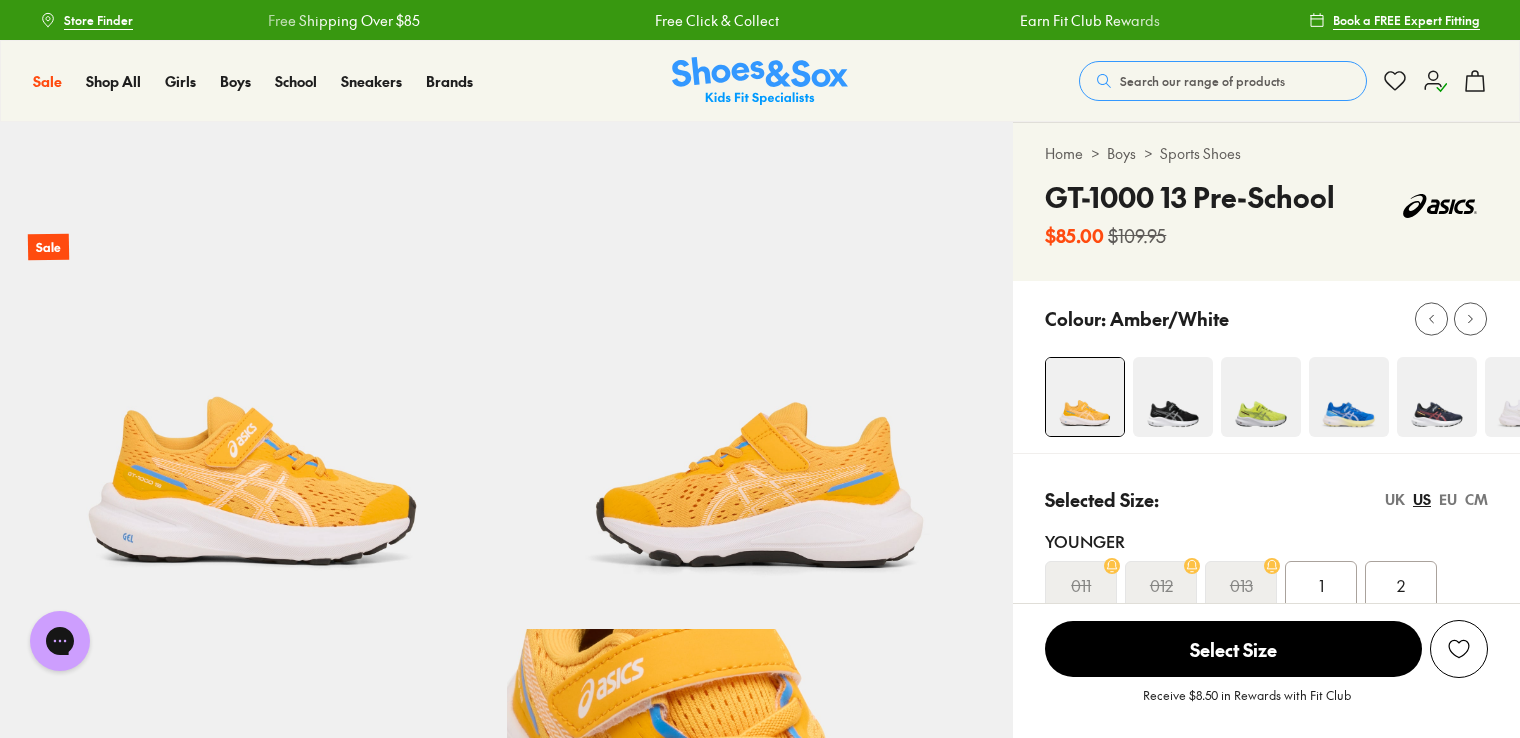 scroll, scrollTop: 0, scrollLeft: 0, axis: both 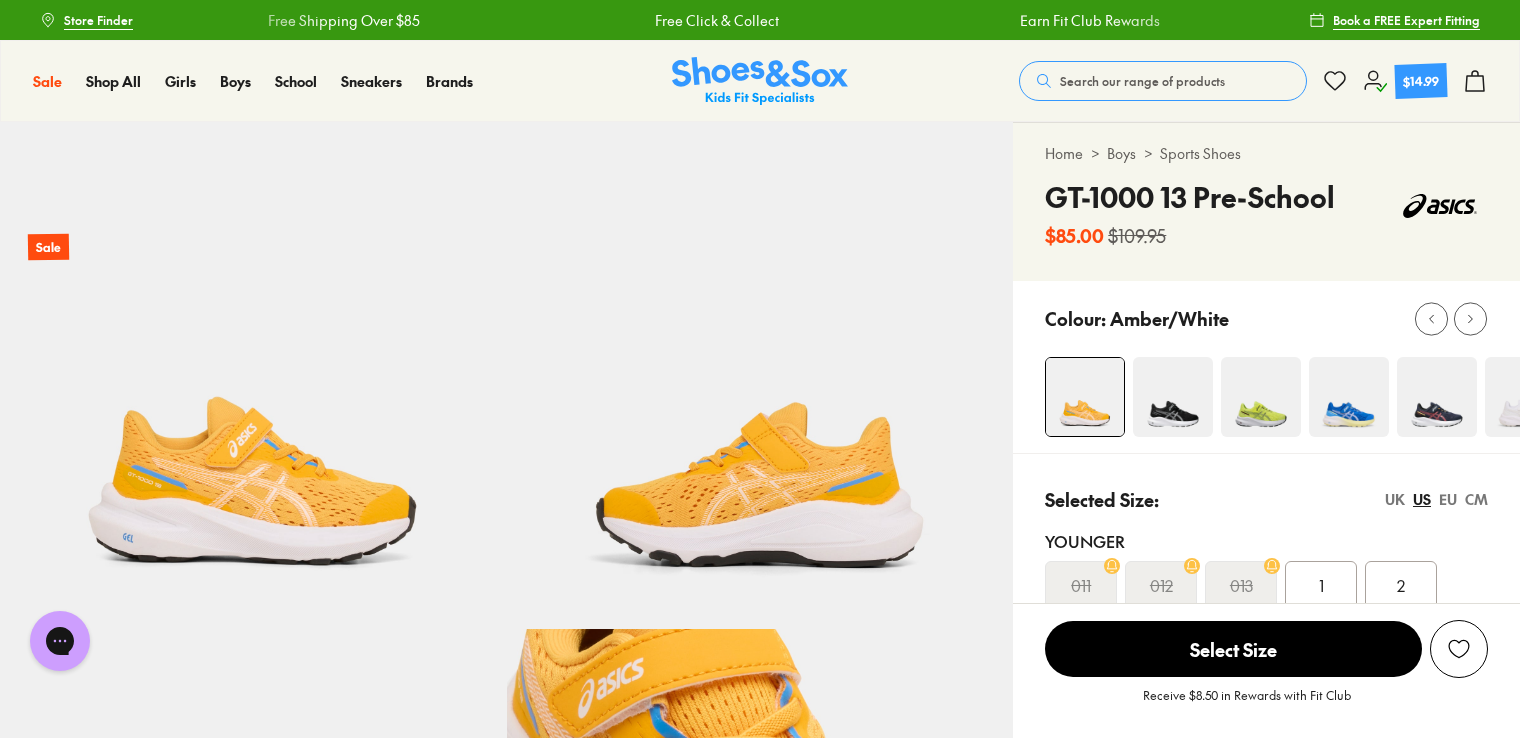 click at bounding box center (1173, 397) 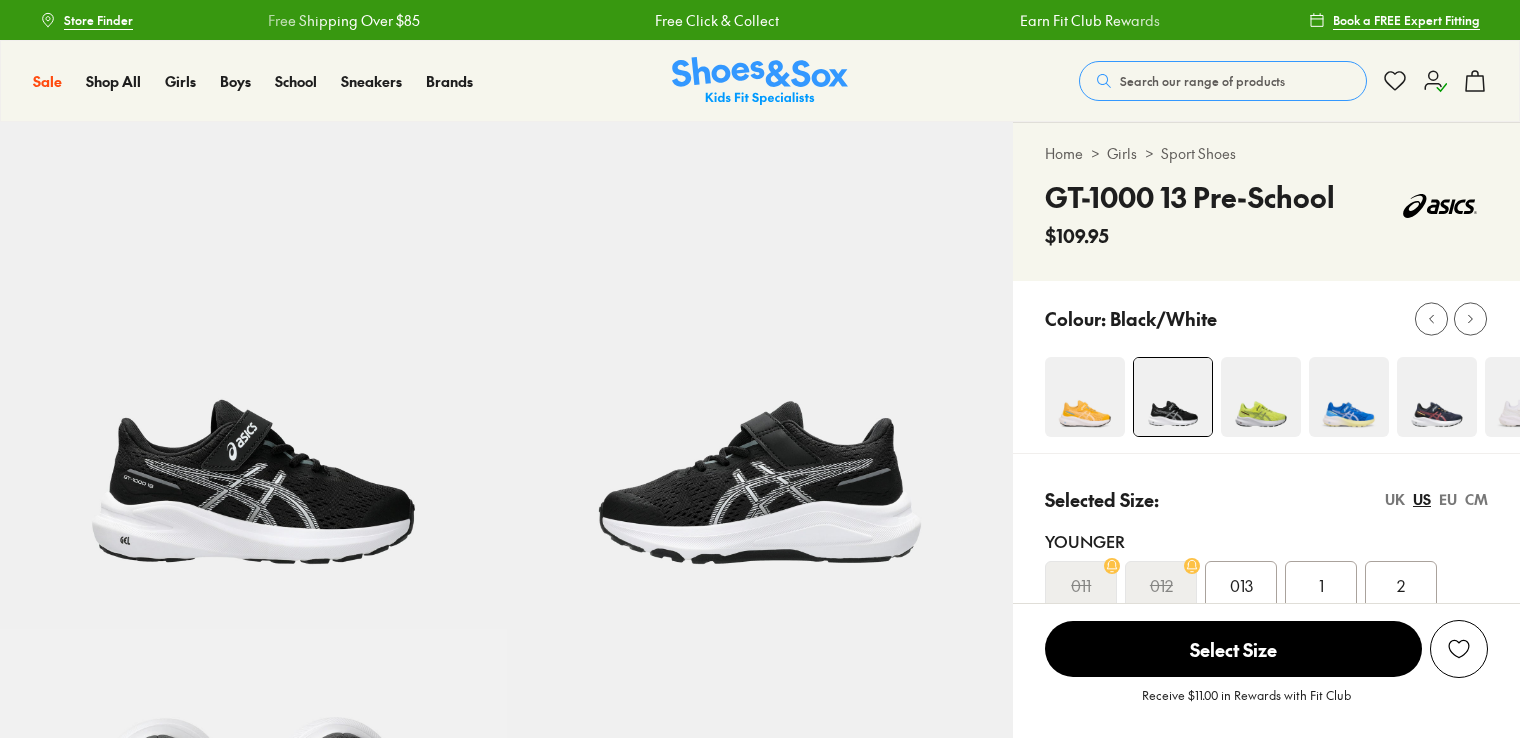 scroll, scrollTop: 0, scrollLeft: 0, axis: both 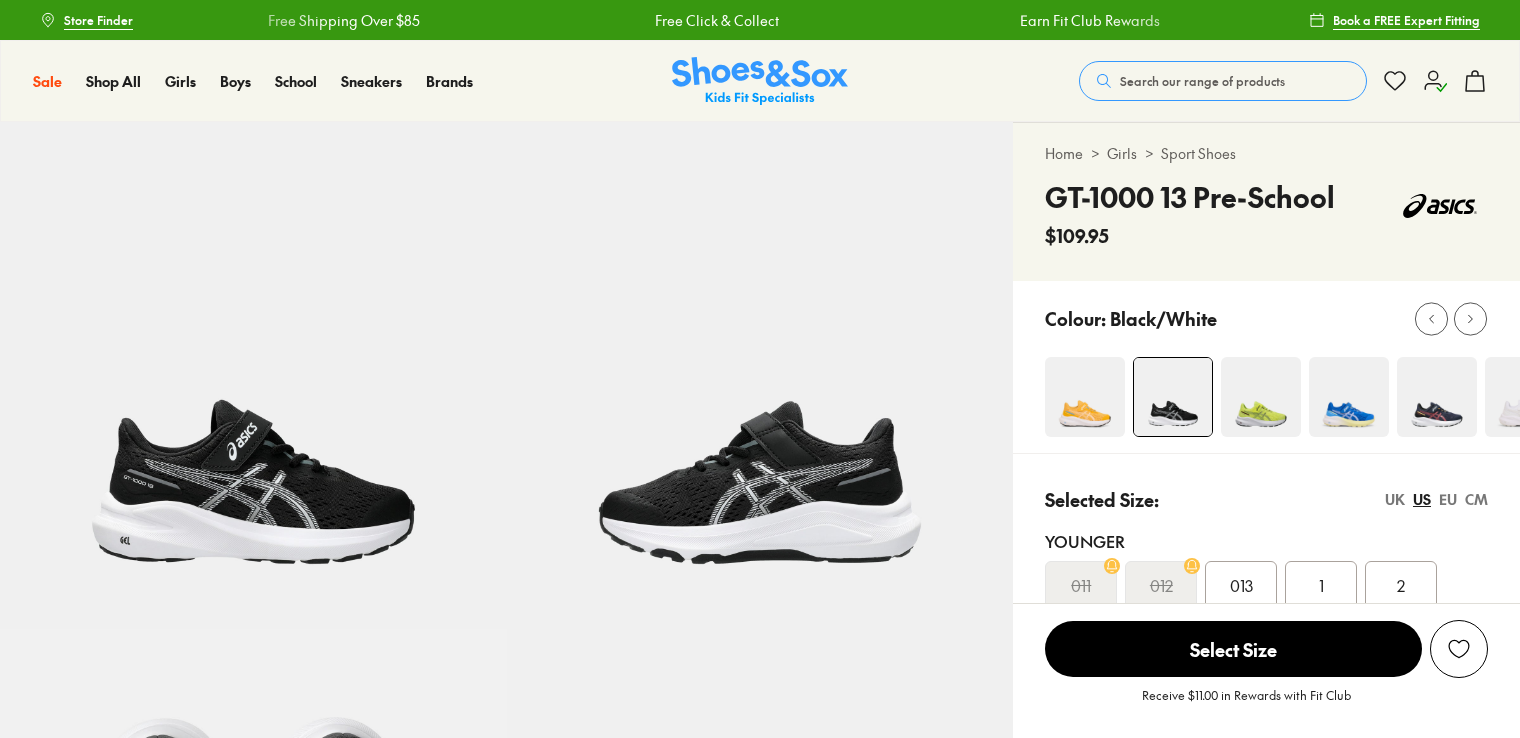 select on "*" 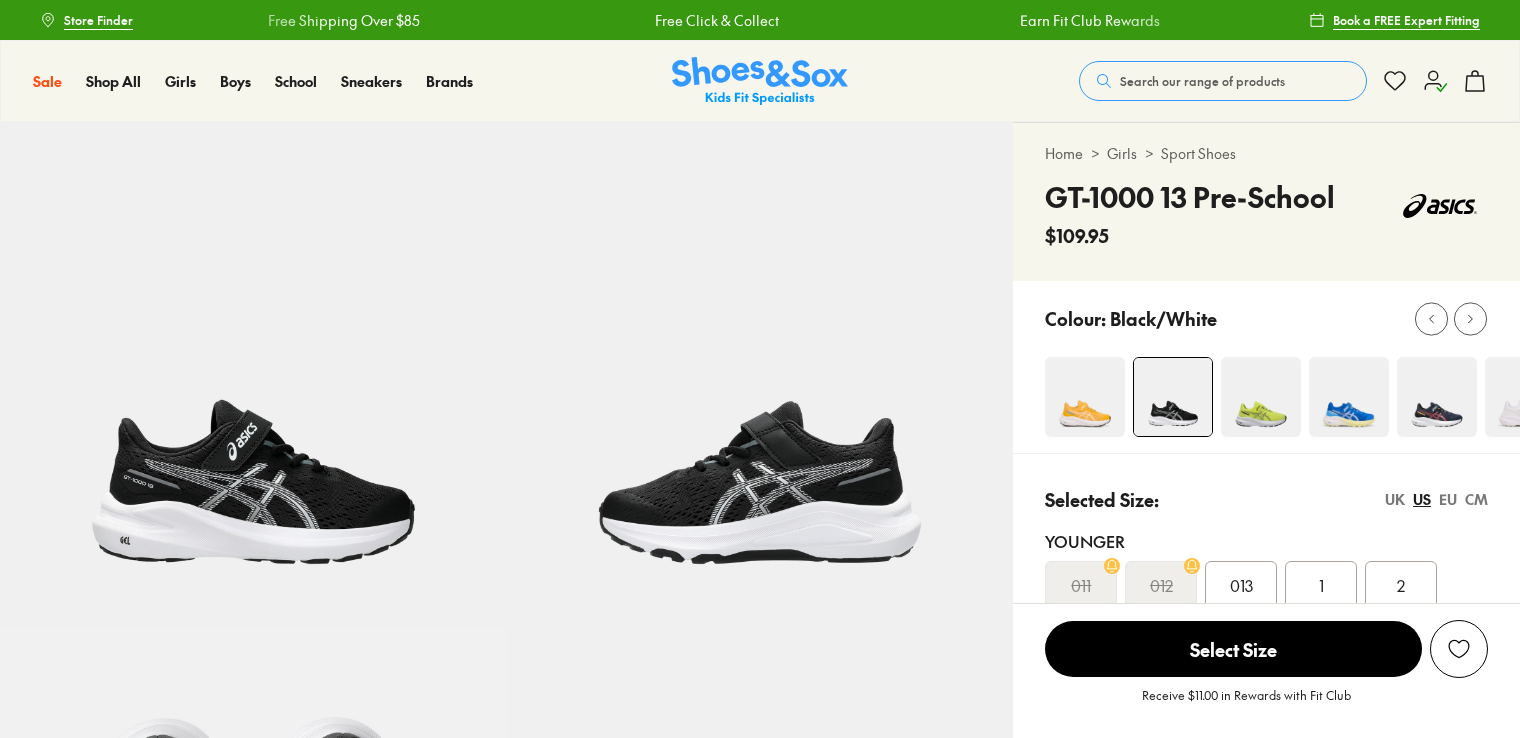 click at bounding box center [1261, 397] 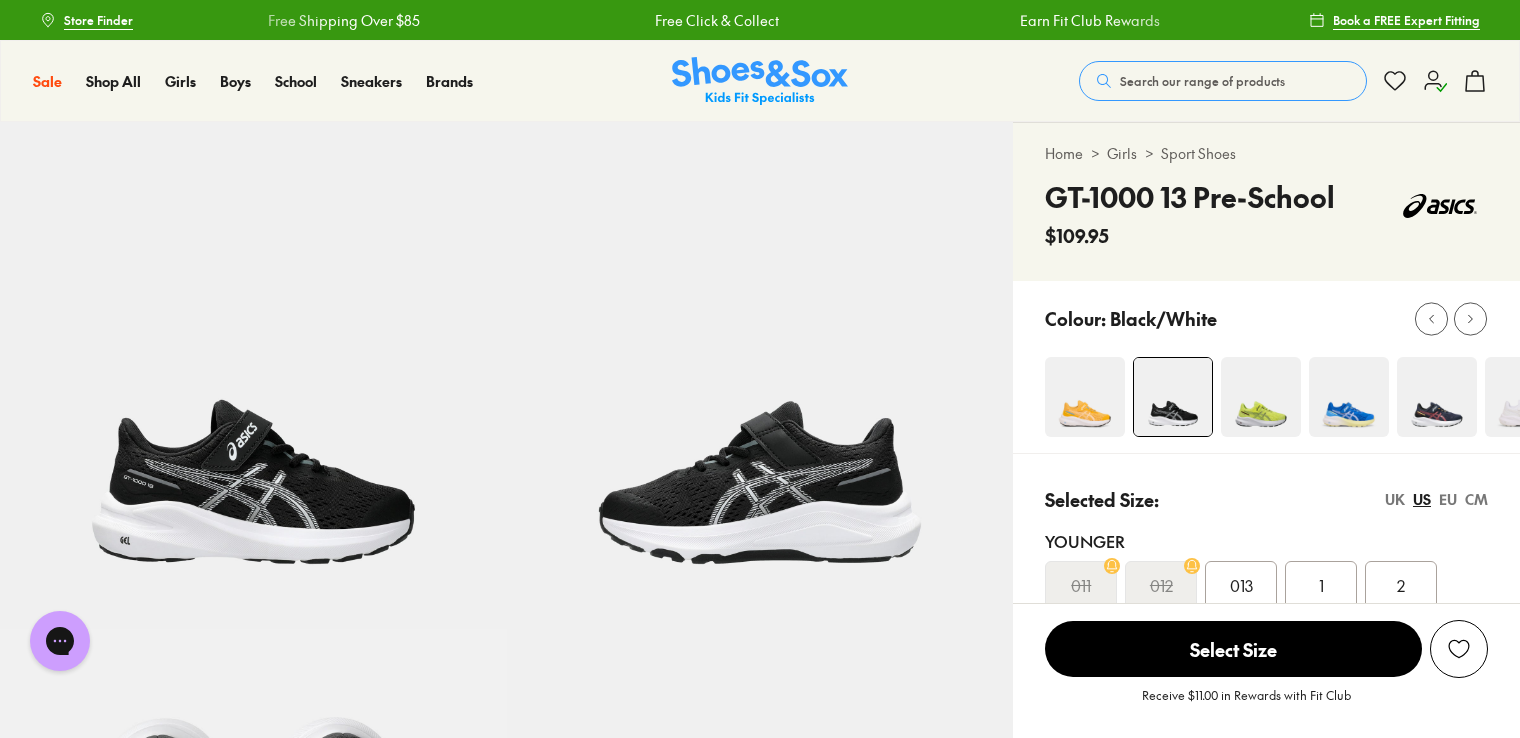 scroll, scrollTop: 0, scrollLeft: 0, axis: both 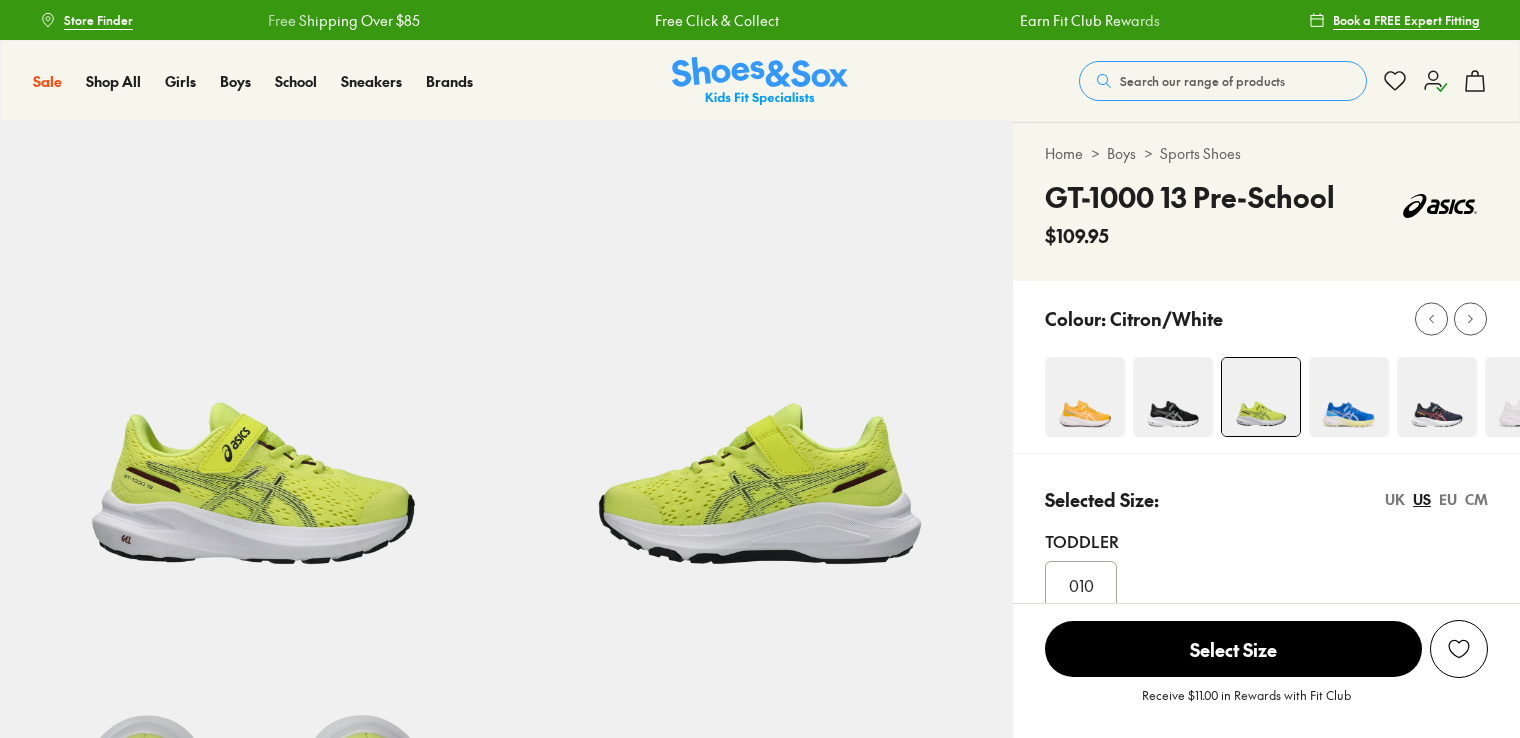 click at bounding box center (1349, 397) 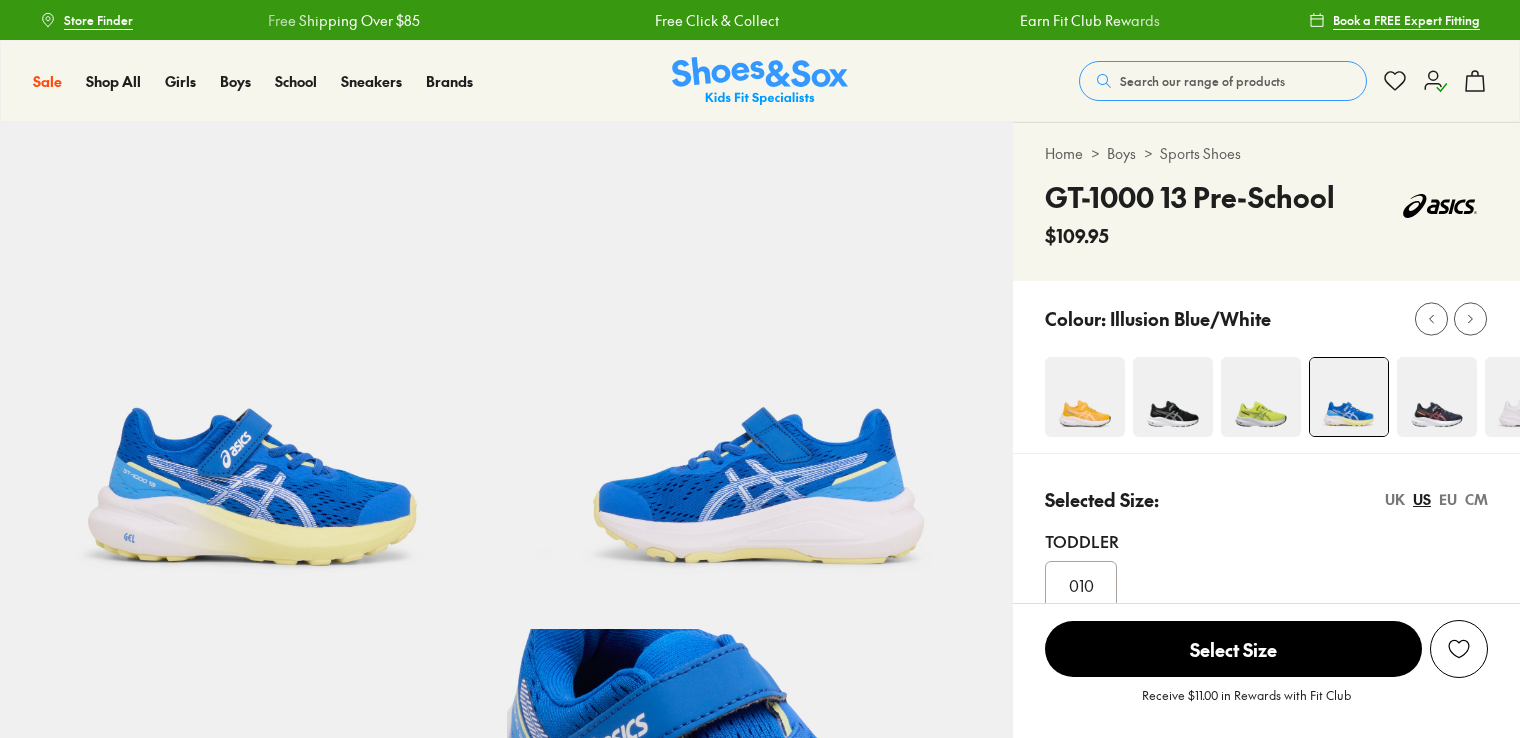 scroll, scrollTop: 0, scrollLeft: 0, axis: both 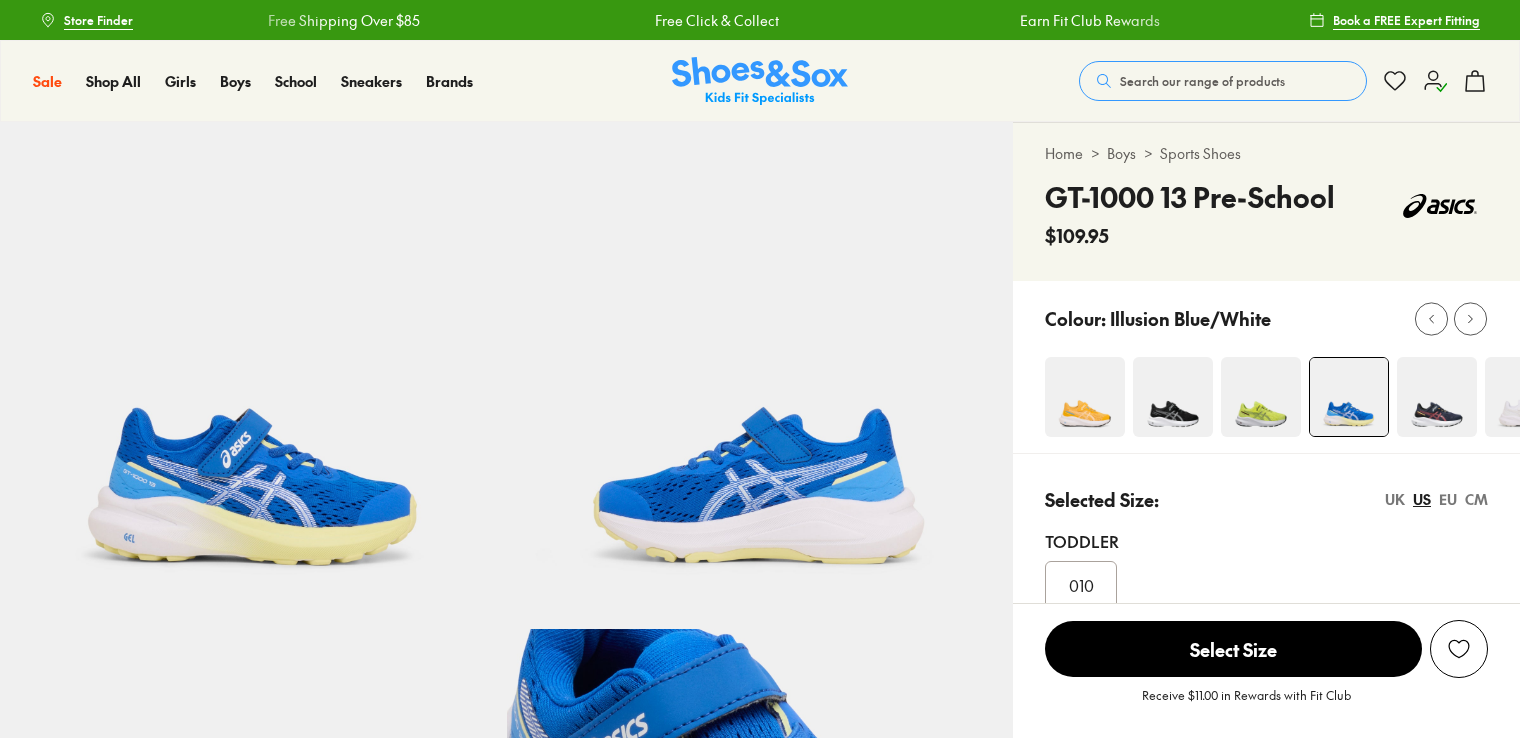 select on "*" 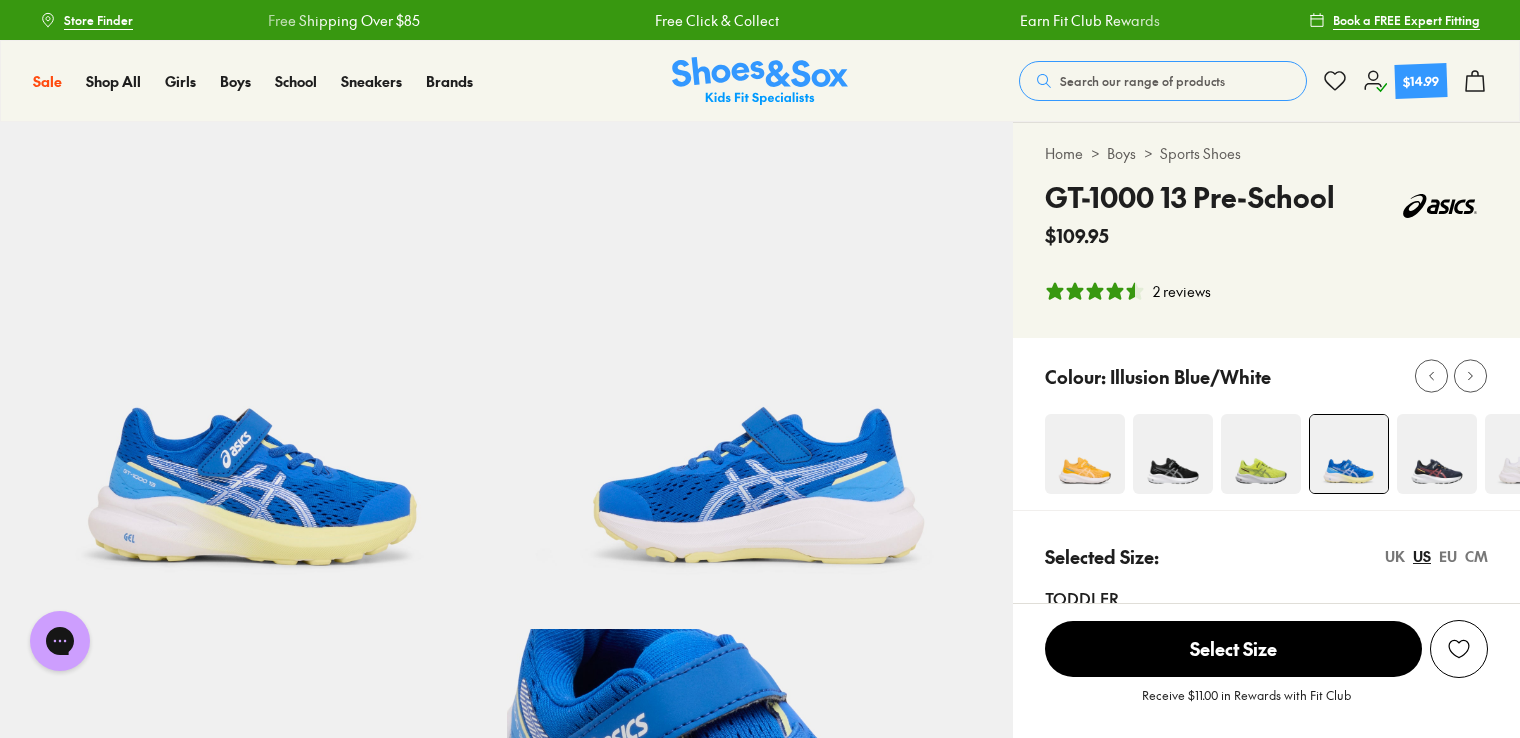 scroll, scrollTop: 0, scrollLeft: 0, axis: both 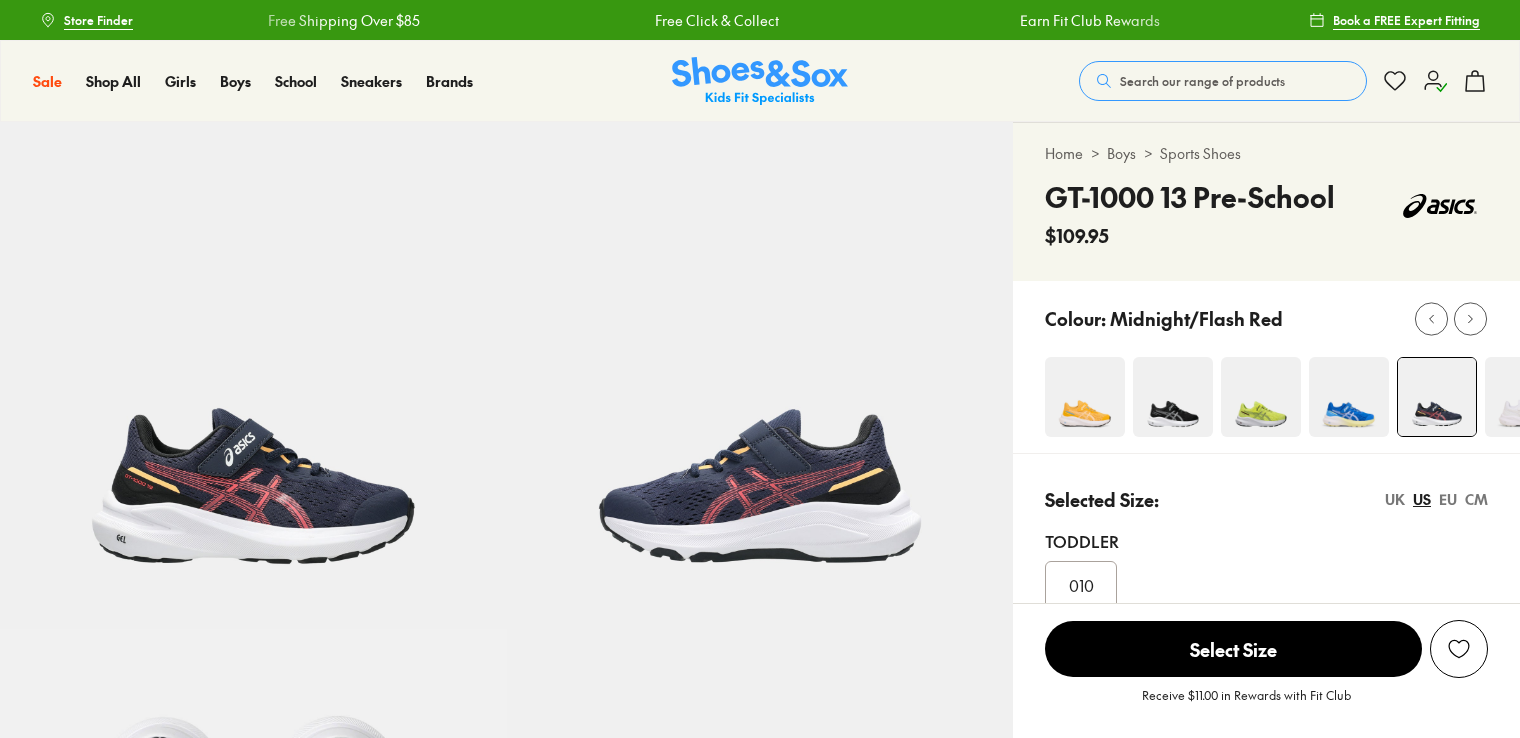 click at bounding box center [1282, 397] 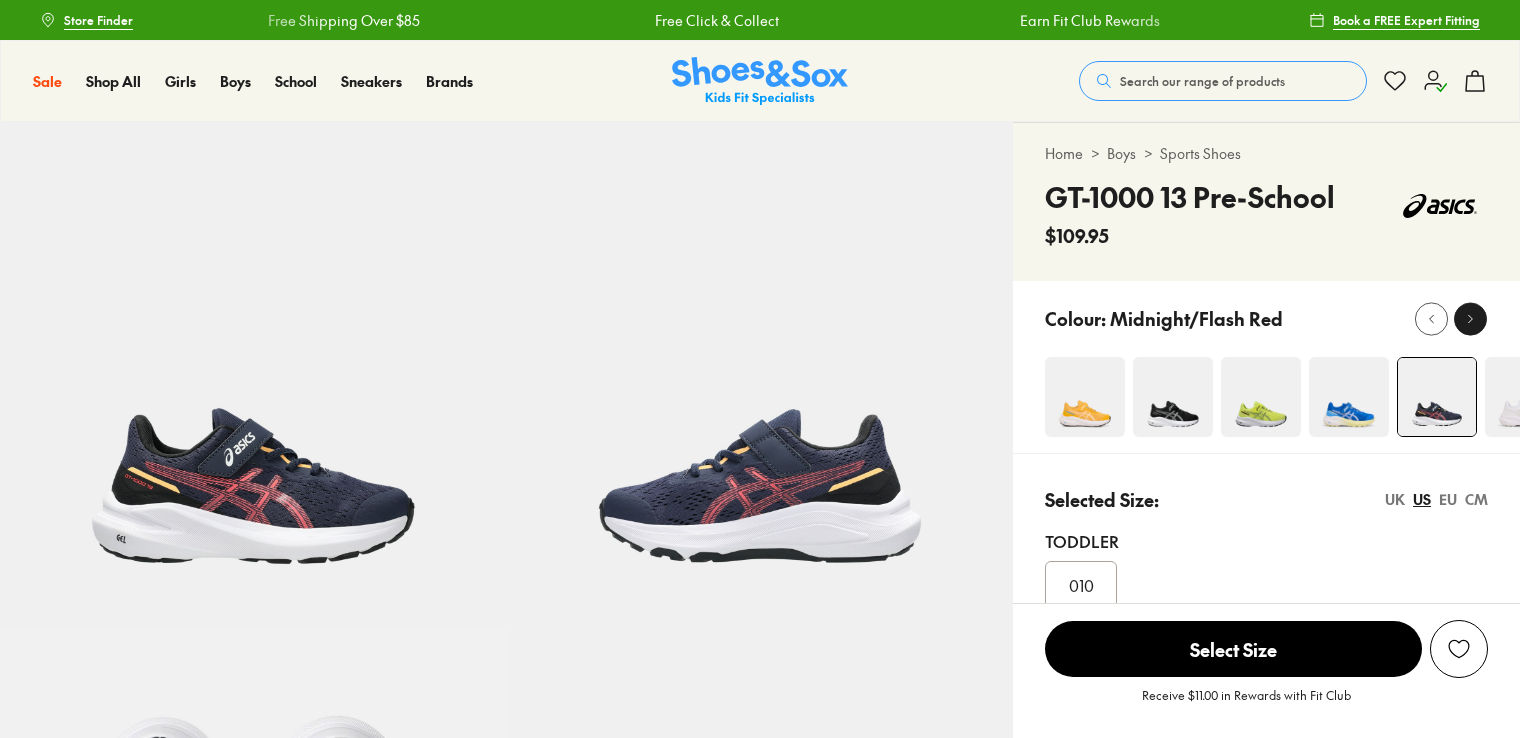 select on "*" 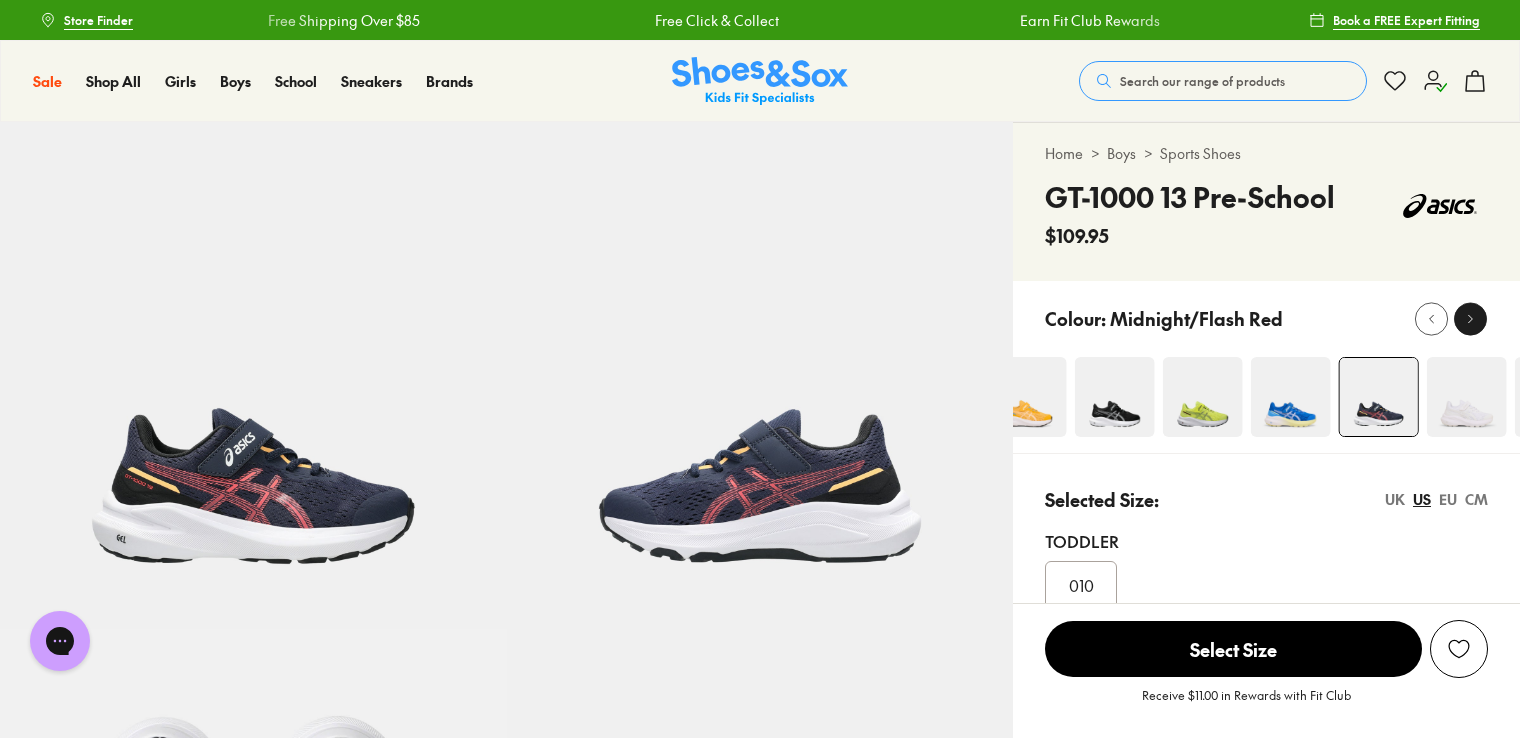 scroll, scrollTop: 0, scrollLeft: 0, axis: both 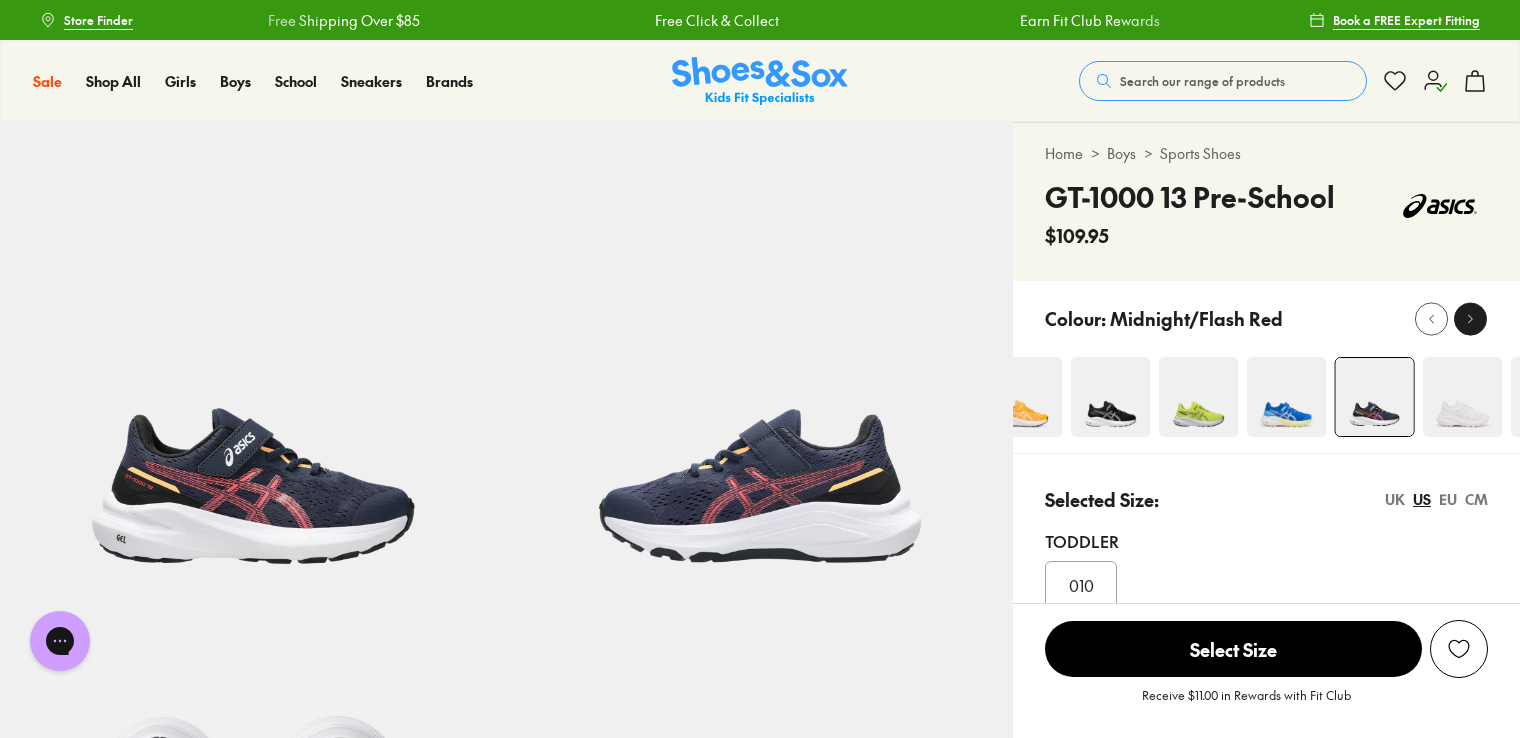 click at bounding box center [1470, 318] 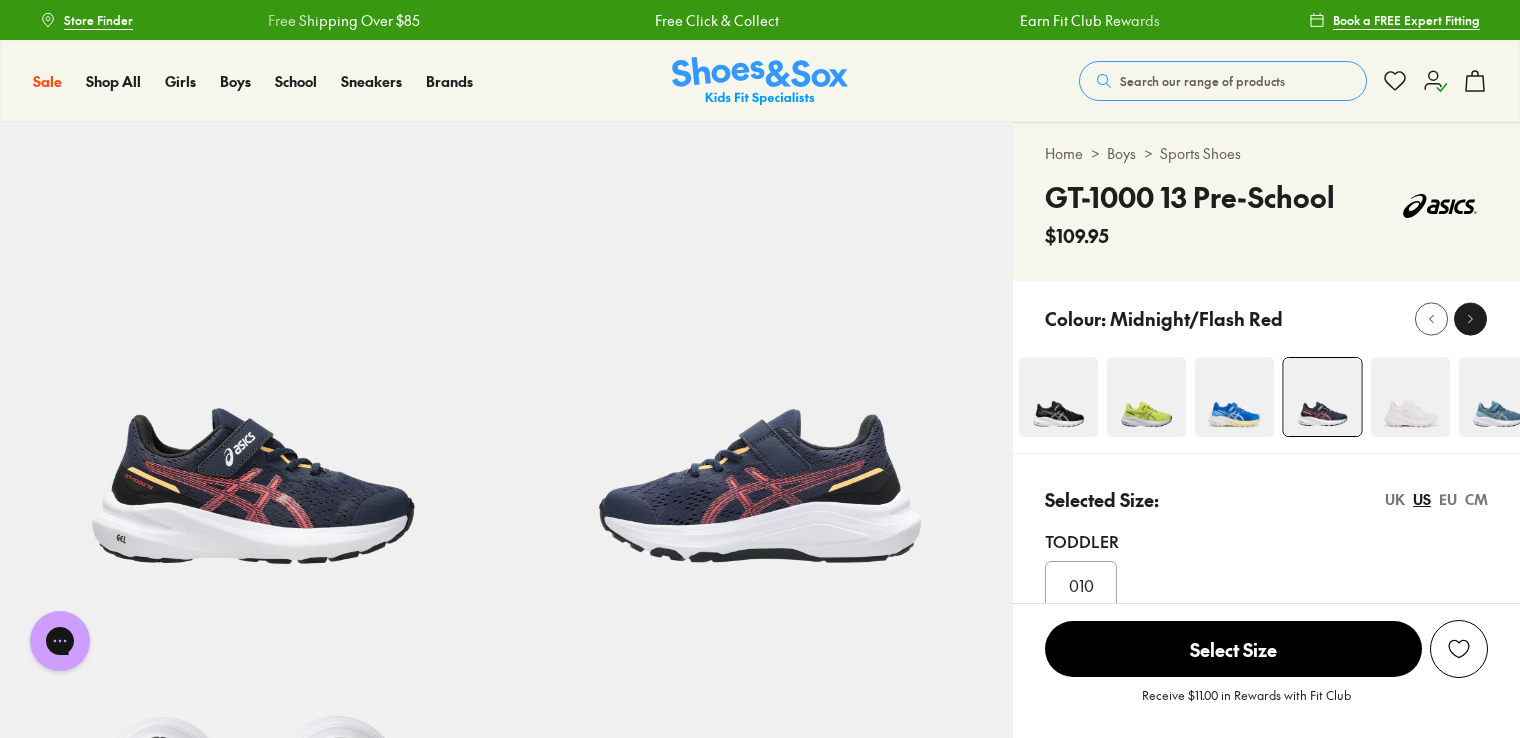 click at bounding box center [1470, 318] 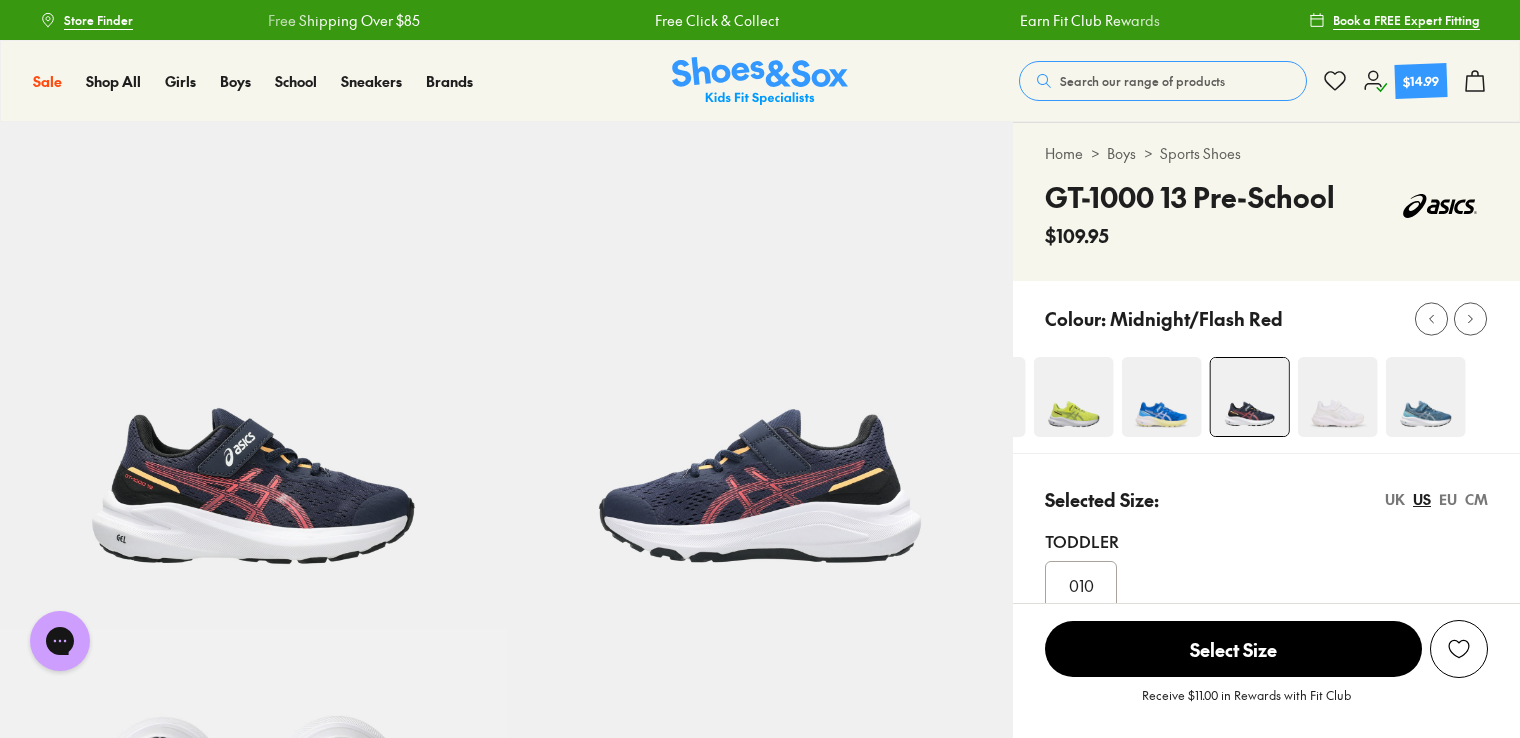 click at bounding box center (1426, 397) 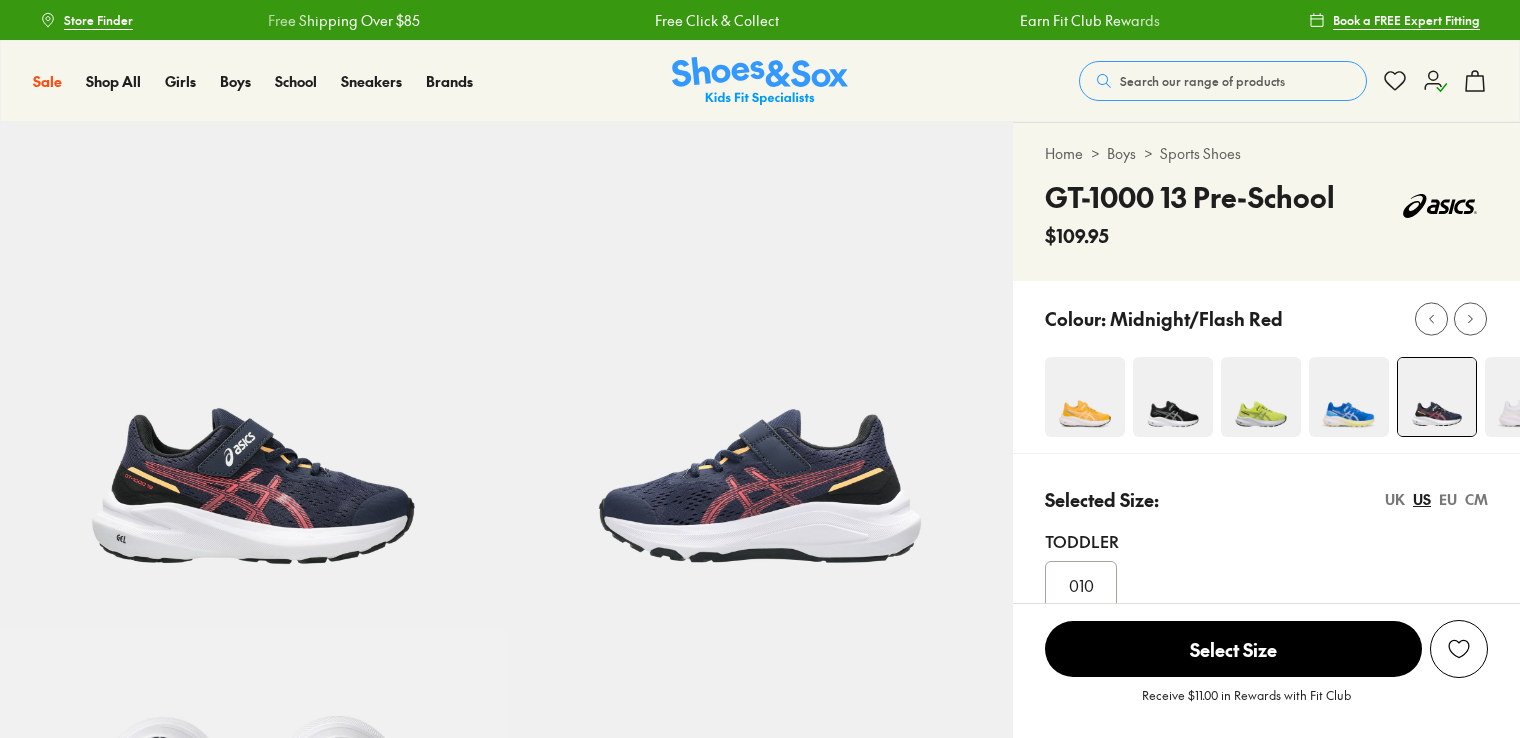 click 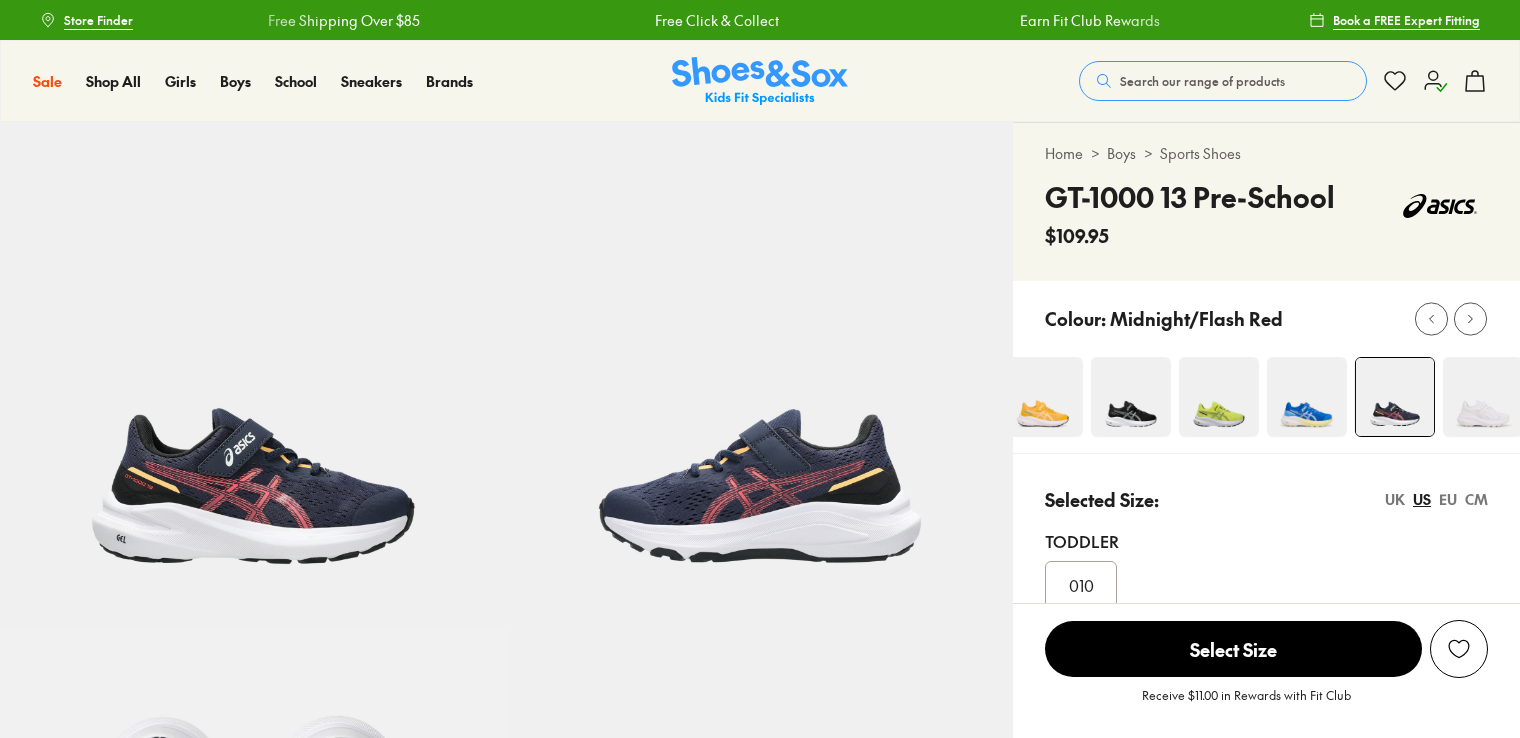 scroll, scrollTop: 0, scrollLeft: 0, axis: both 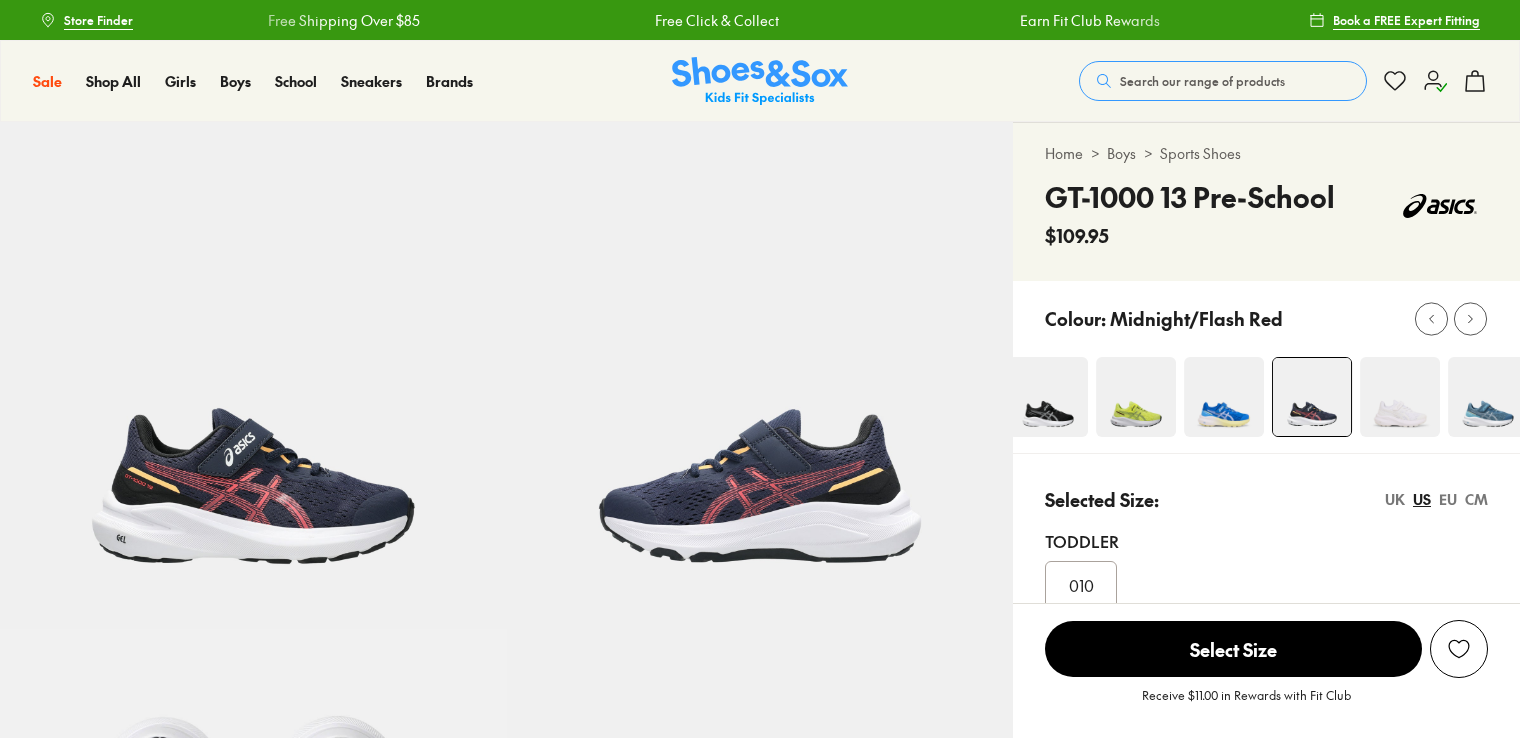 click 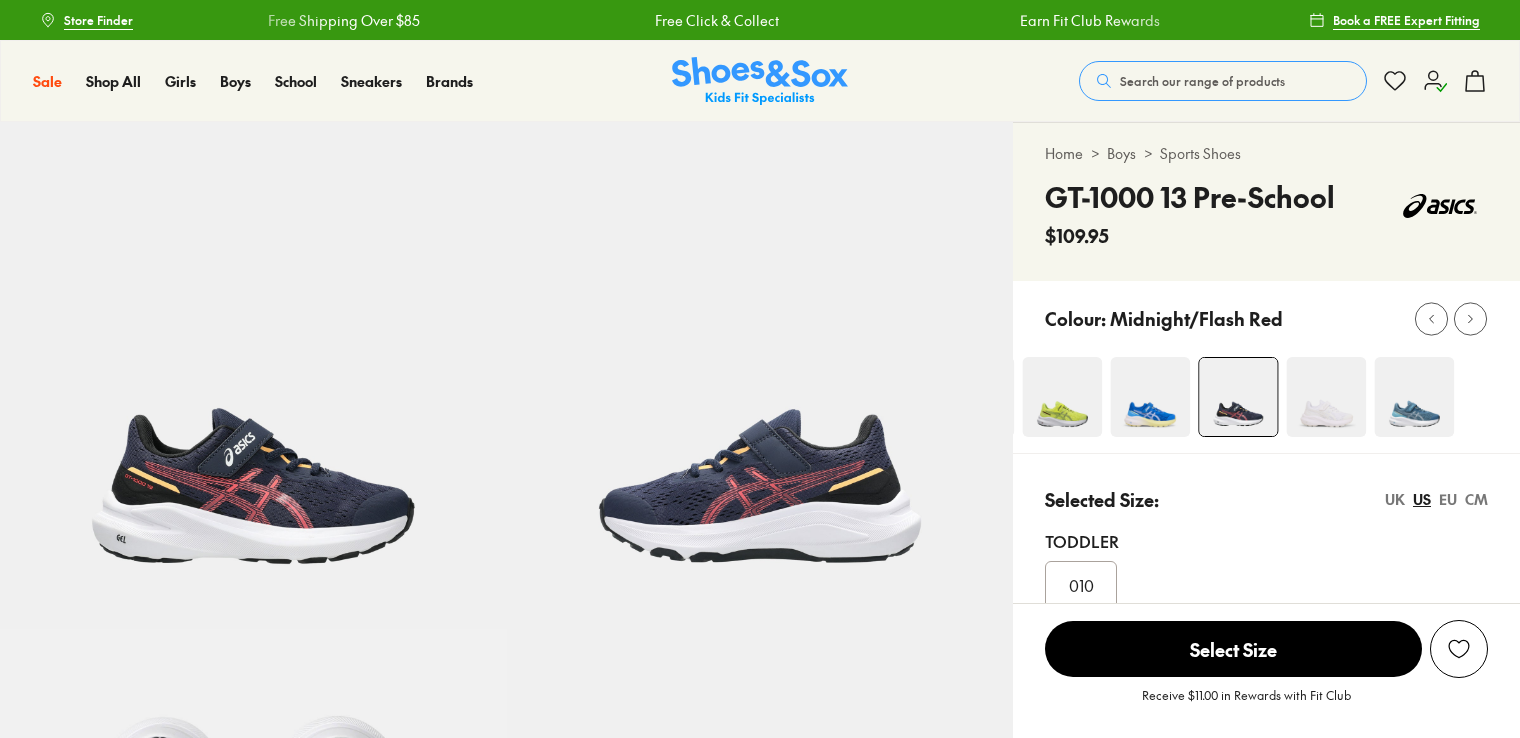 click 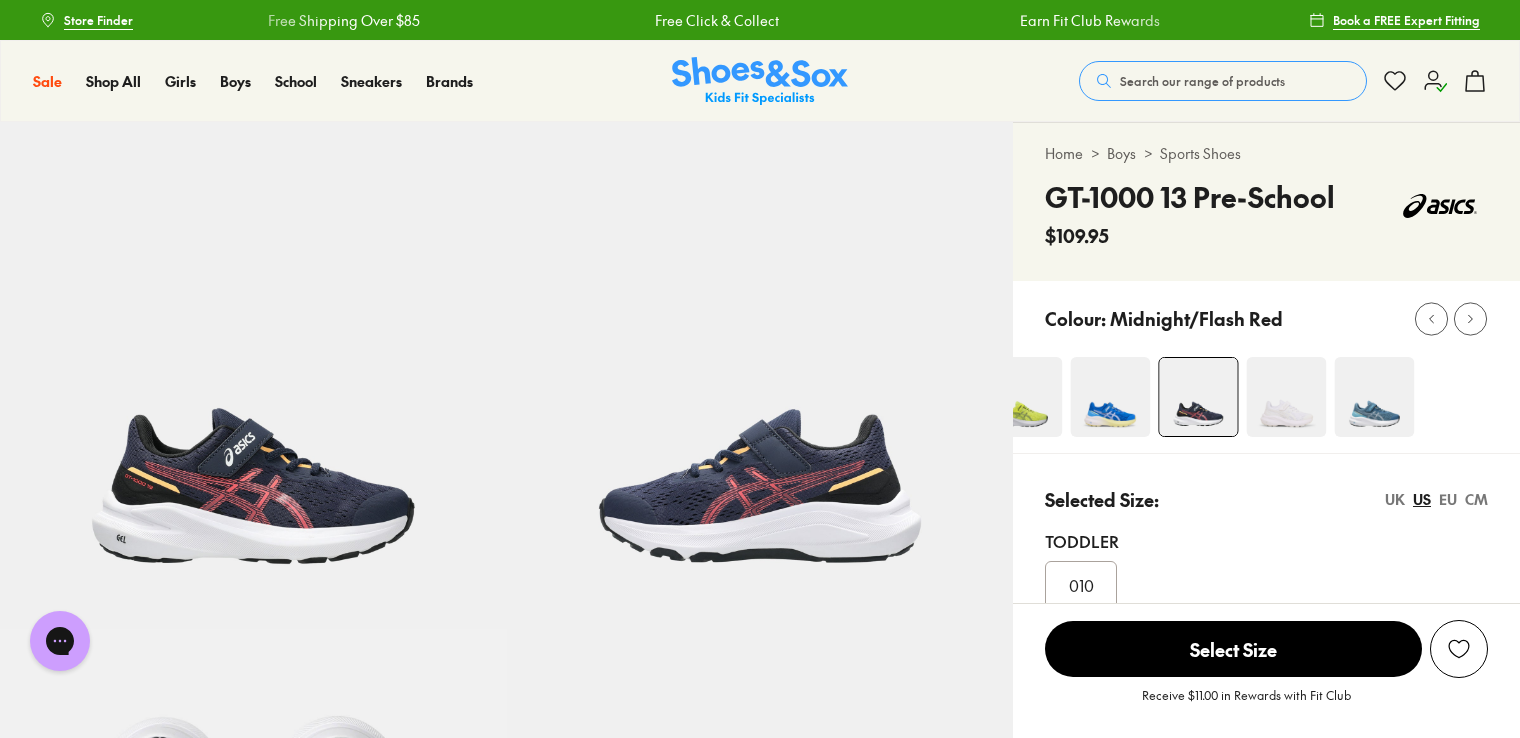 scroll, scrollTop: 0, scrollLeft: 0, axis: both 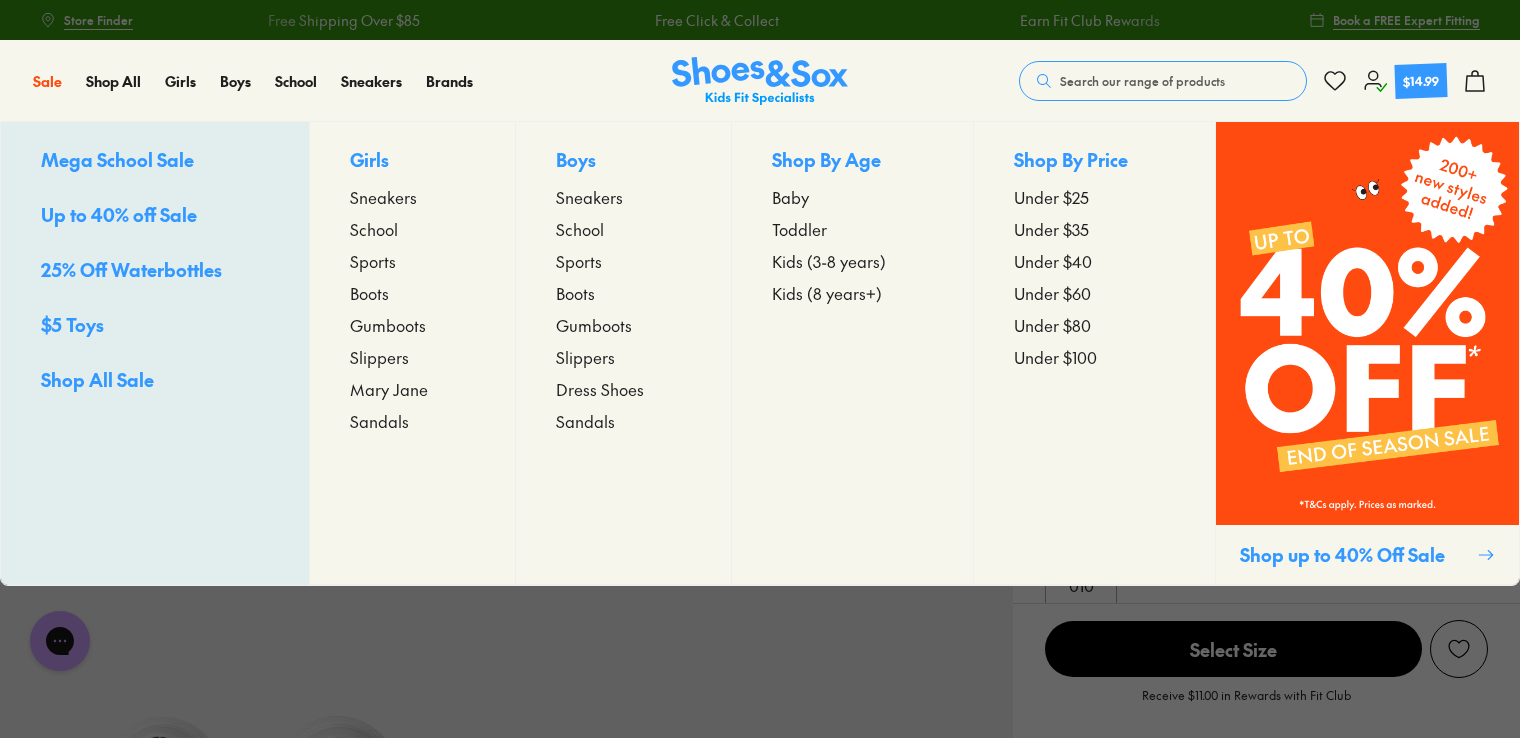 click on "Mega School Sale" at bounding box center [155, 161] 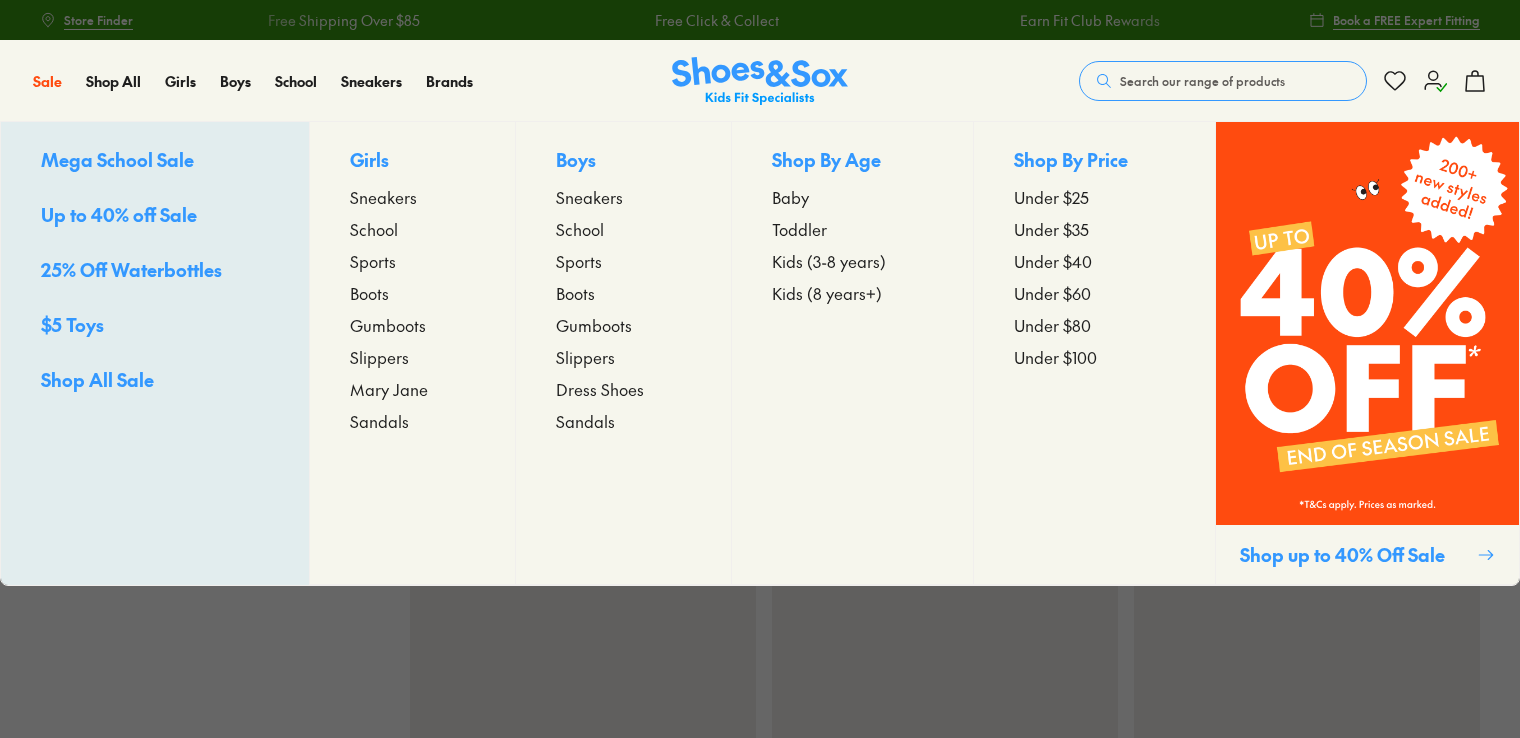 scroll, scrollTop: 0, scrollLeft: 0, axis: both 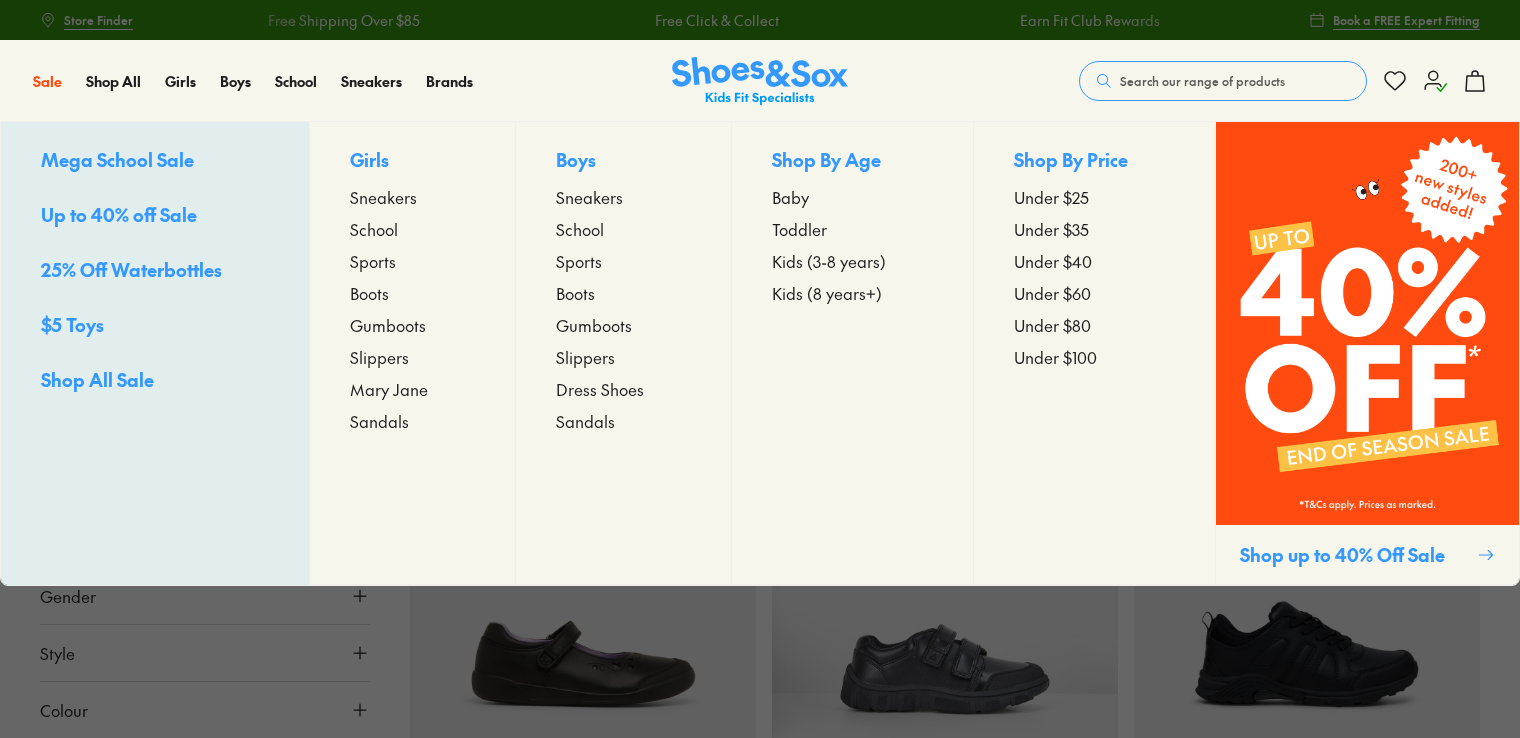 type on "***" 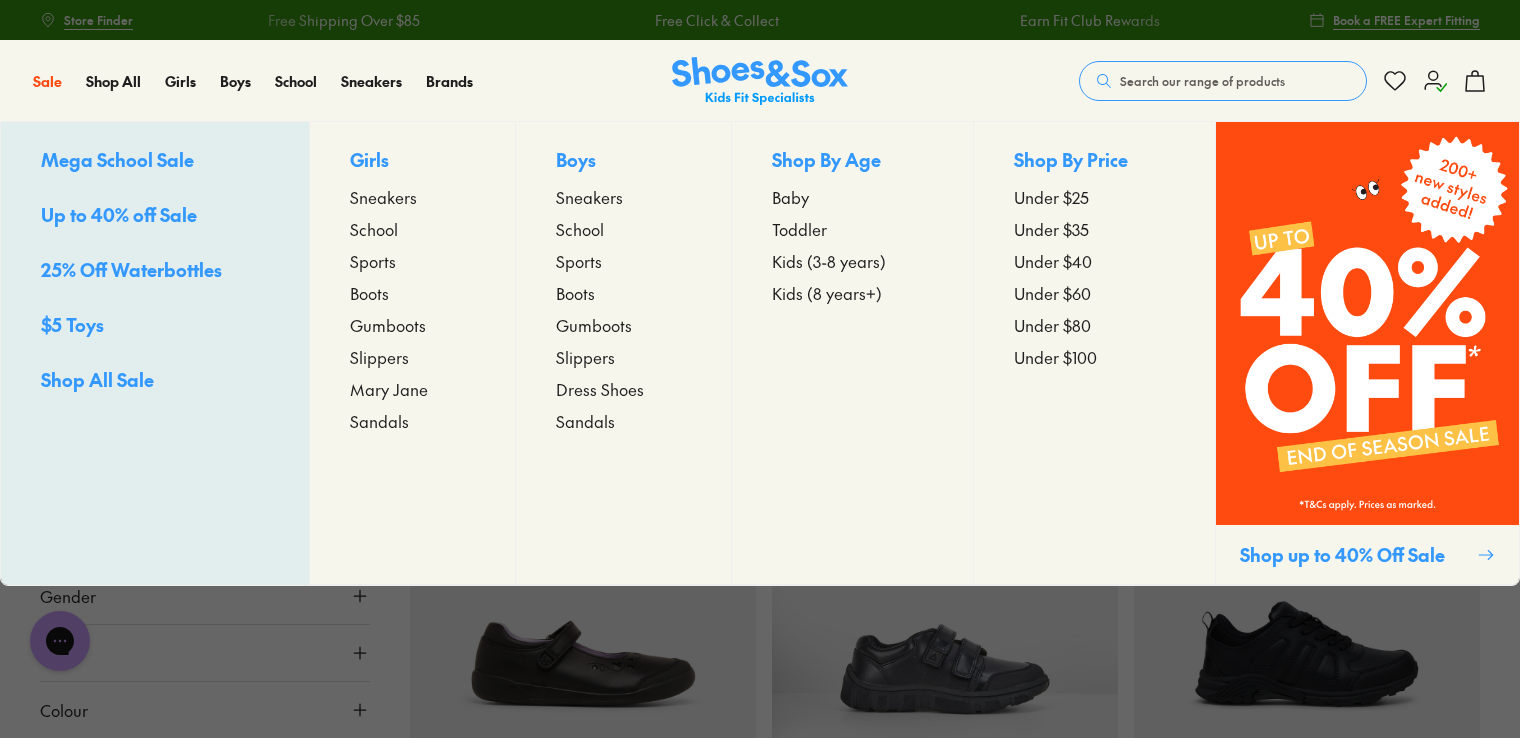 scroll, scrollTop: 0, scrollLeft: 0, axis: both 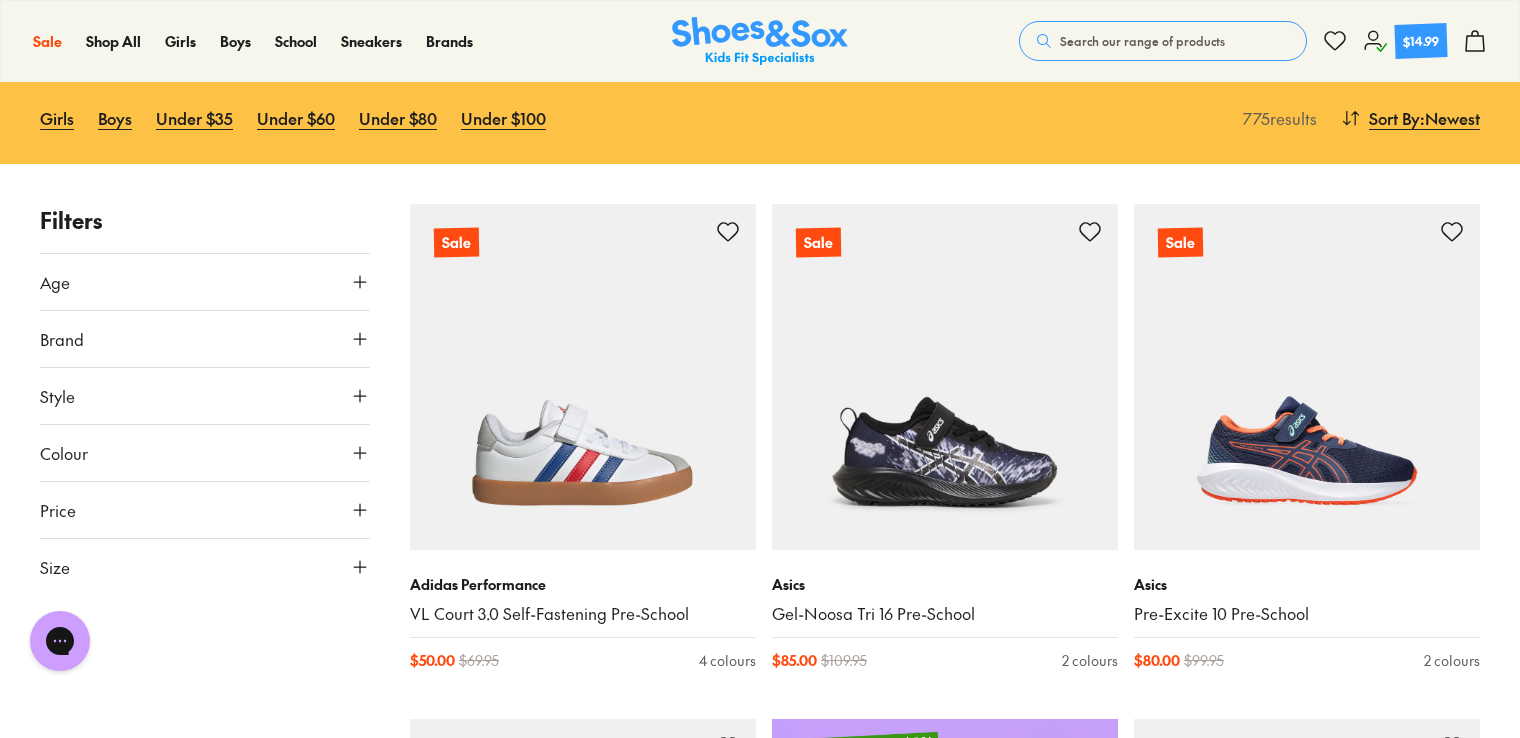 click on "Brand" at bounding box center [205, 339] 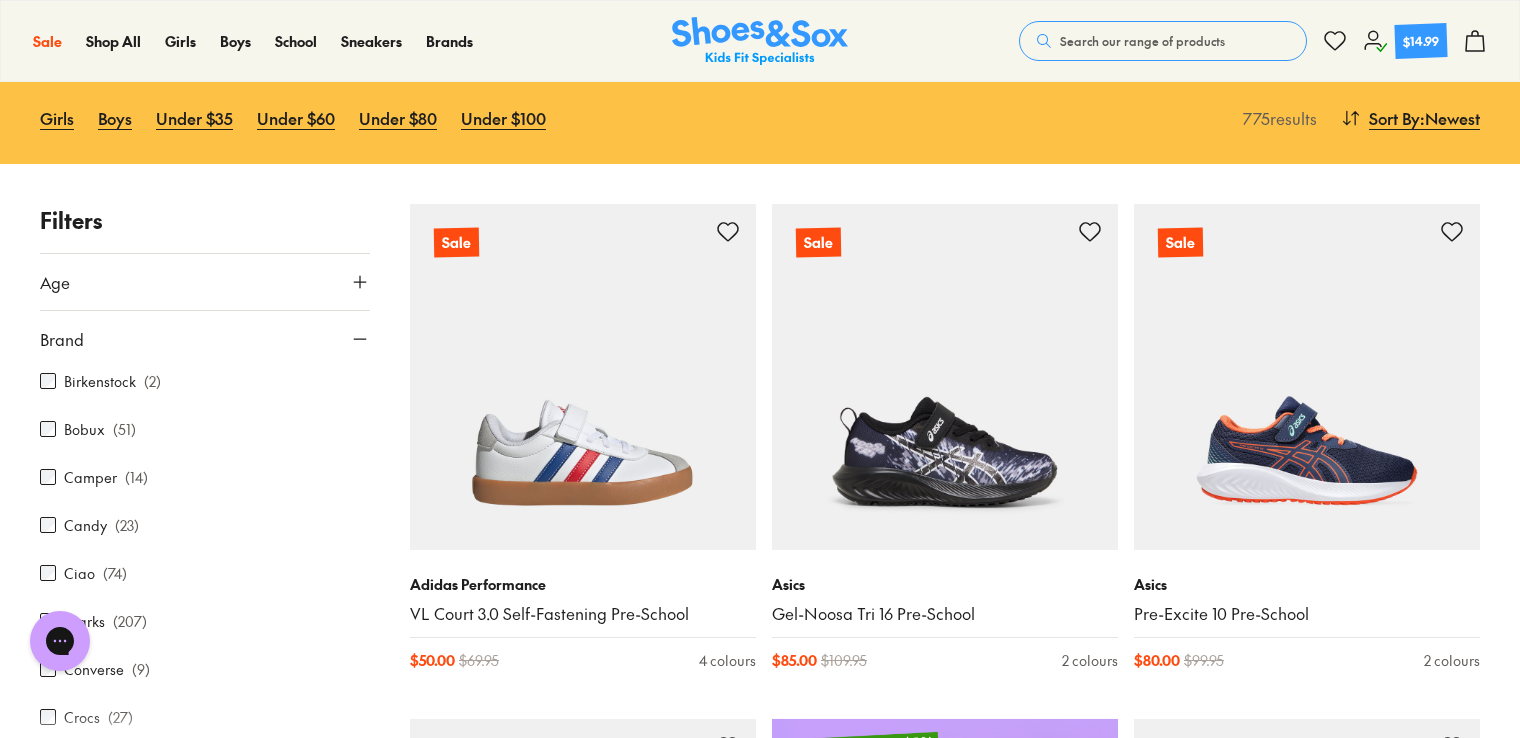scroll, scrollTop: 200, scrollLeft: 0, axis: vertical 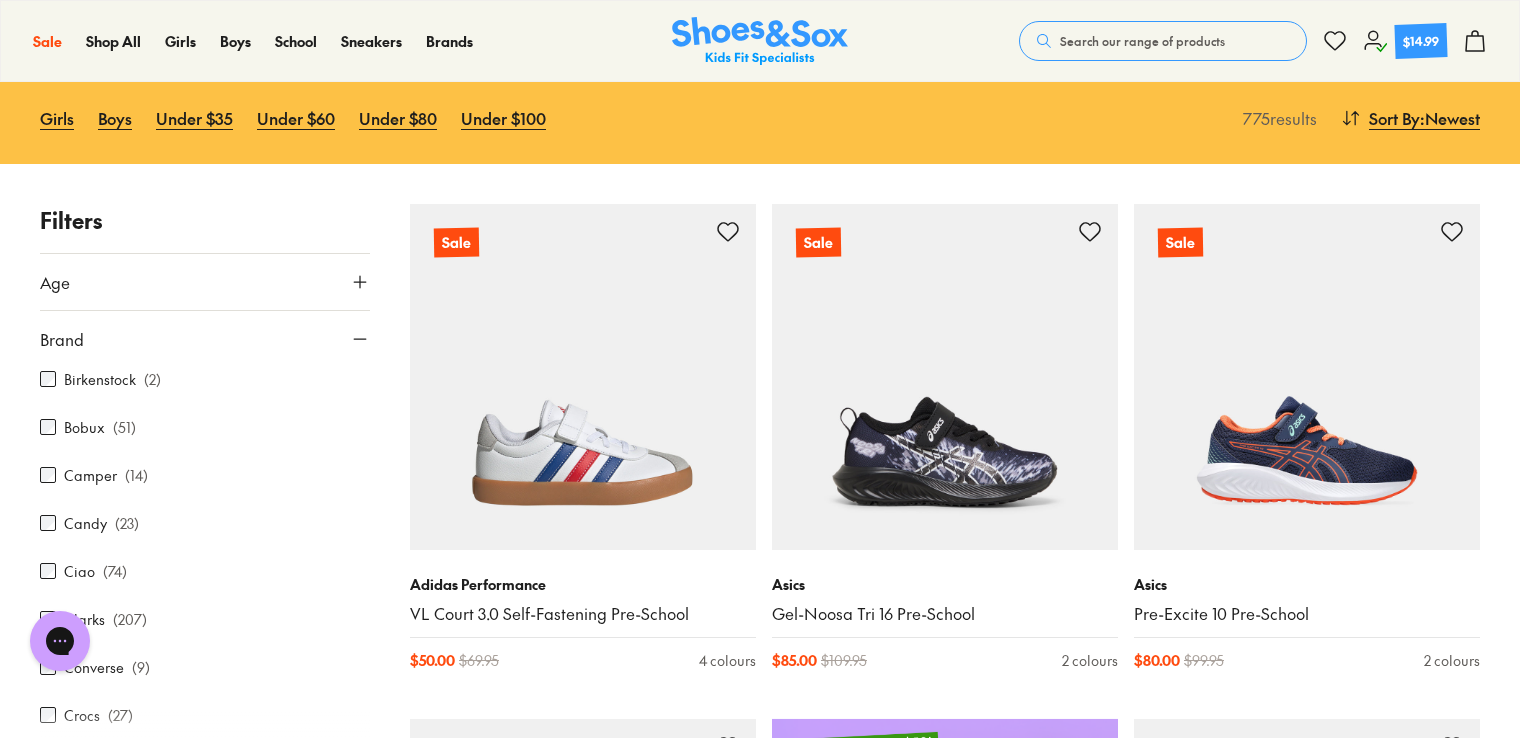 click on "Bobux ( 51 )" at bounding box center [205, 427] 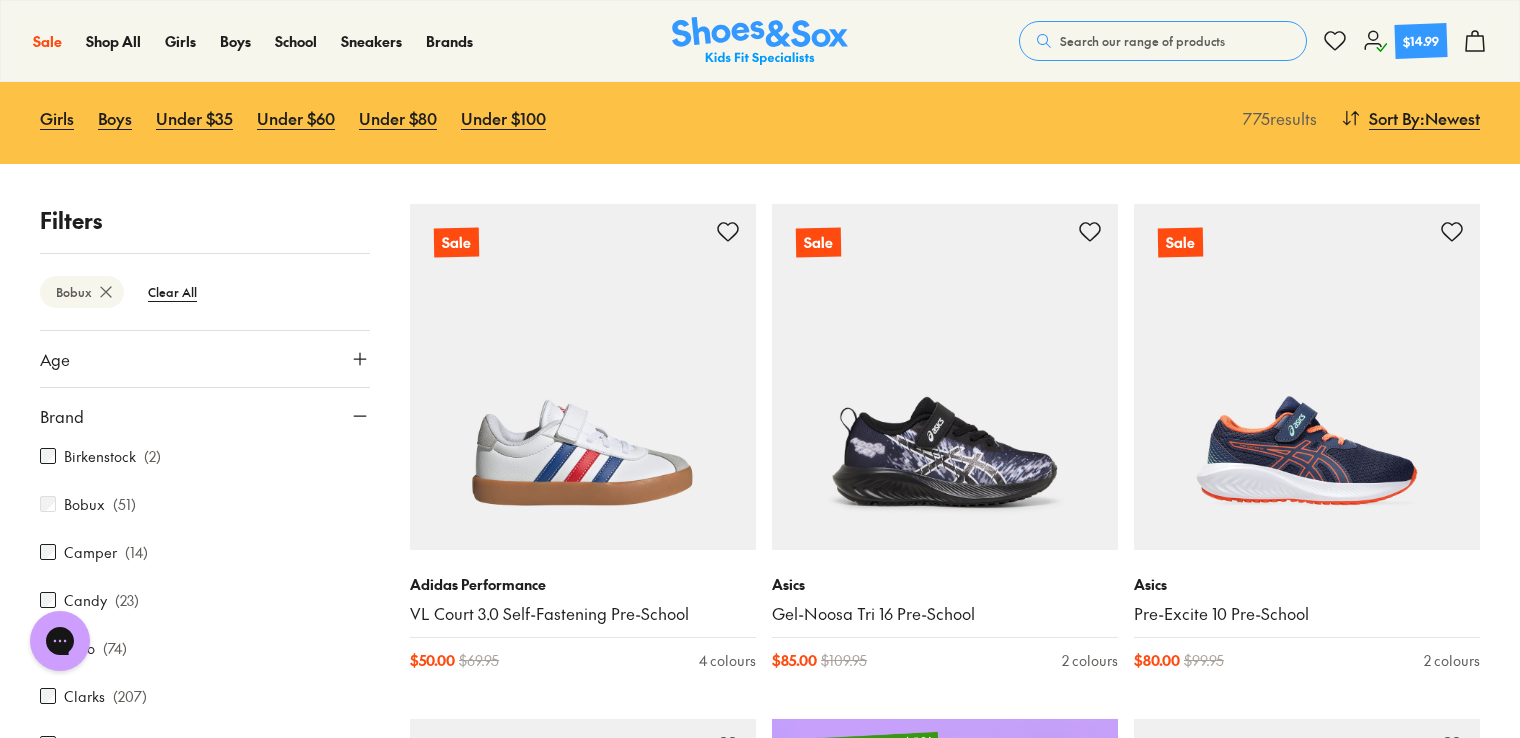 scroll, scrollTop: 64, scrollLeft: 0, axis: vertical 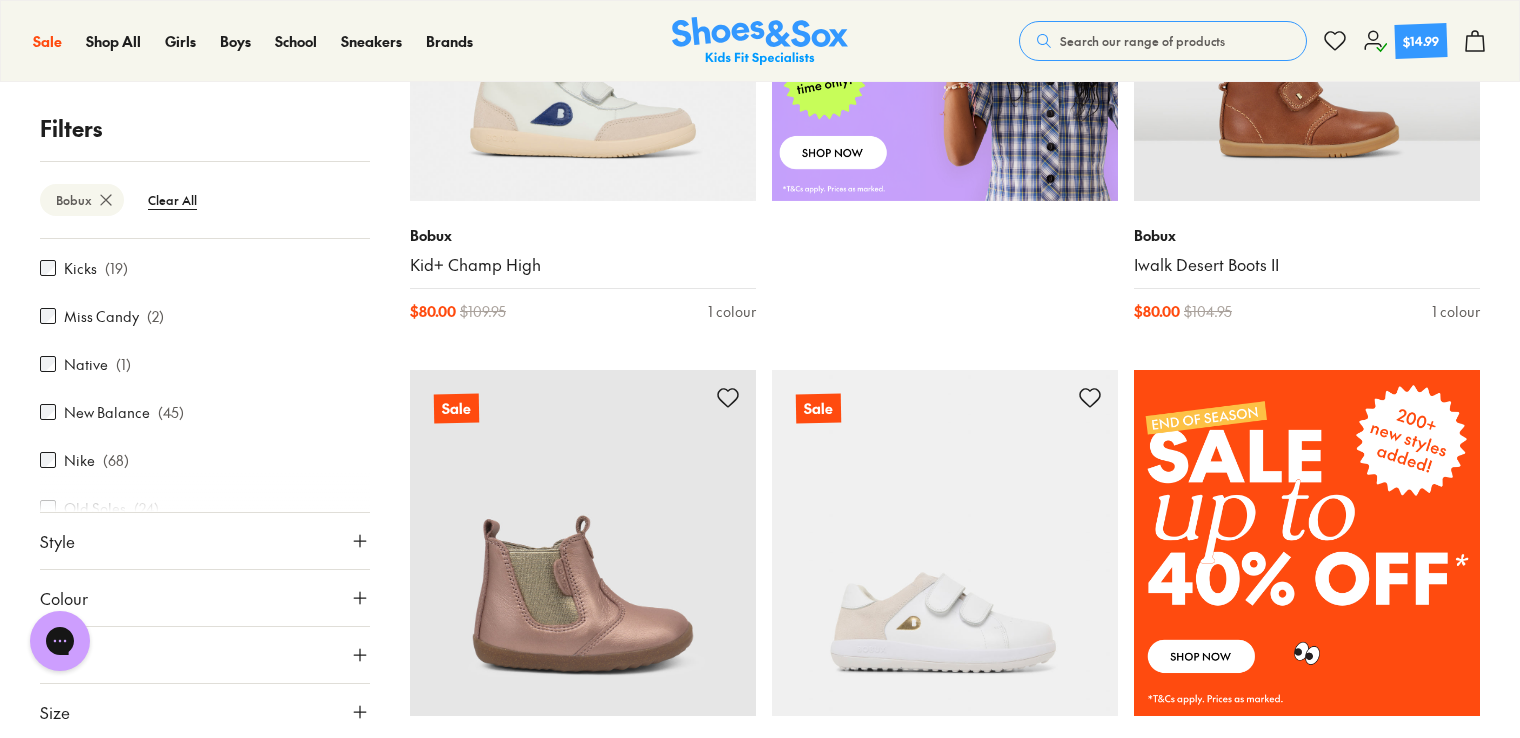 click on "Size" at bounding box center [205, 712] 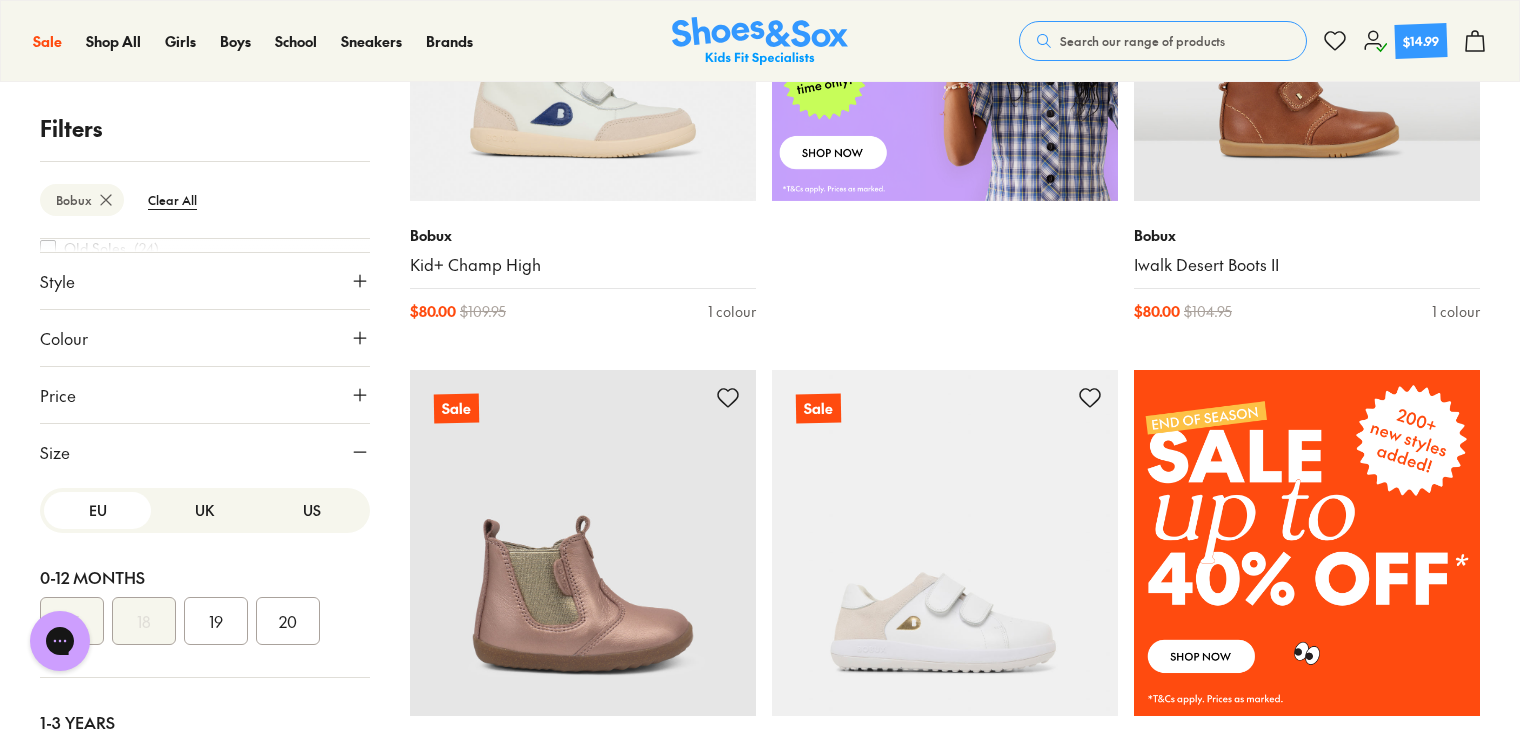scroll, scrollTop: 524, scrollLeft: 0, axis: vertical 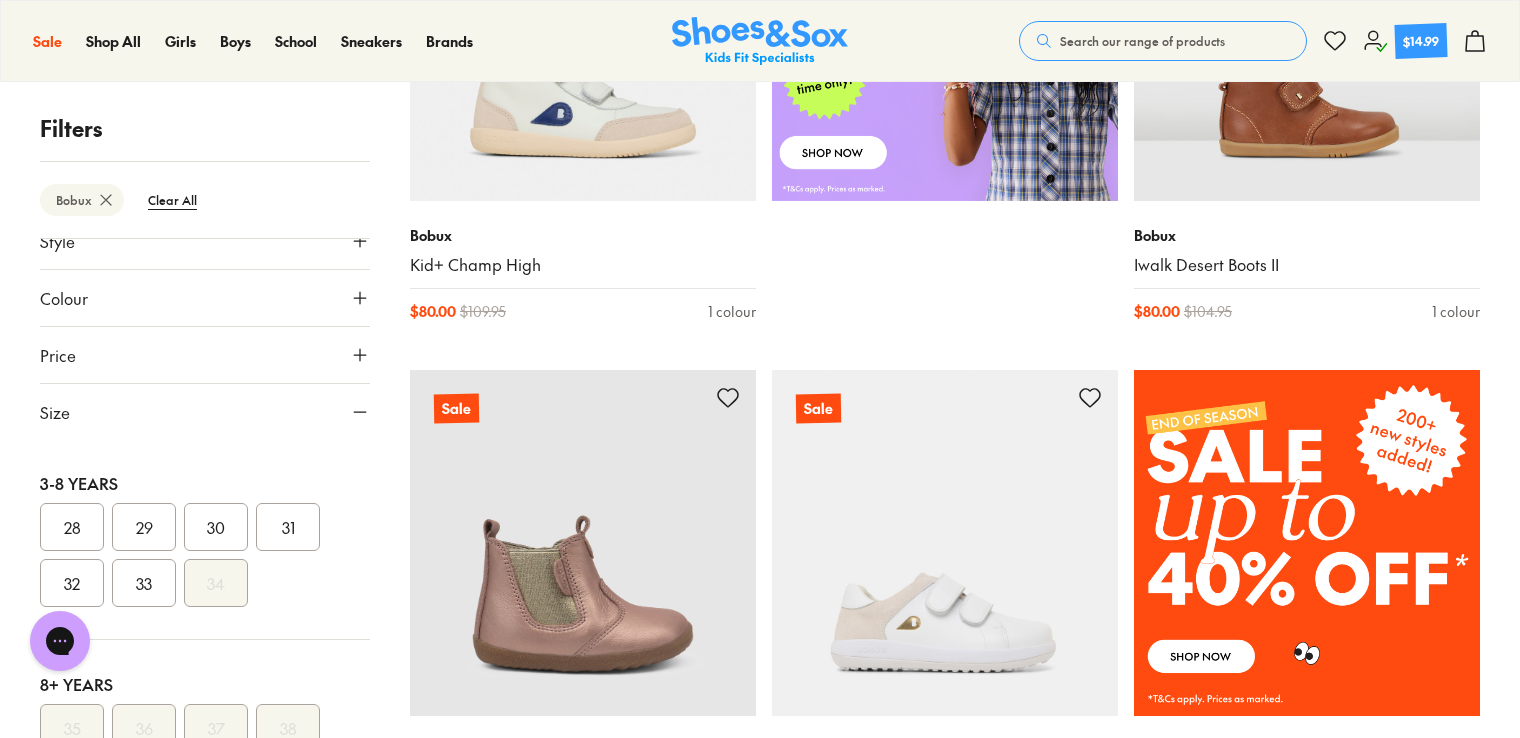 click on "32" at bounding box center [72, 583] 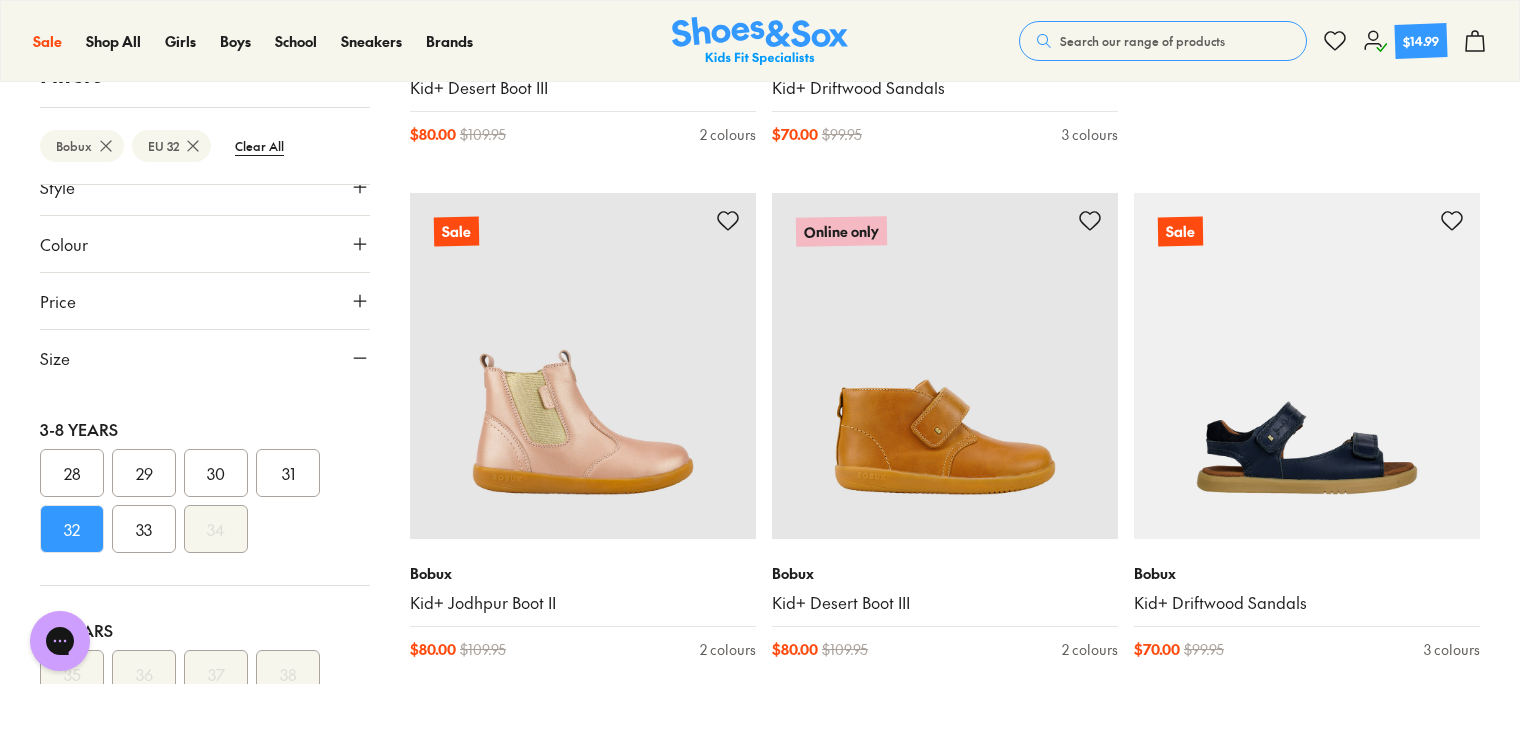 scroll, scrollTop: 1753, scrollLeft: 0, axis: vertical 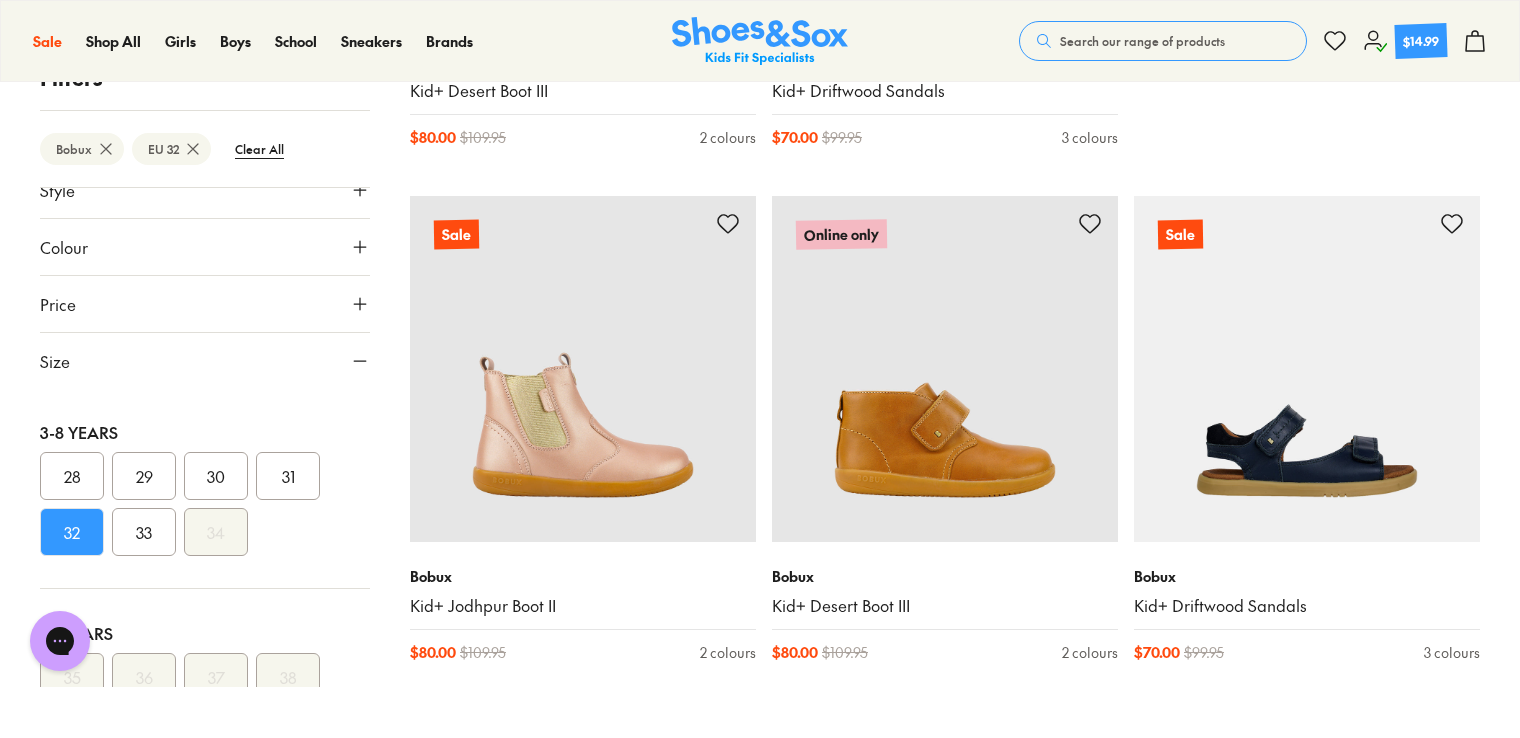 click on "31" at bounding box center (288, 476) 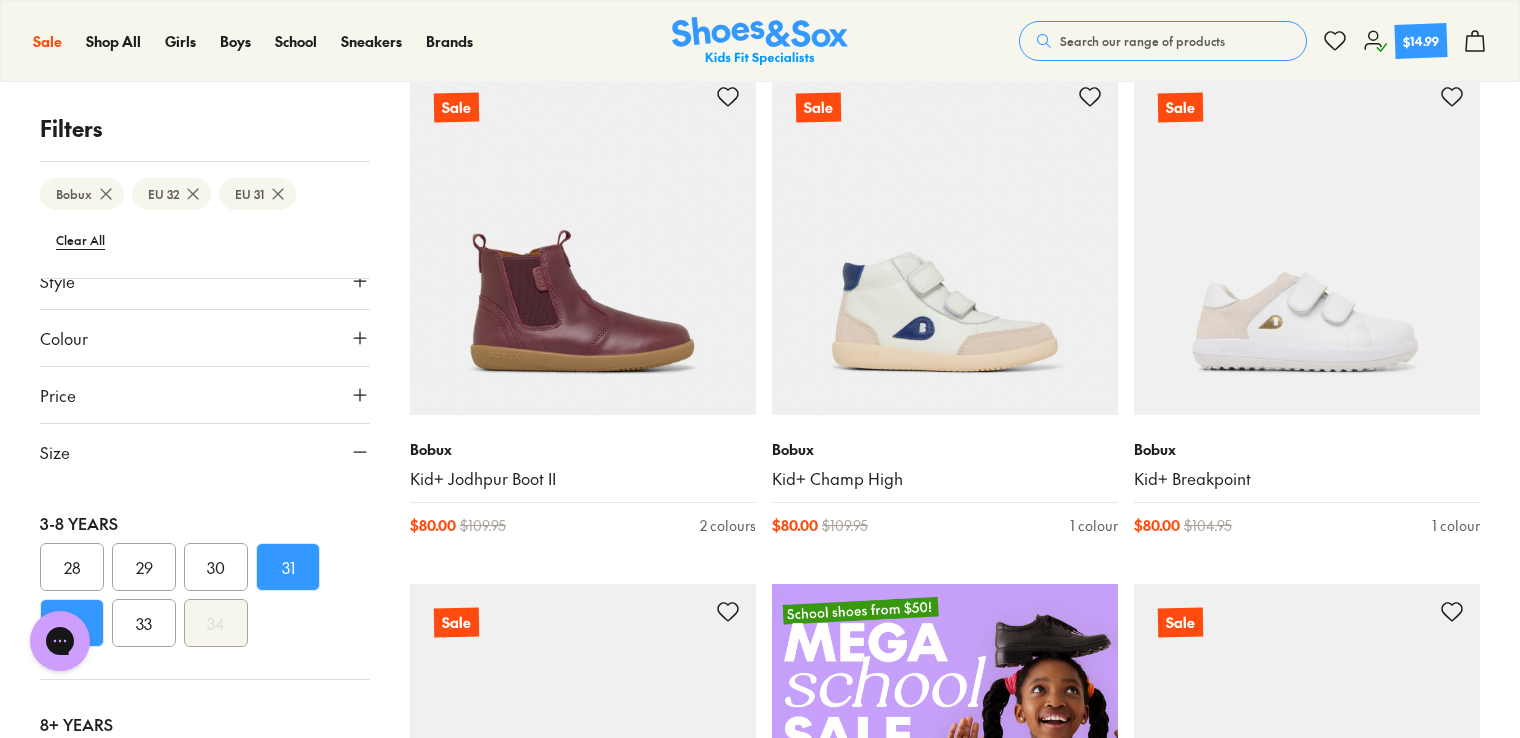 scroll, scrollTop: 310, scrollLeft: 0, axis: vertical 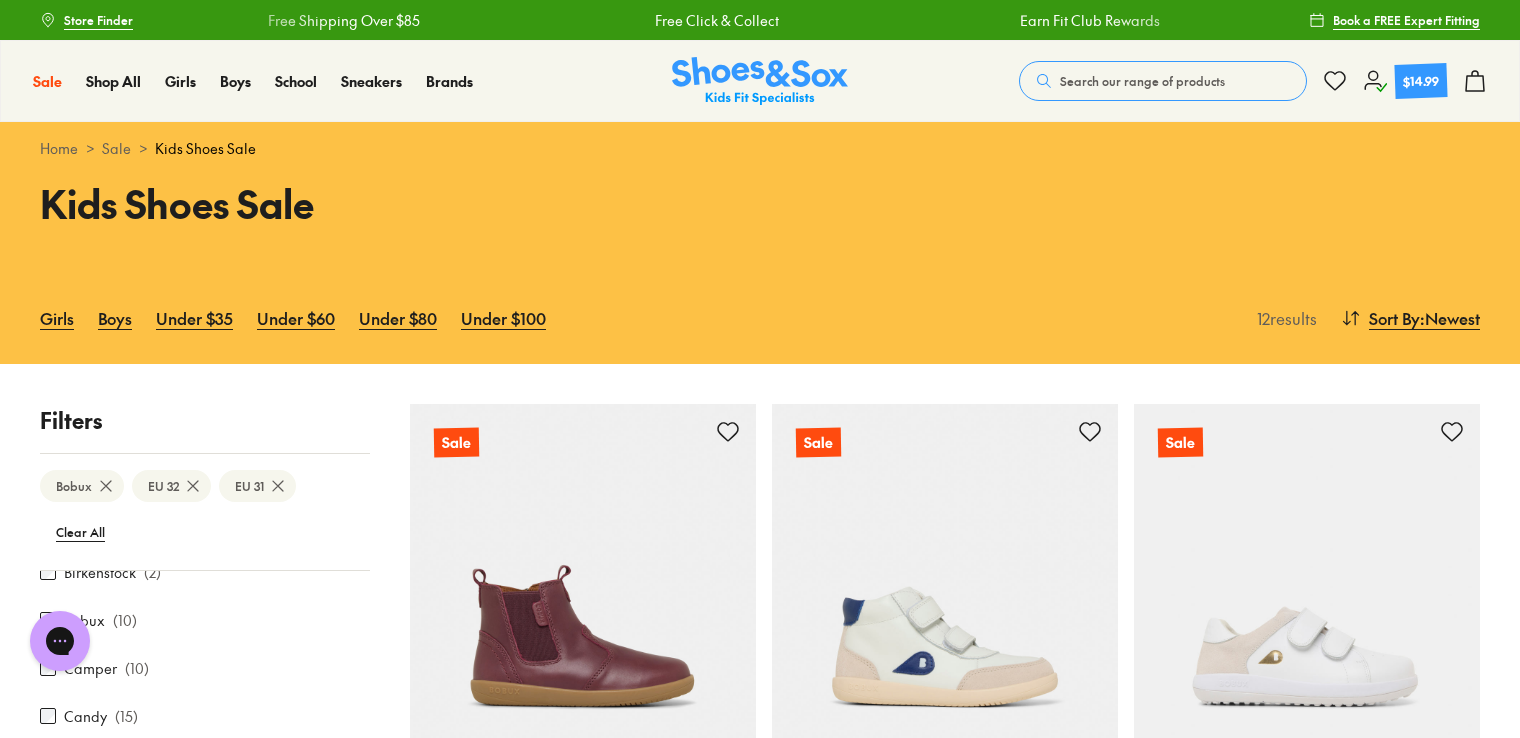 click on "$14.99" 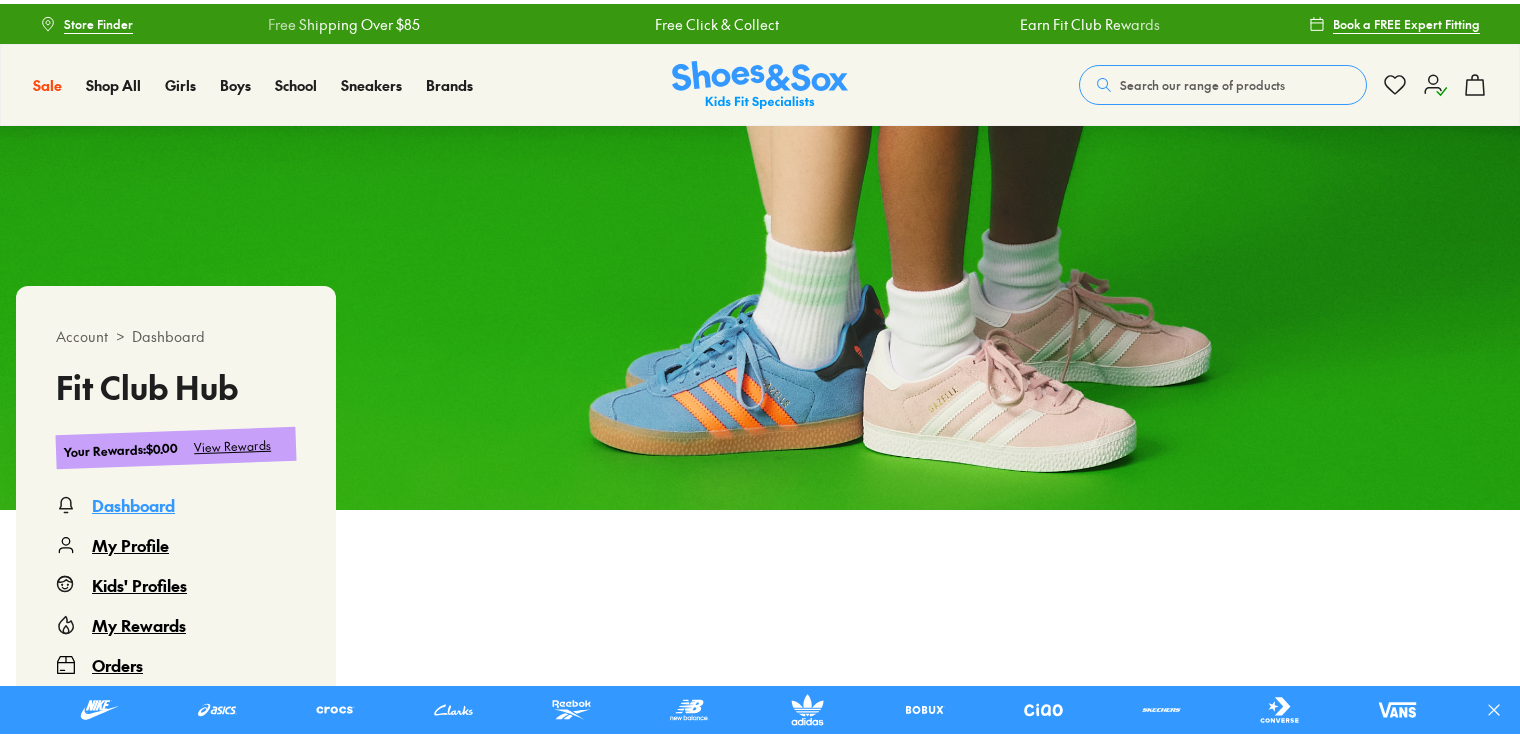 scroll, scrollTop: 0, scrollLeft: 0, axis: both 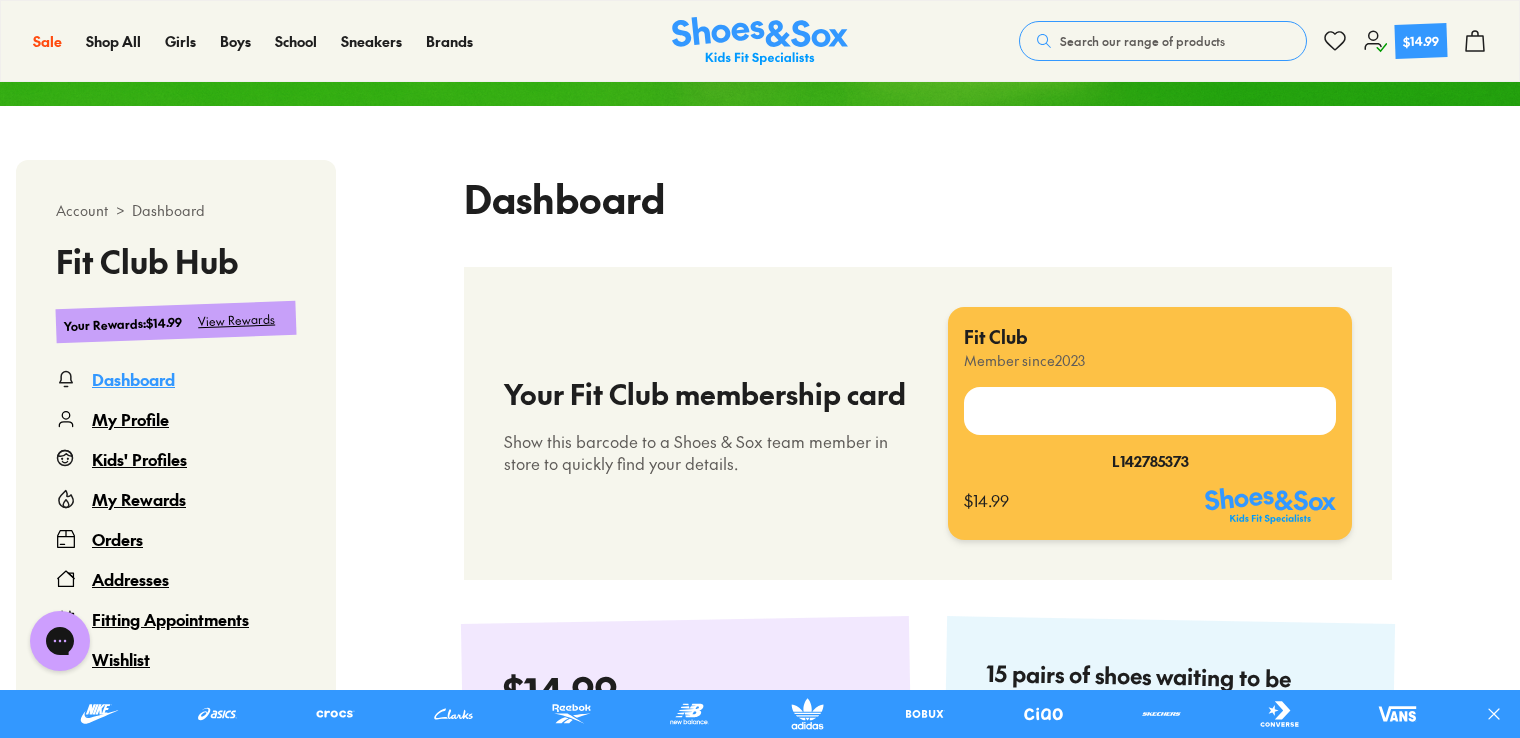 click on "My Rewards" at bounding box center [139, 499] 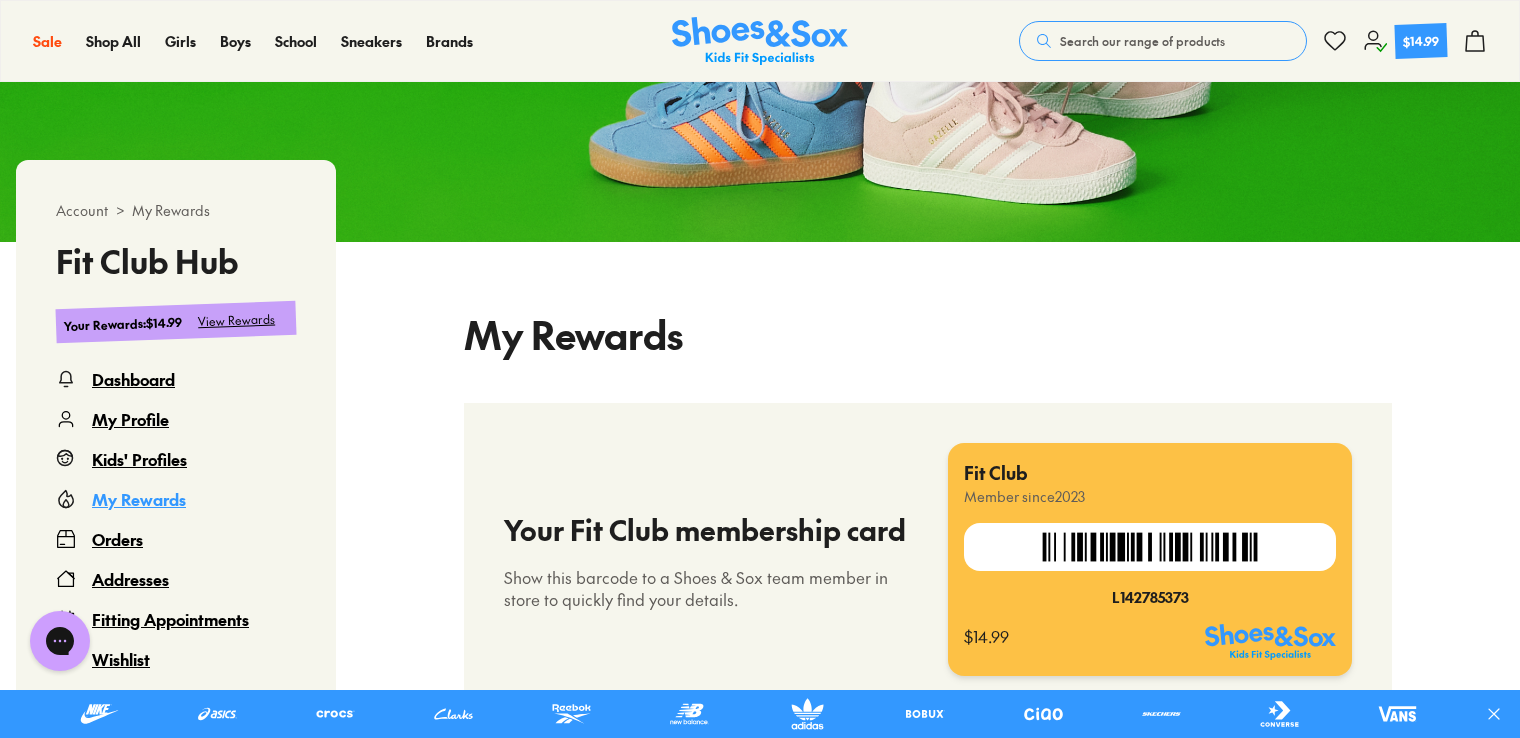 scroll, scrollTop: 422, scrollLeft: 0, axis: vertical 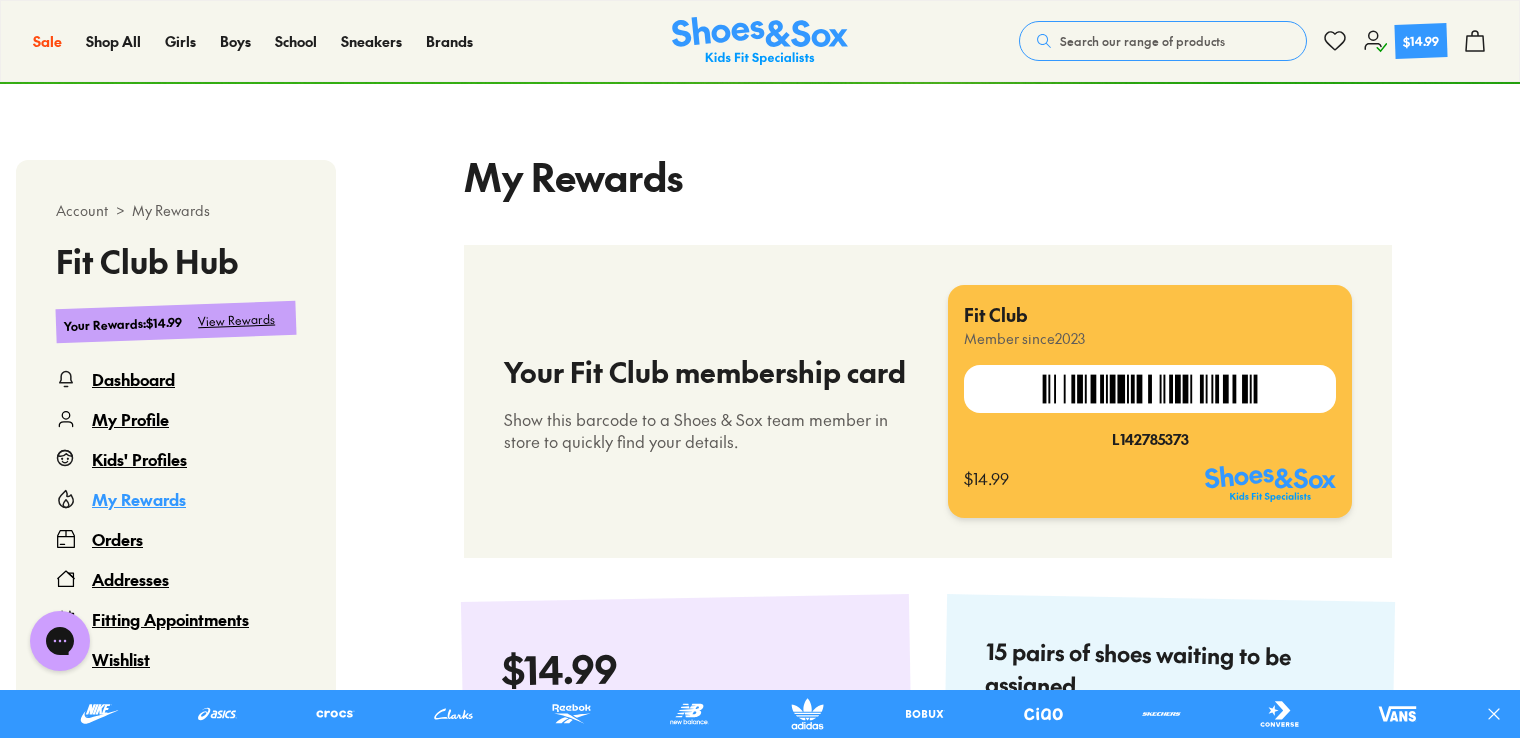 select 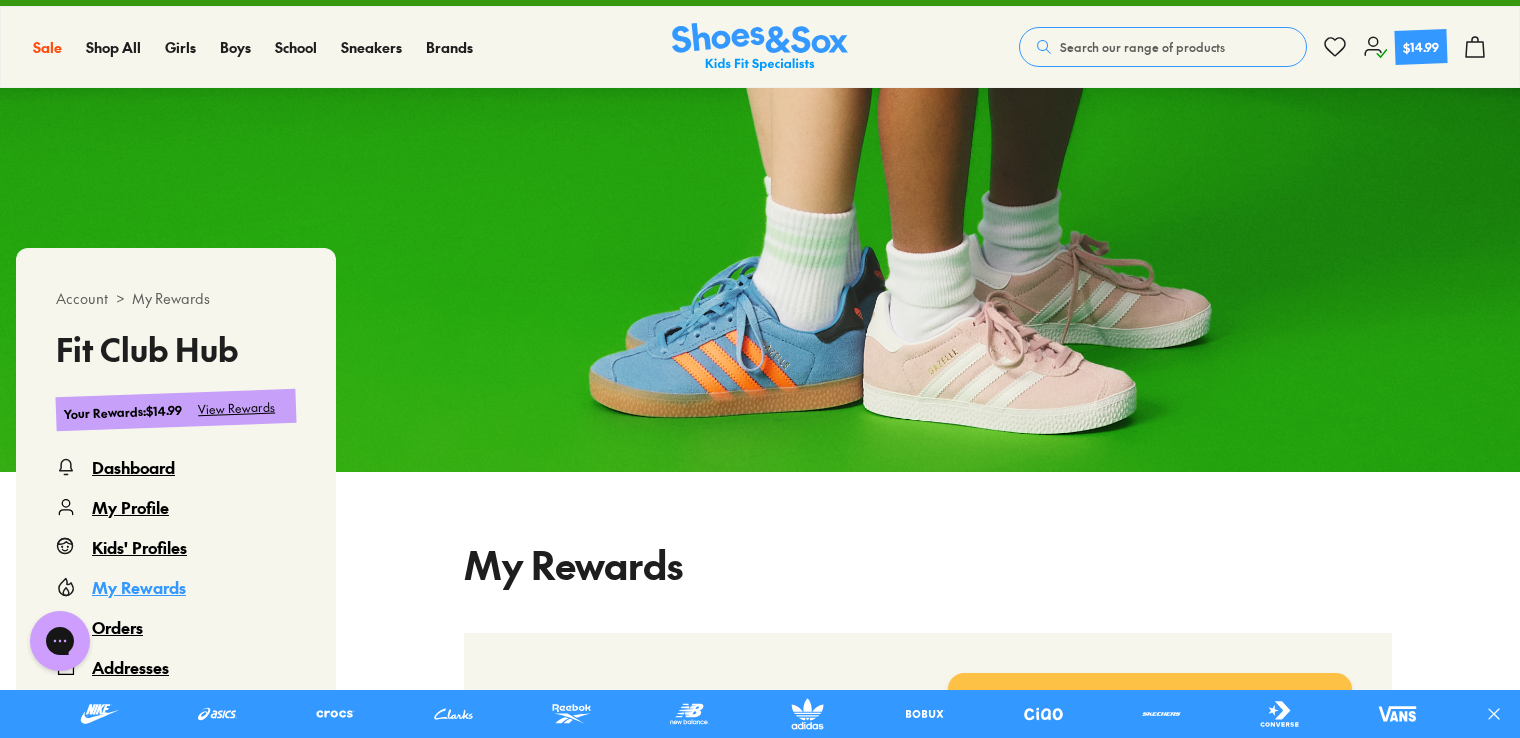 scroll, scrollTop: 0, scrollLeft: 0, axis: both 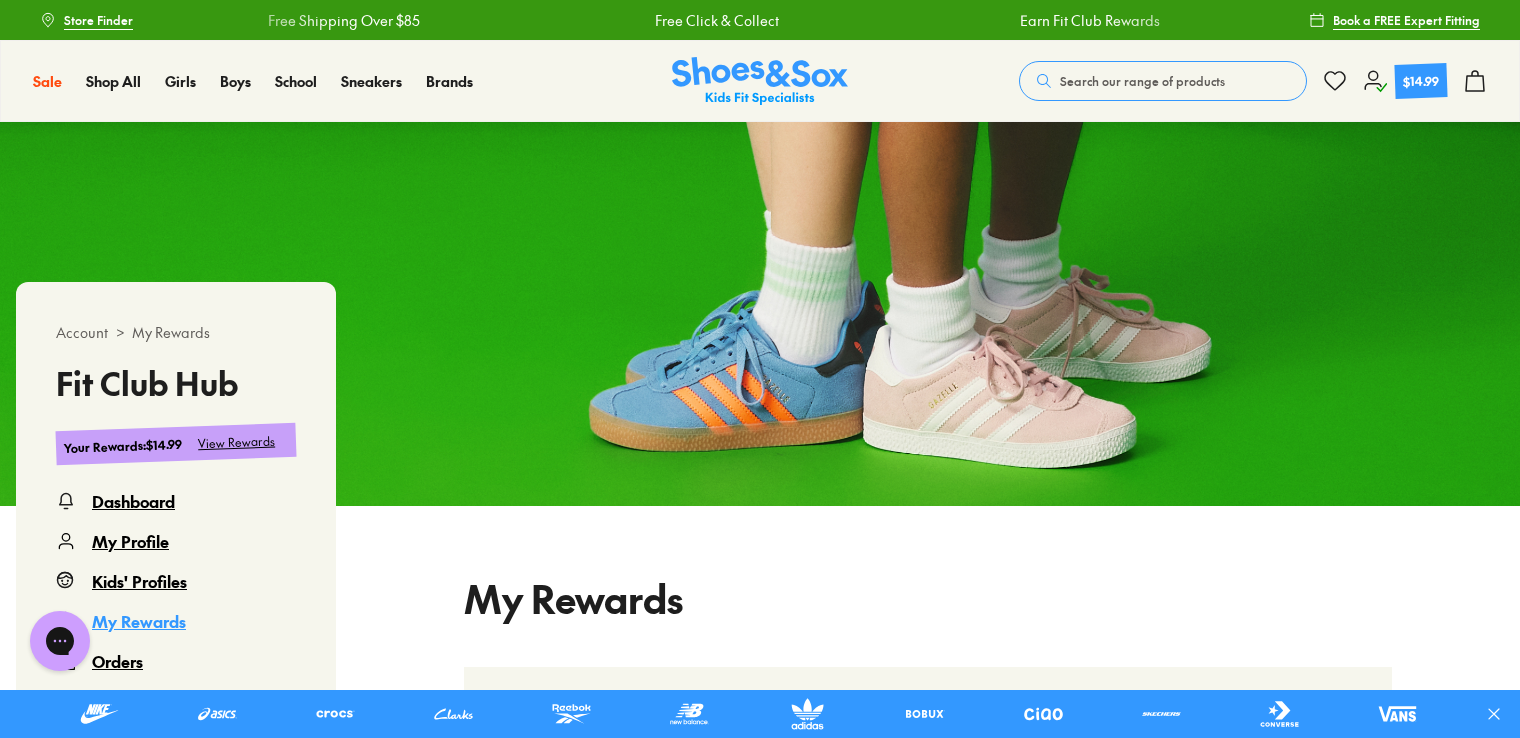 click 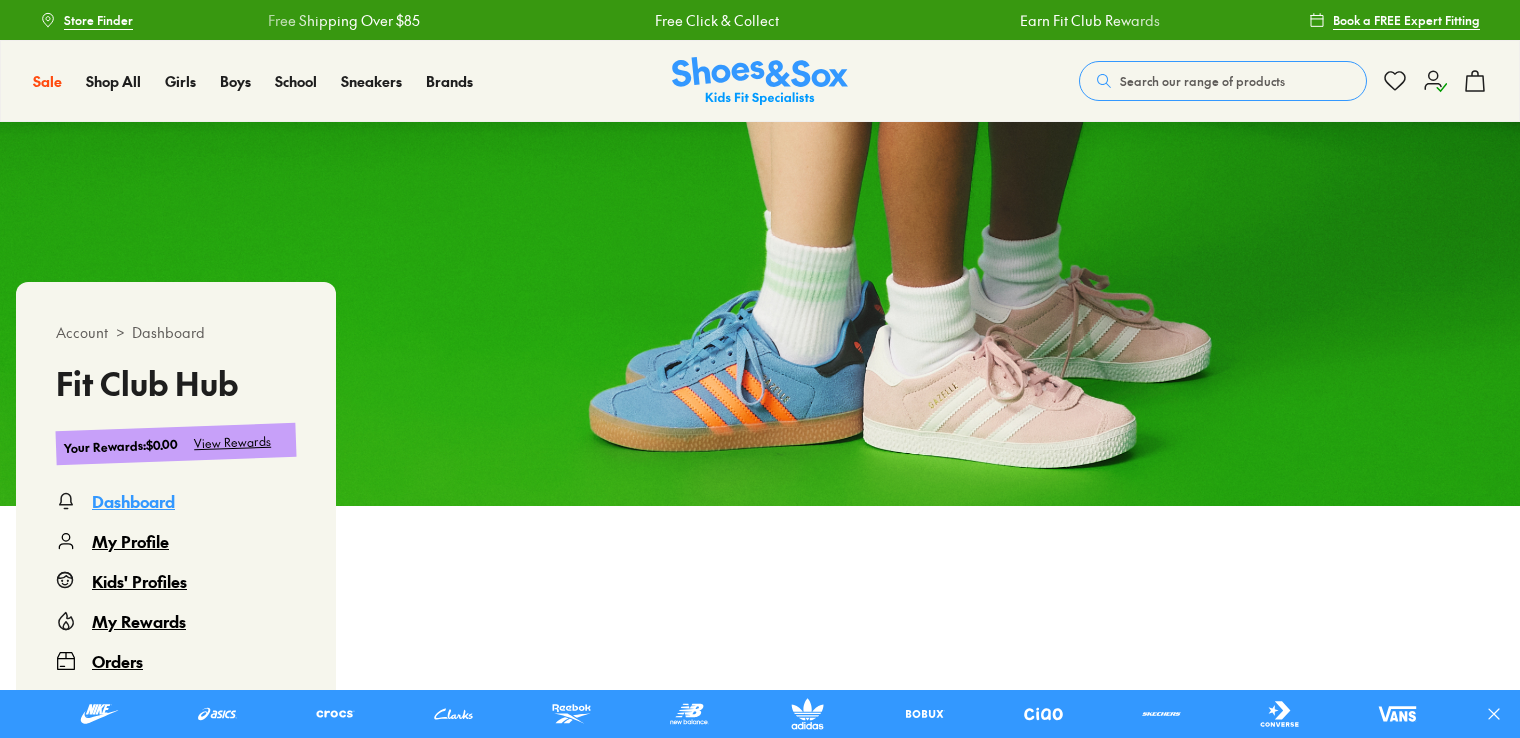 scroll, scrollTop: 0, scrollLeft: 0, axis: both 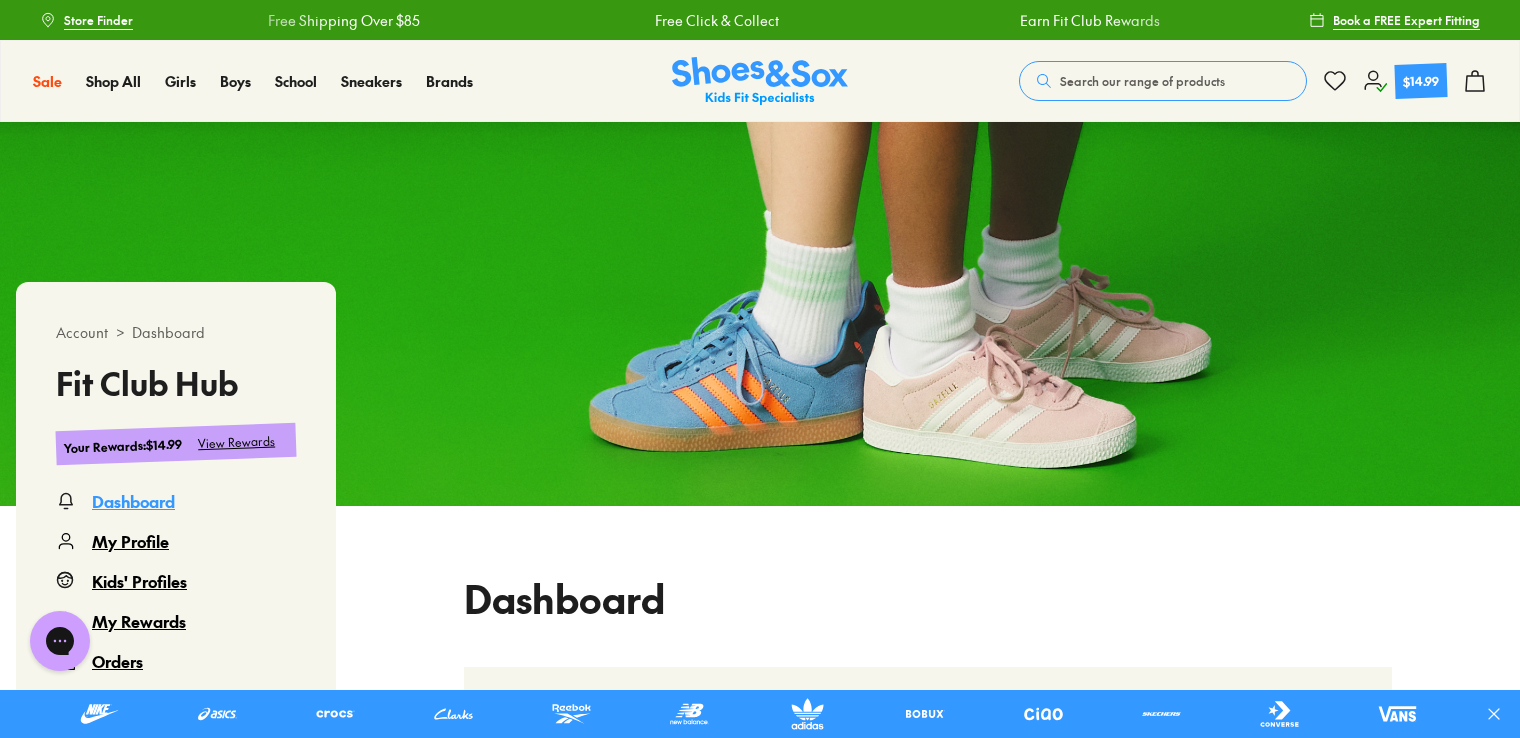 click 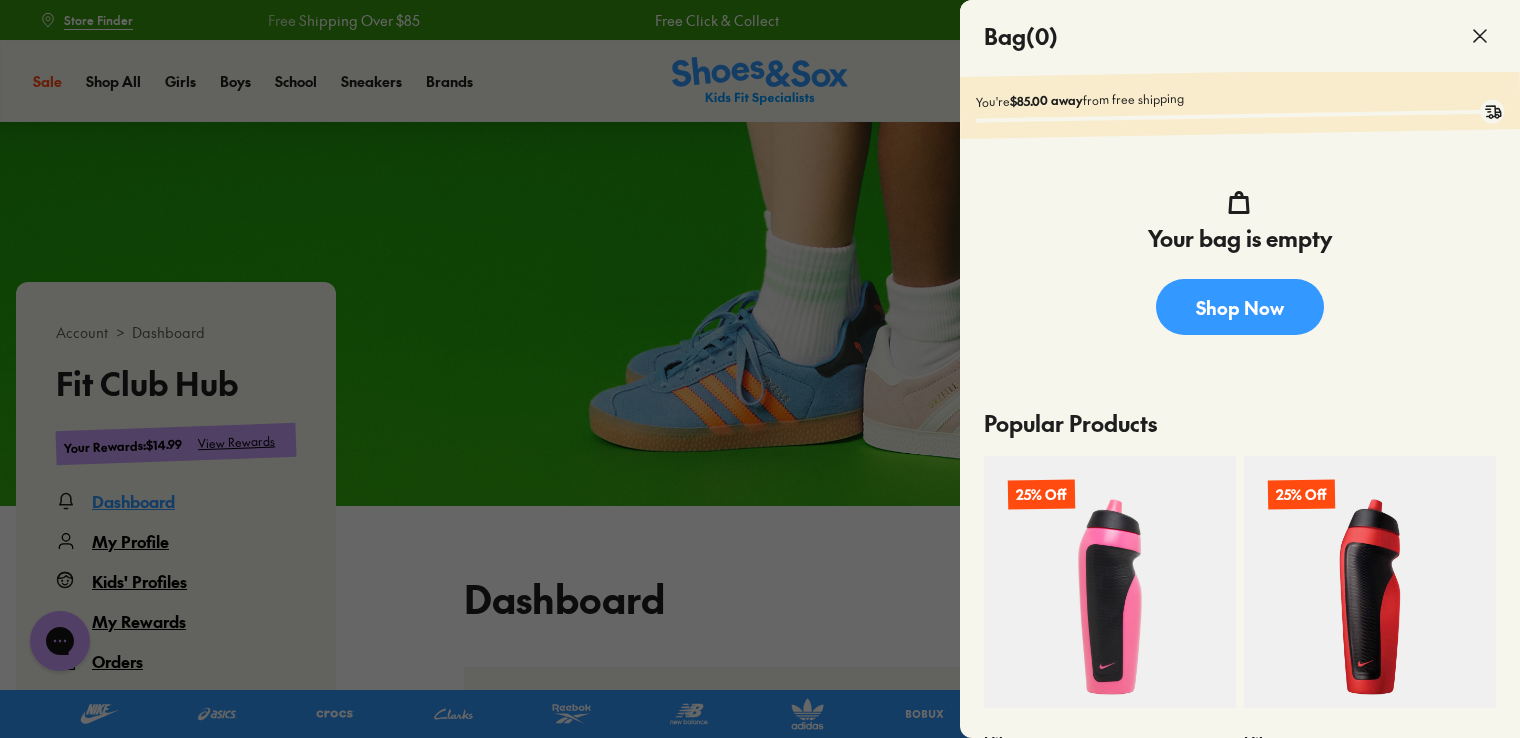 click 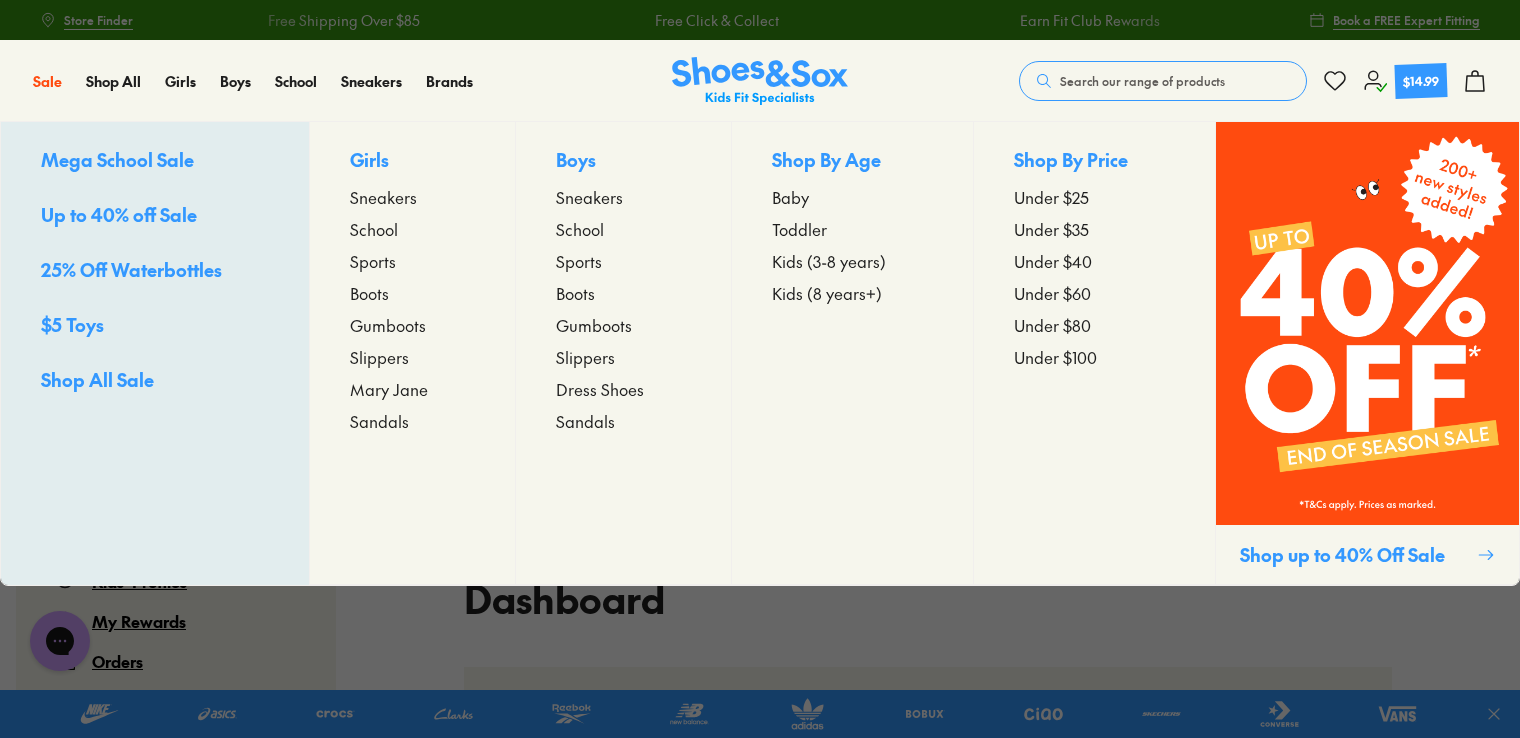 click on "Shop All Sale" at bounding box center (97, 379) 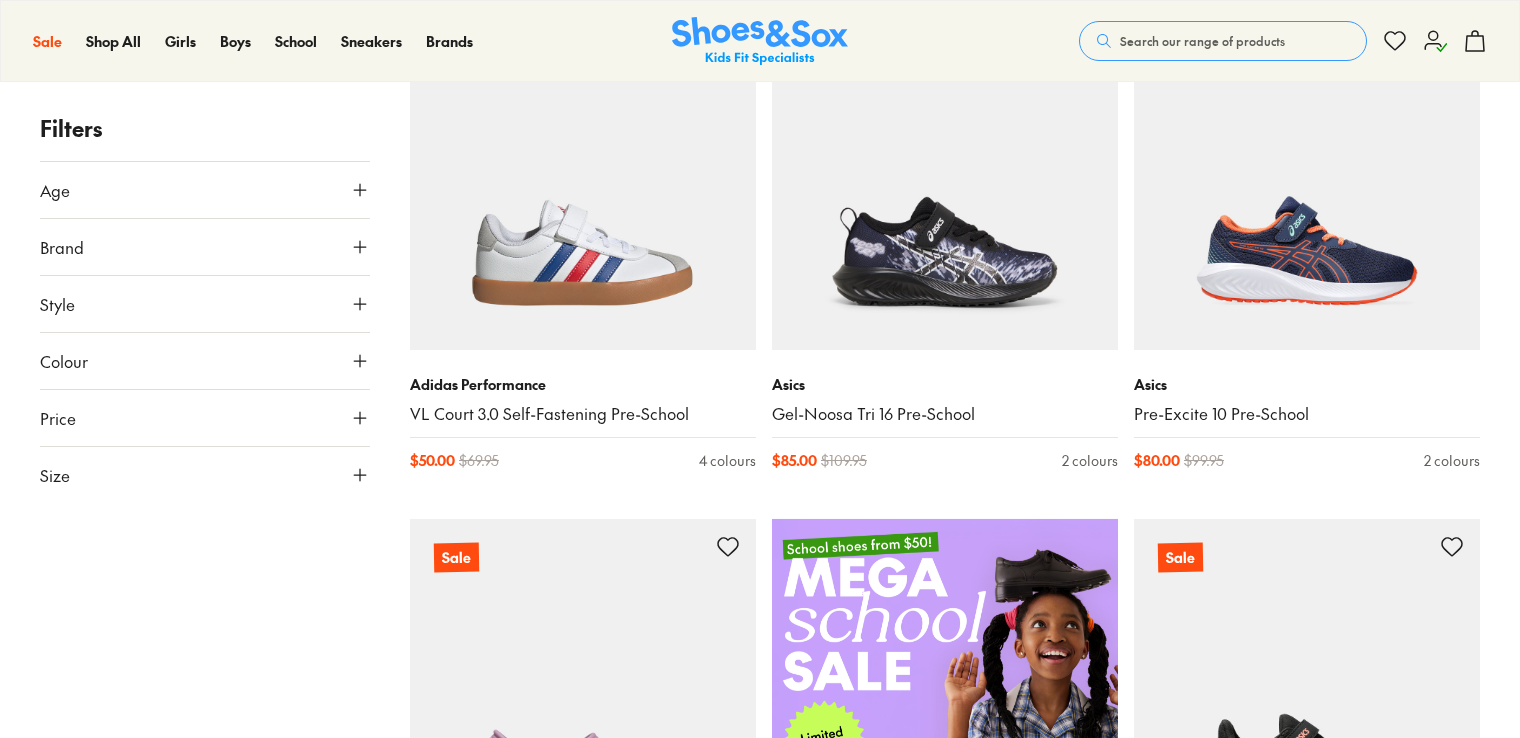 scroll, scrollTop: 400, scrollLeft: 0, axis: vertical 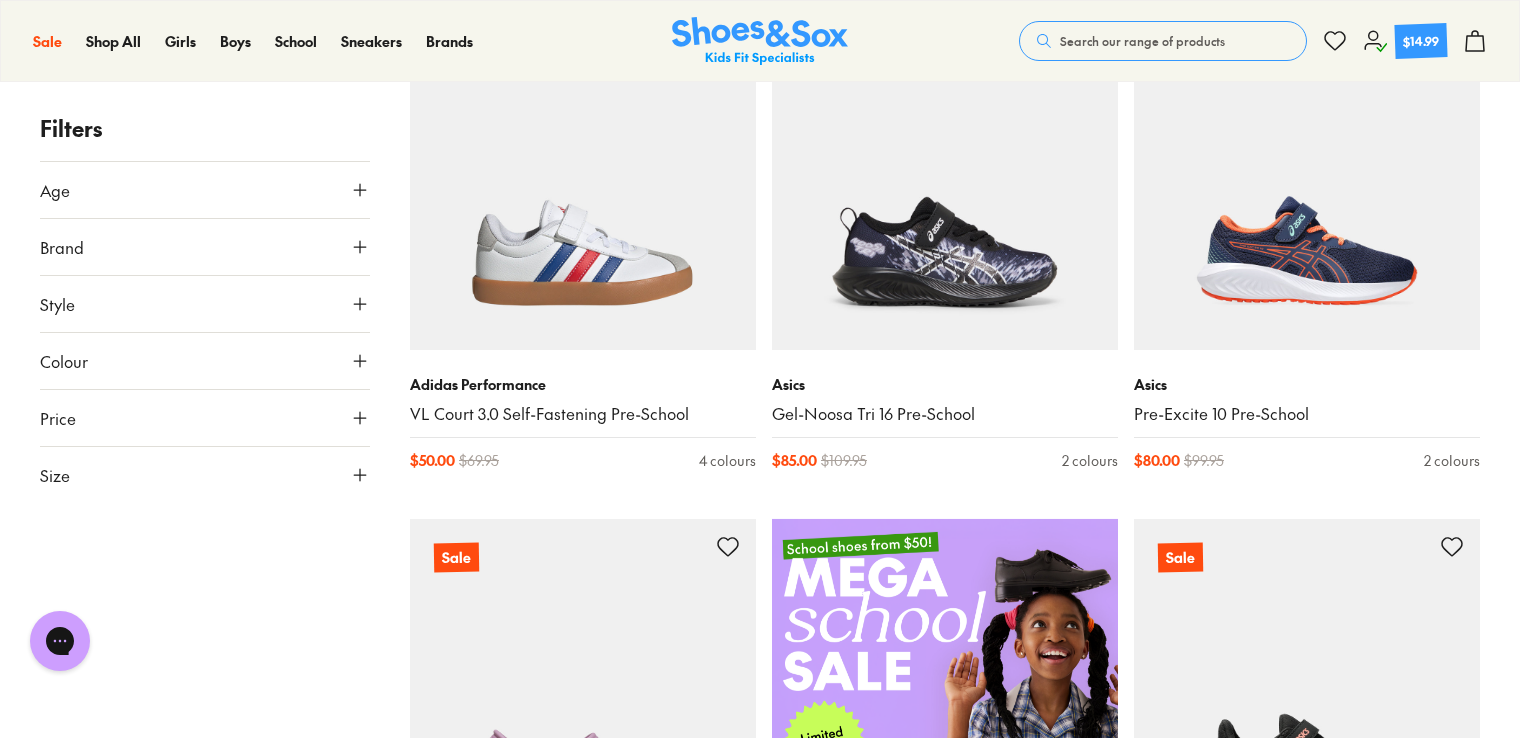 click on "Size" at bounding box center [205, 475] 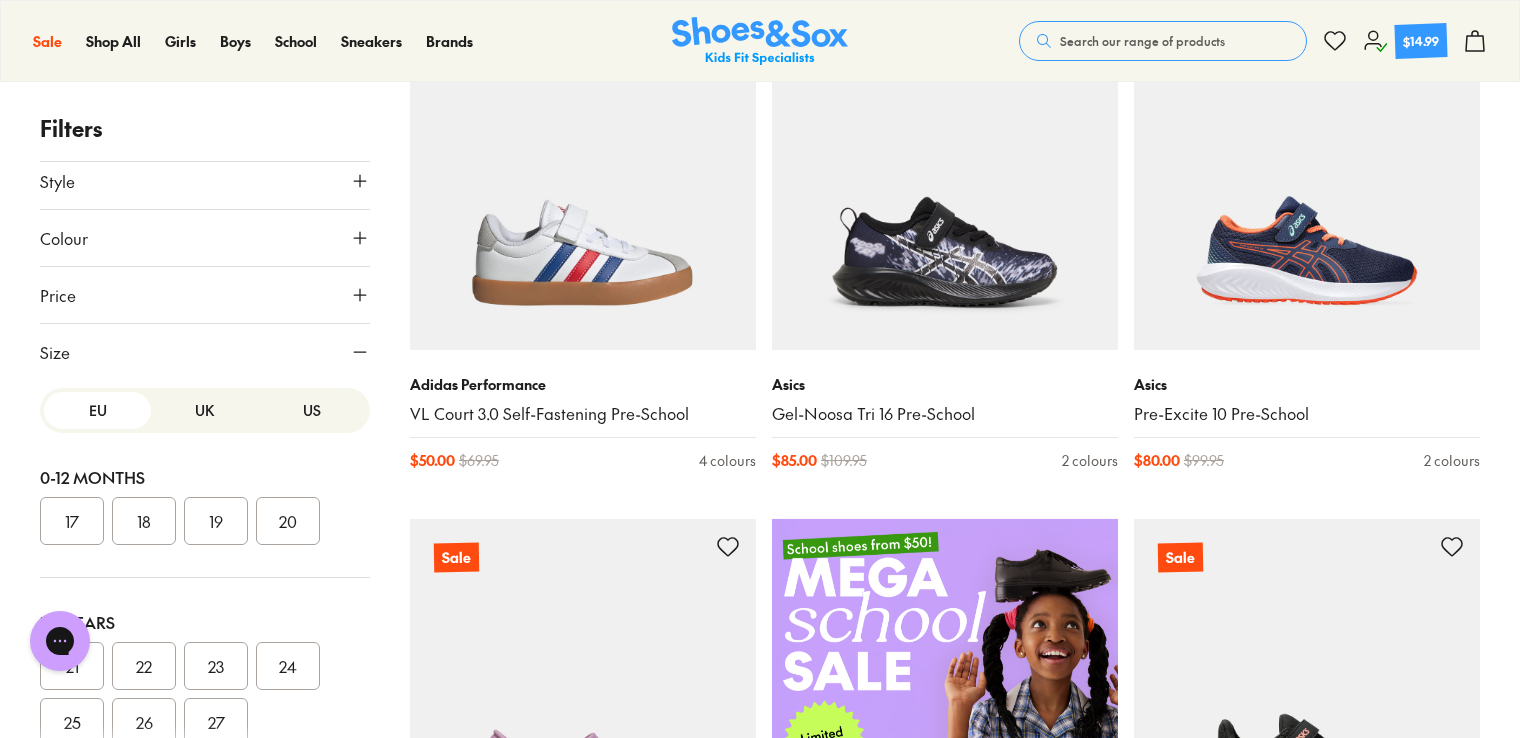 scroll, scrollTop: 147, scrollLeft: 0, axis: vertical 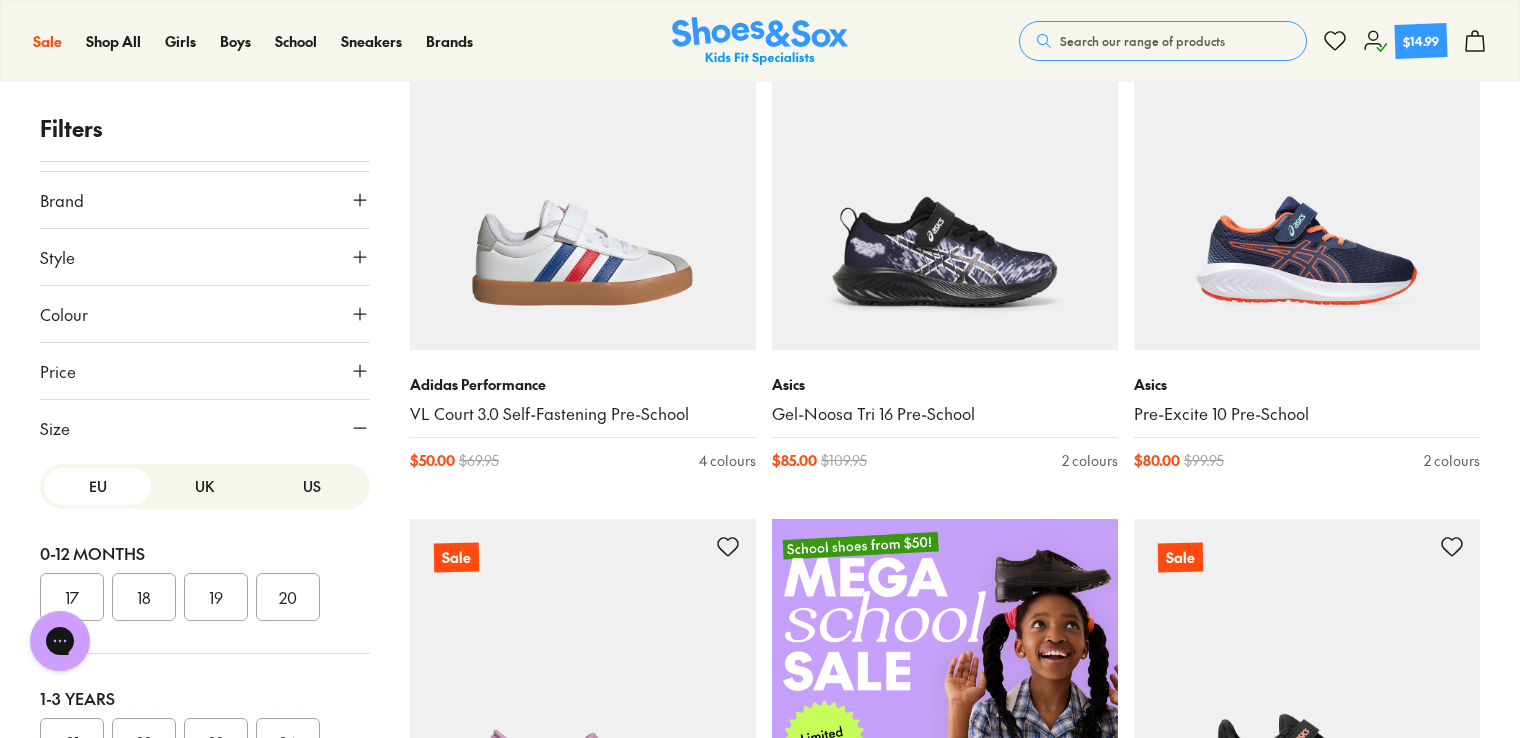 click on "Brand" at bounding box center (205, 200) 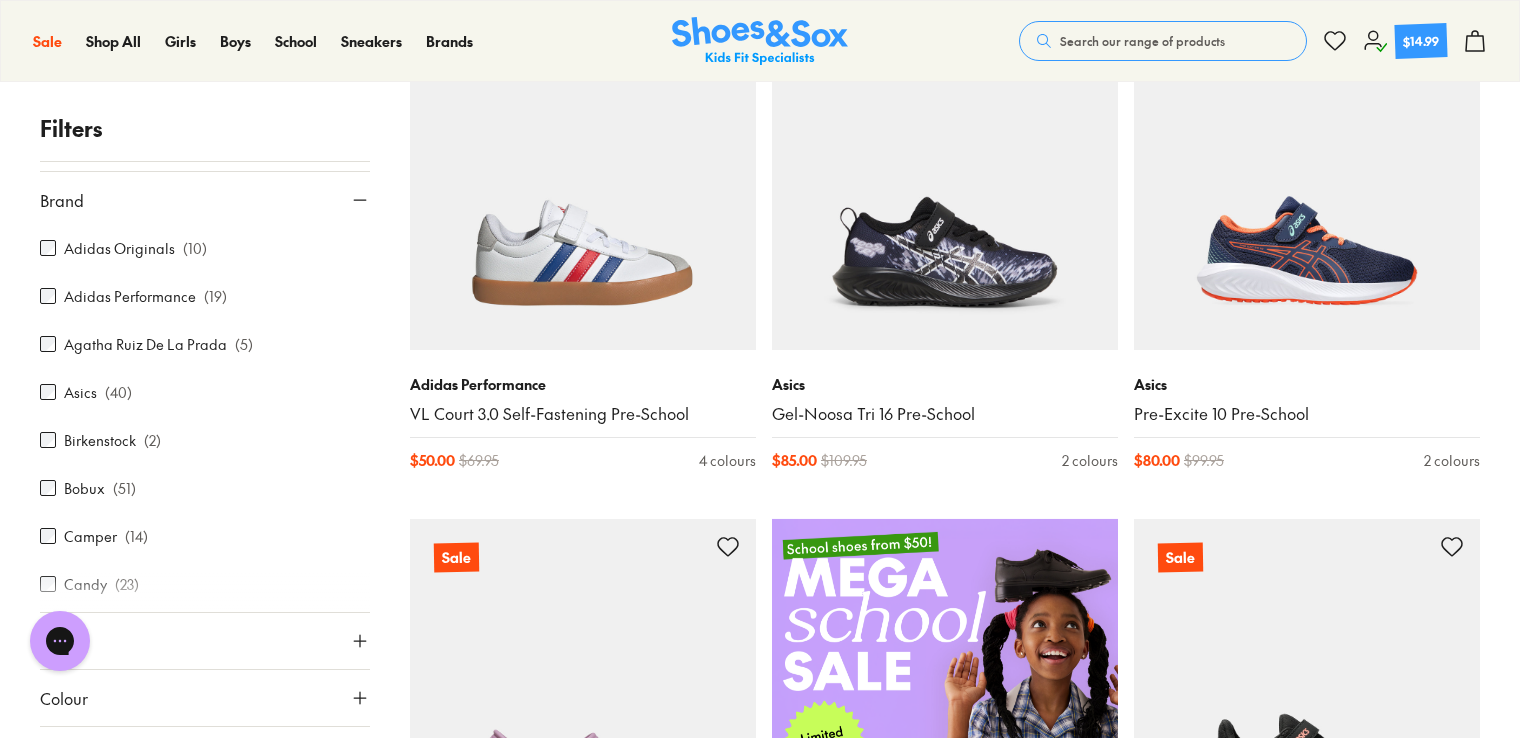 click on "Asics ( 40 )" at bounding box center (205, 392) 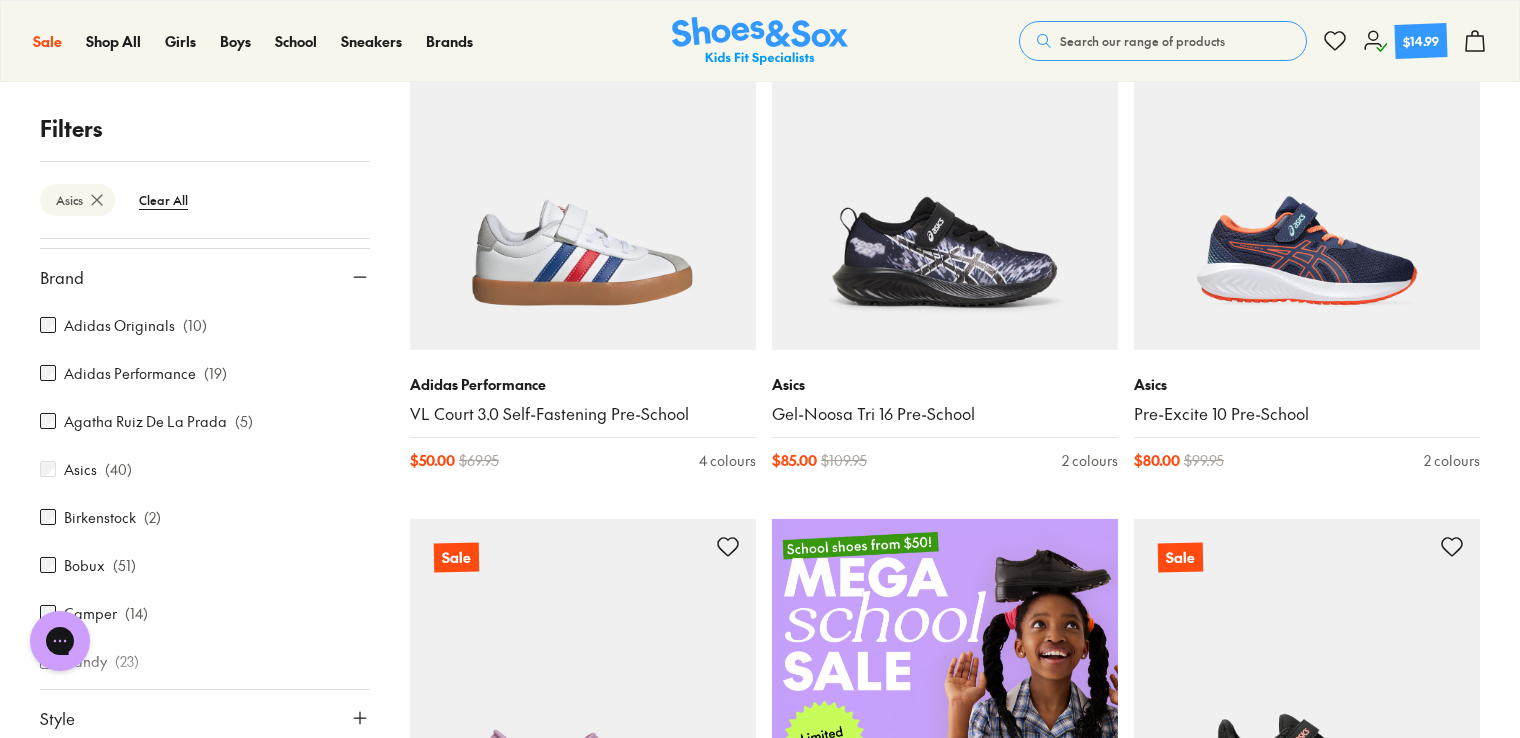 scroll, scrollTop: 264, scrollLeft: 0, axis: vertical 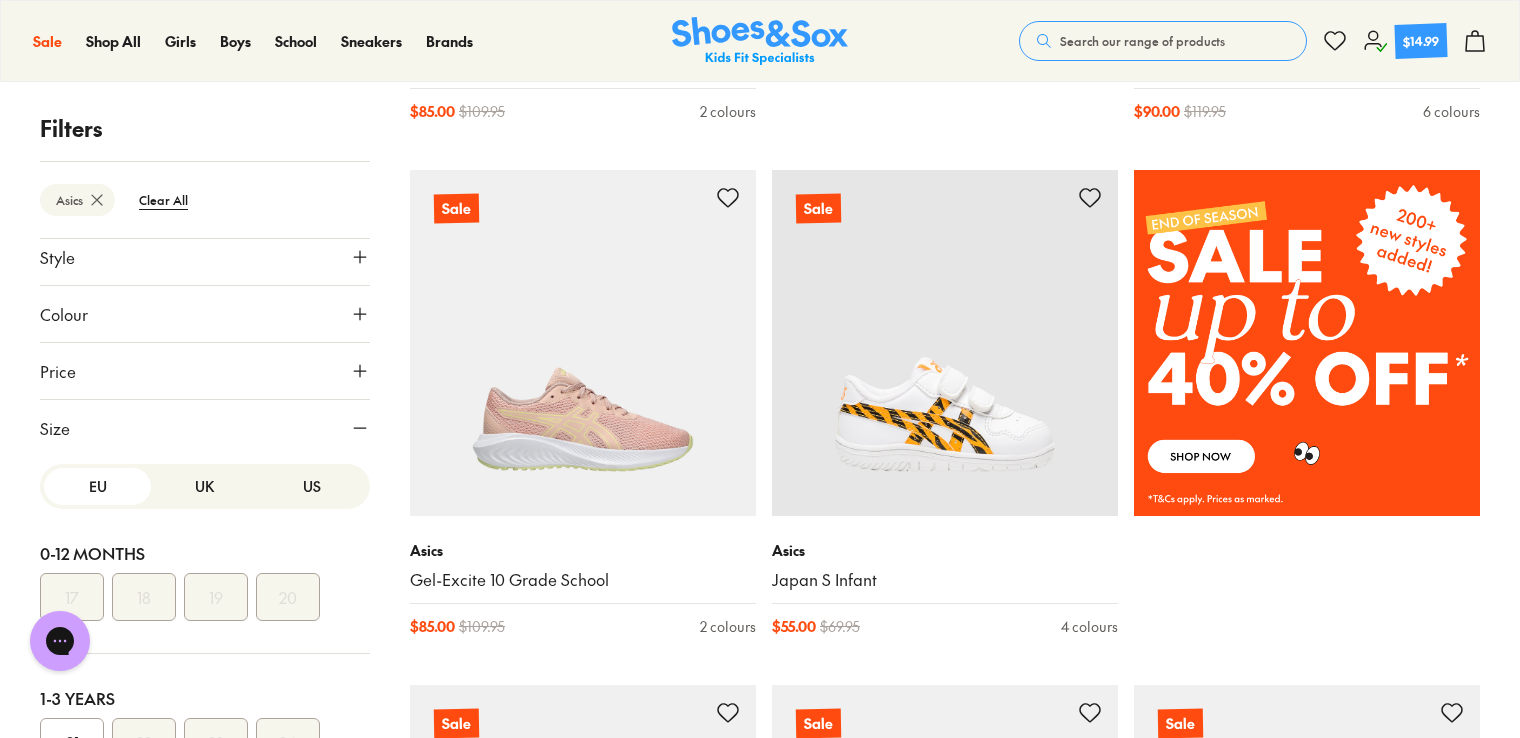 click on "UK" at bounding box center [204, 486] 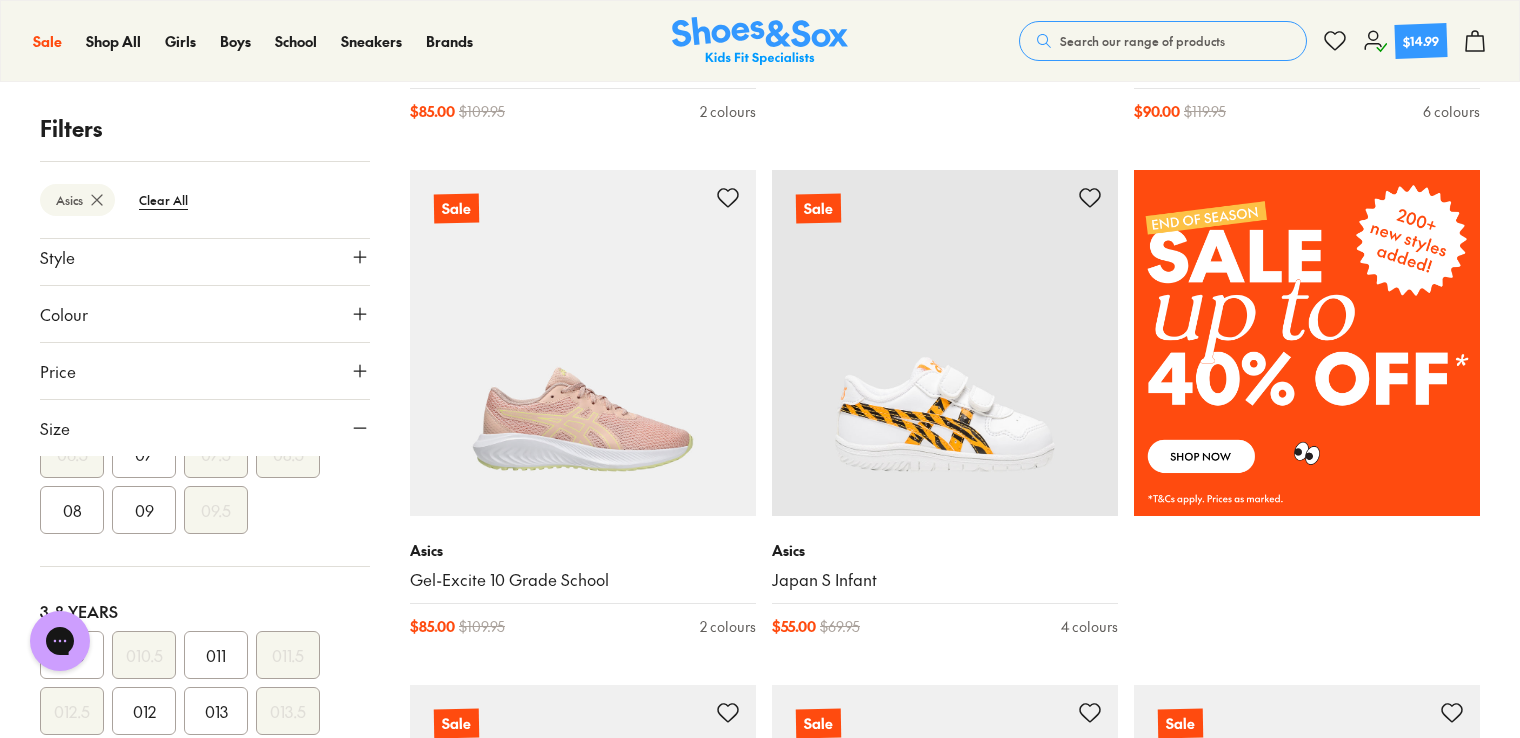 scroll, scrollTop: 500, scrollLeft: 0, axis: vertical 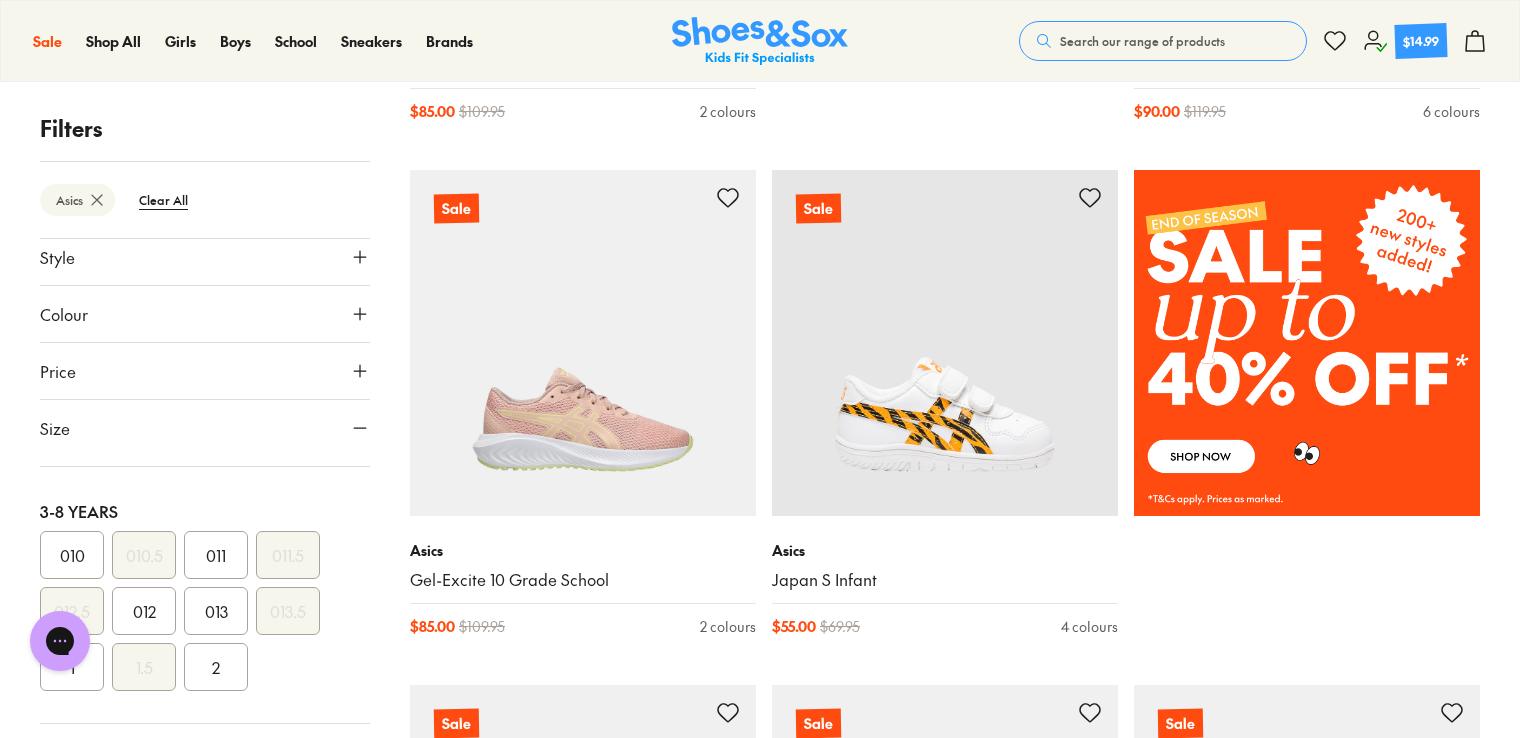 click on "010 010.5 011 011.5 012.5 012 013 013.5 1 1.5 2" at bounding box center [205, 611] 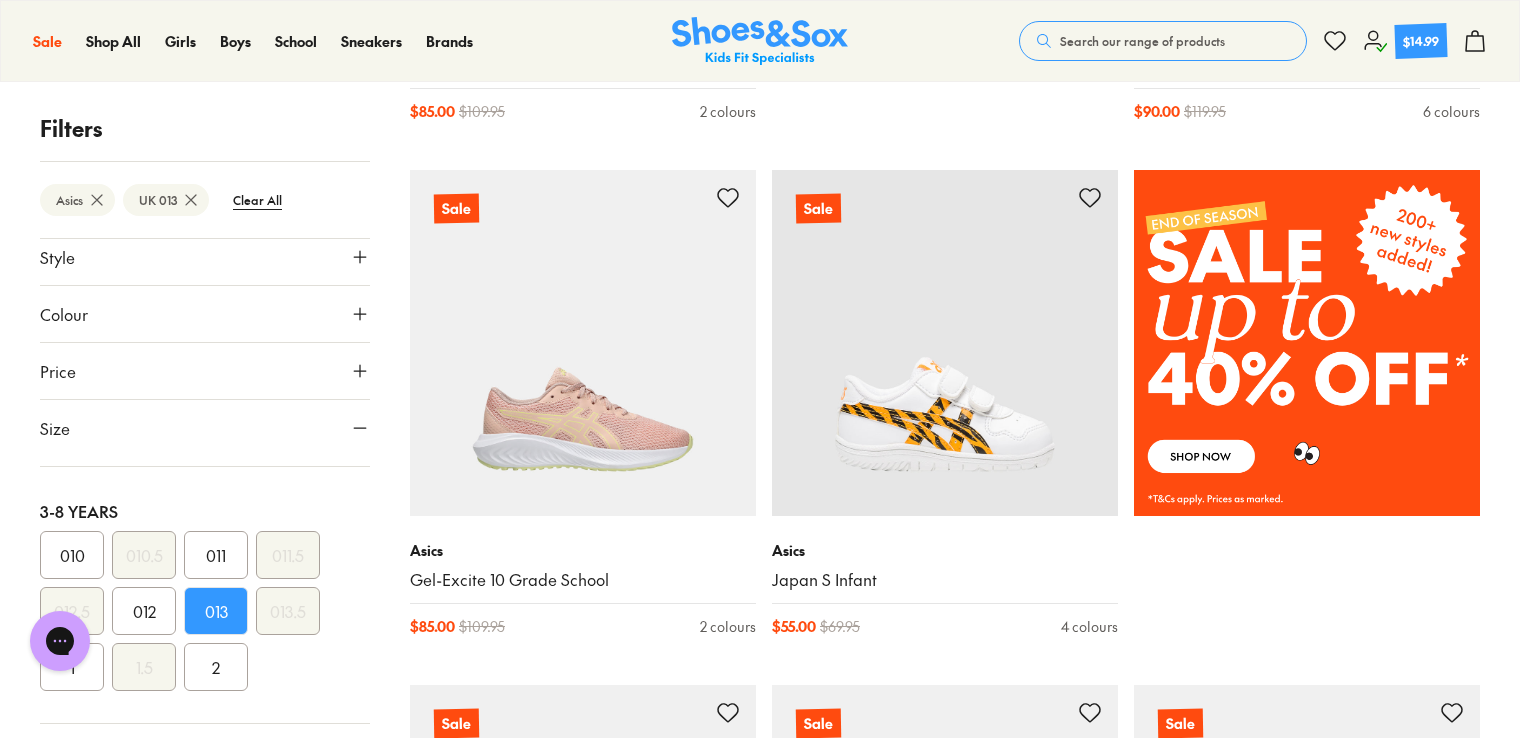 scroll, scrollTop: 264, scrollLeft: 0, axis: vertical 